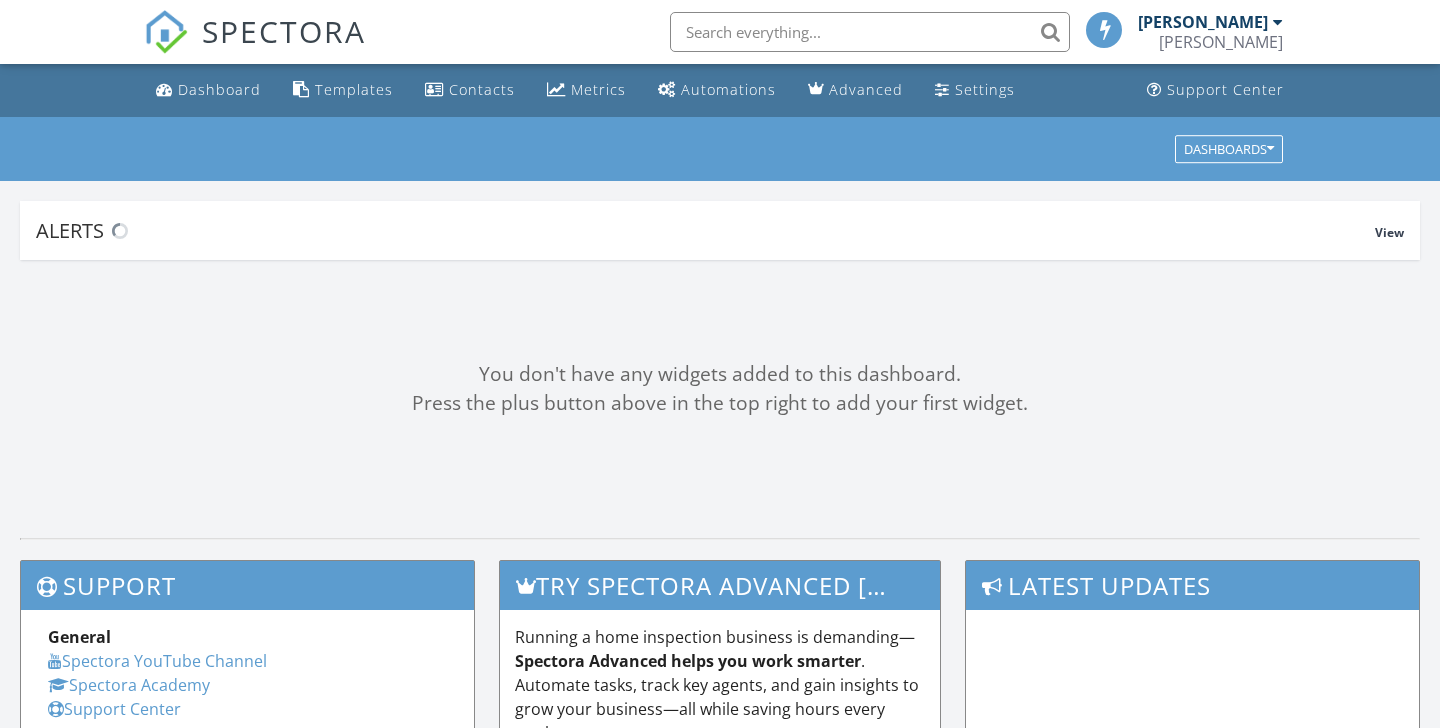 scroll, scrollTop: 0, scrollLeft: 0, axis: both 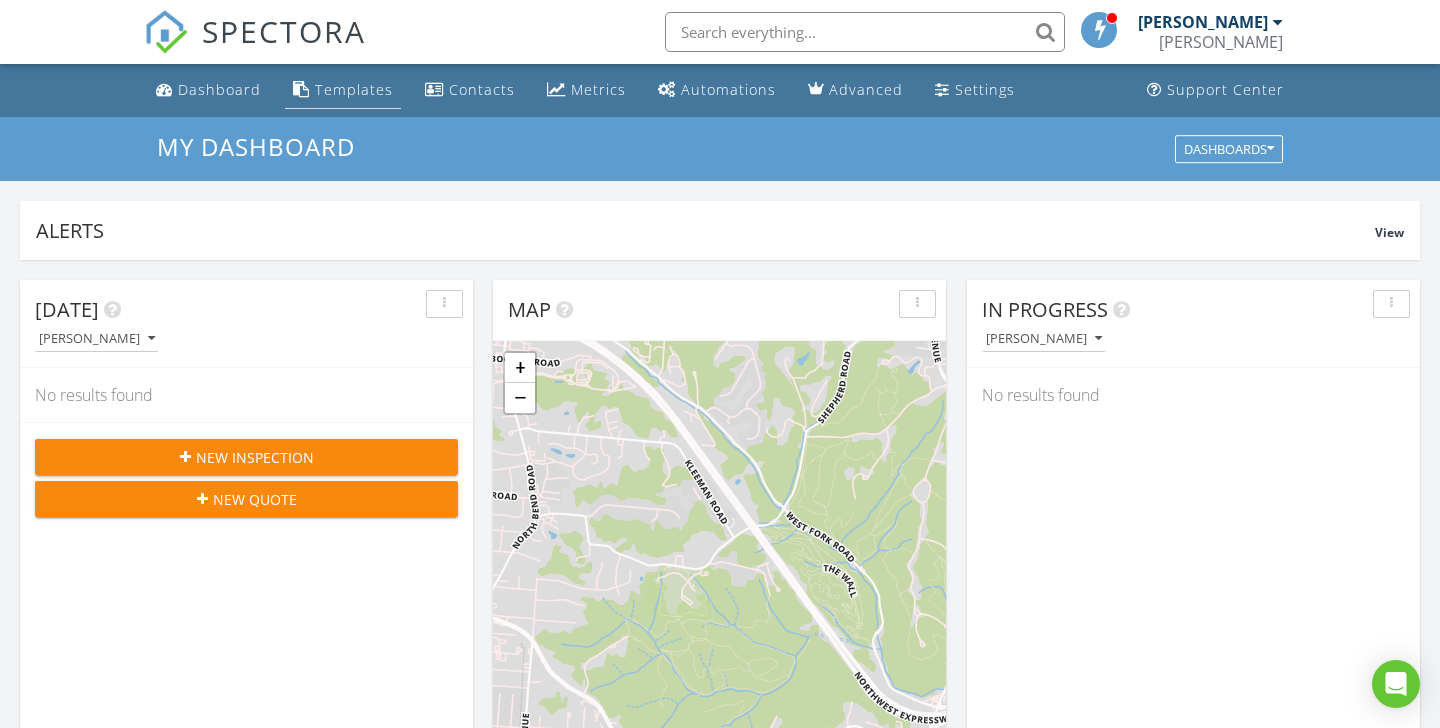 click on "Templates" at bounding box center [354, 89] 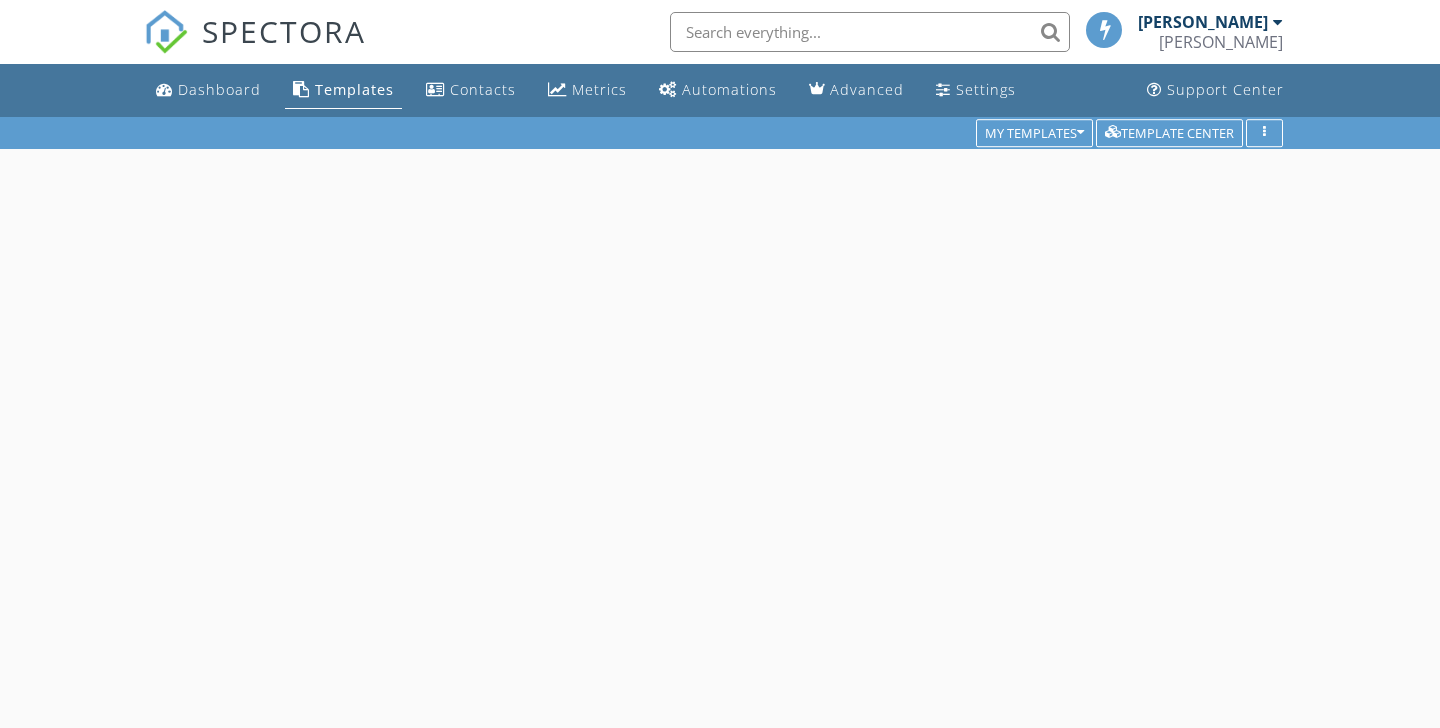 scroll, scrollTop: 0, scrollLeft: 0, axis: both 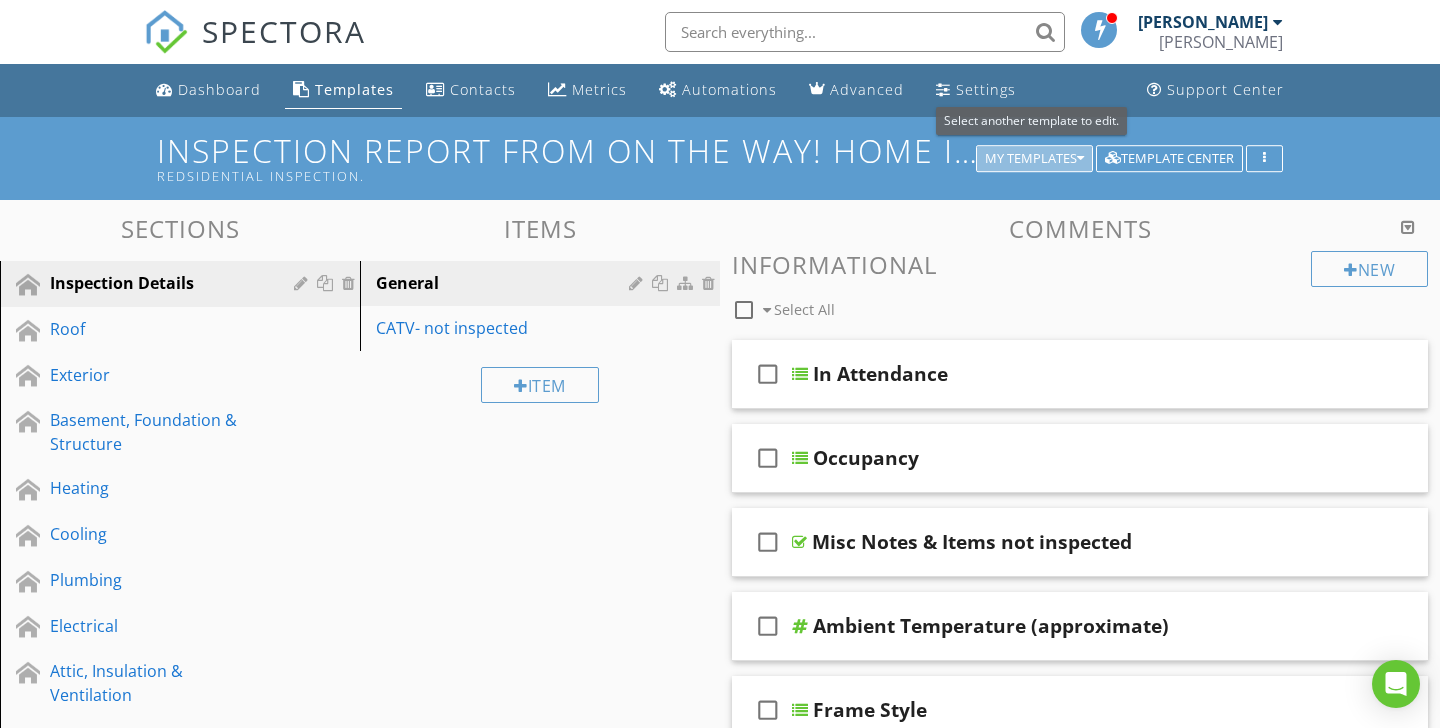 click on "My Templates" at bounding box center [1034, 159] 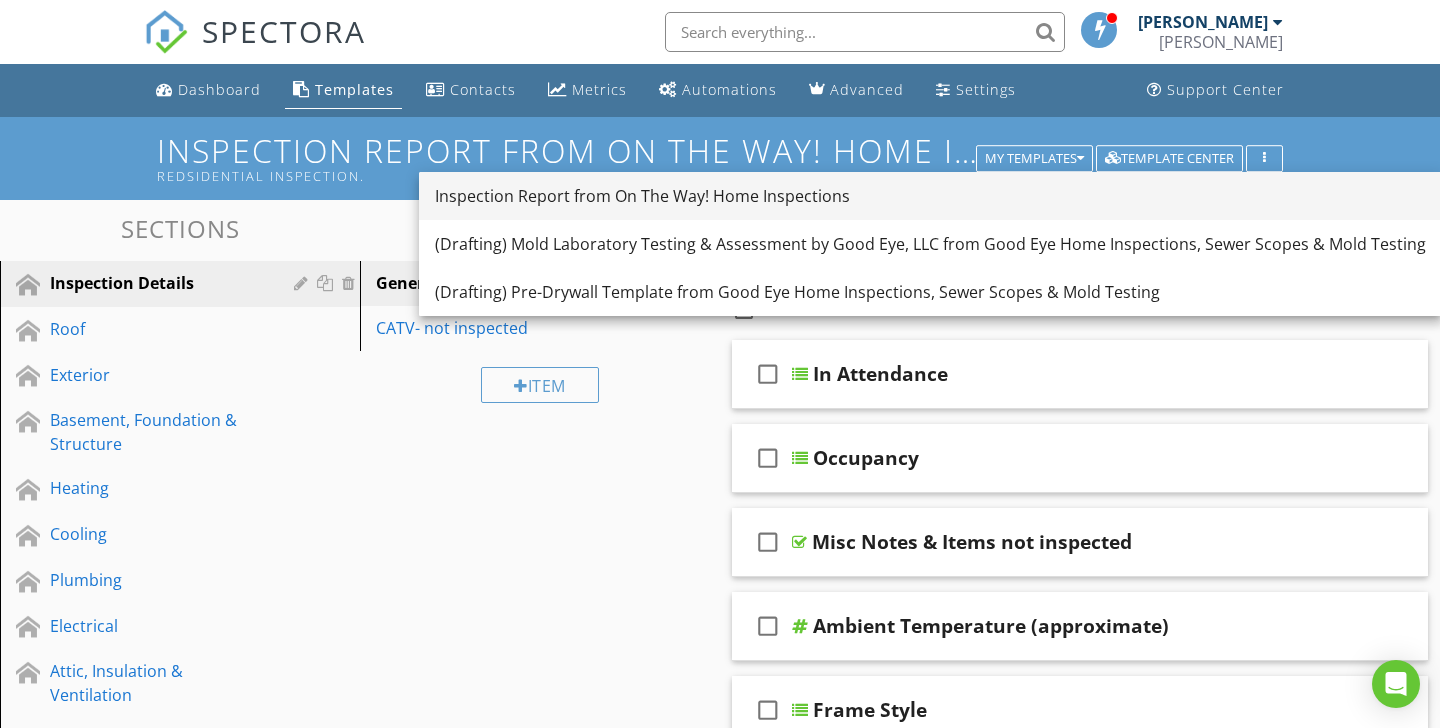 click on "Inspection Report  from On The Way! Home Inspections" at bounding box center [930, 196] 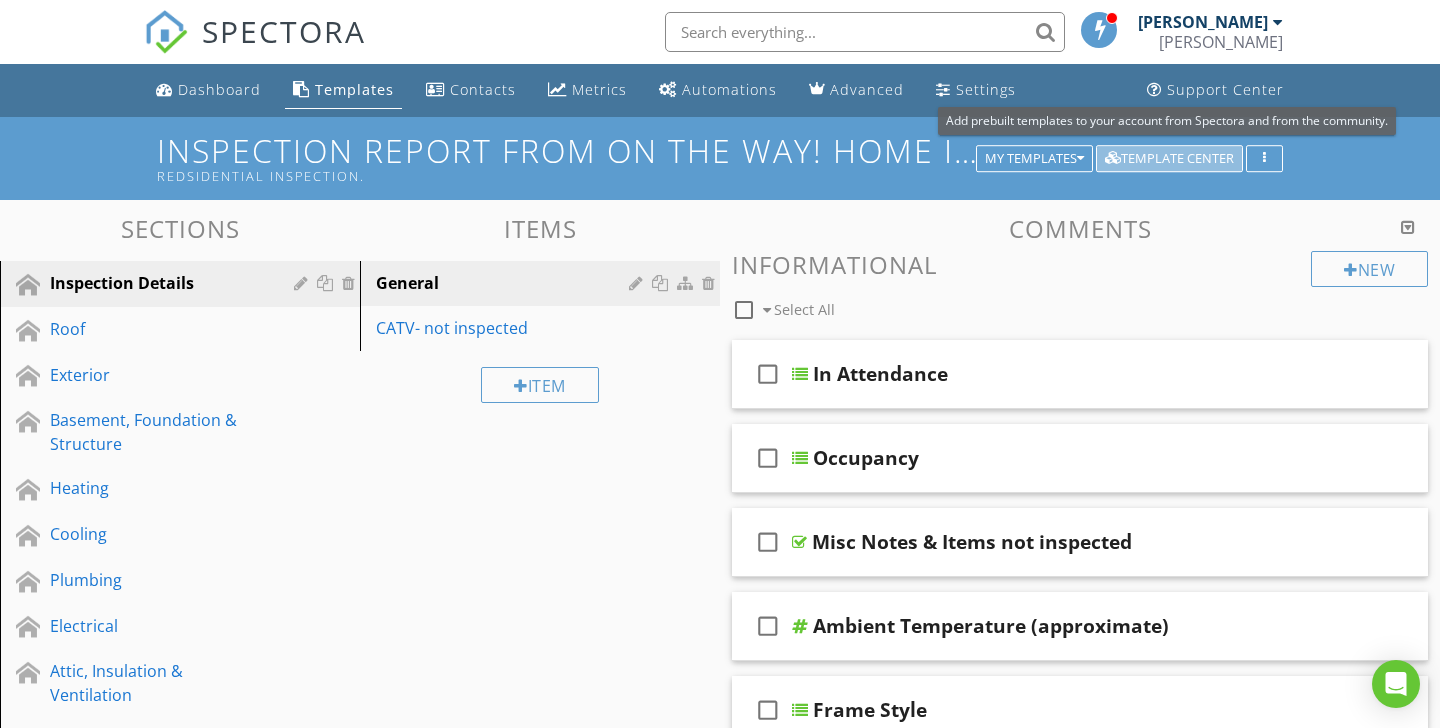 click on "Template Center" at bounding box center [1169, 159] 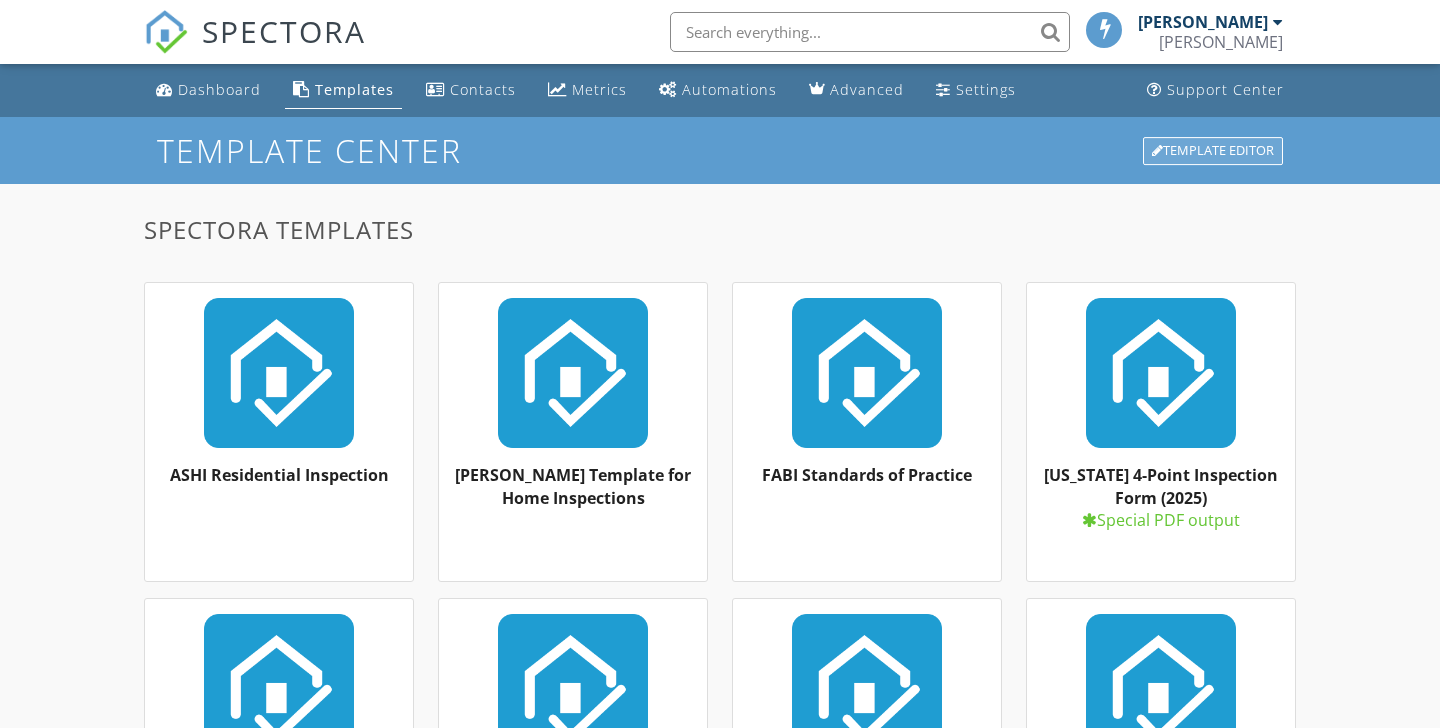 scroll, scrollTop: 0, scrollLeft: 0, axis: both 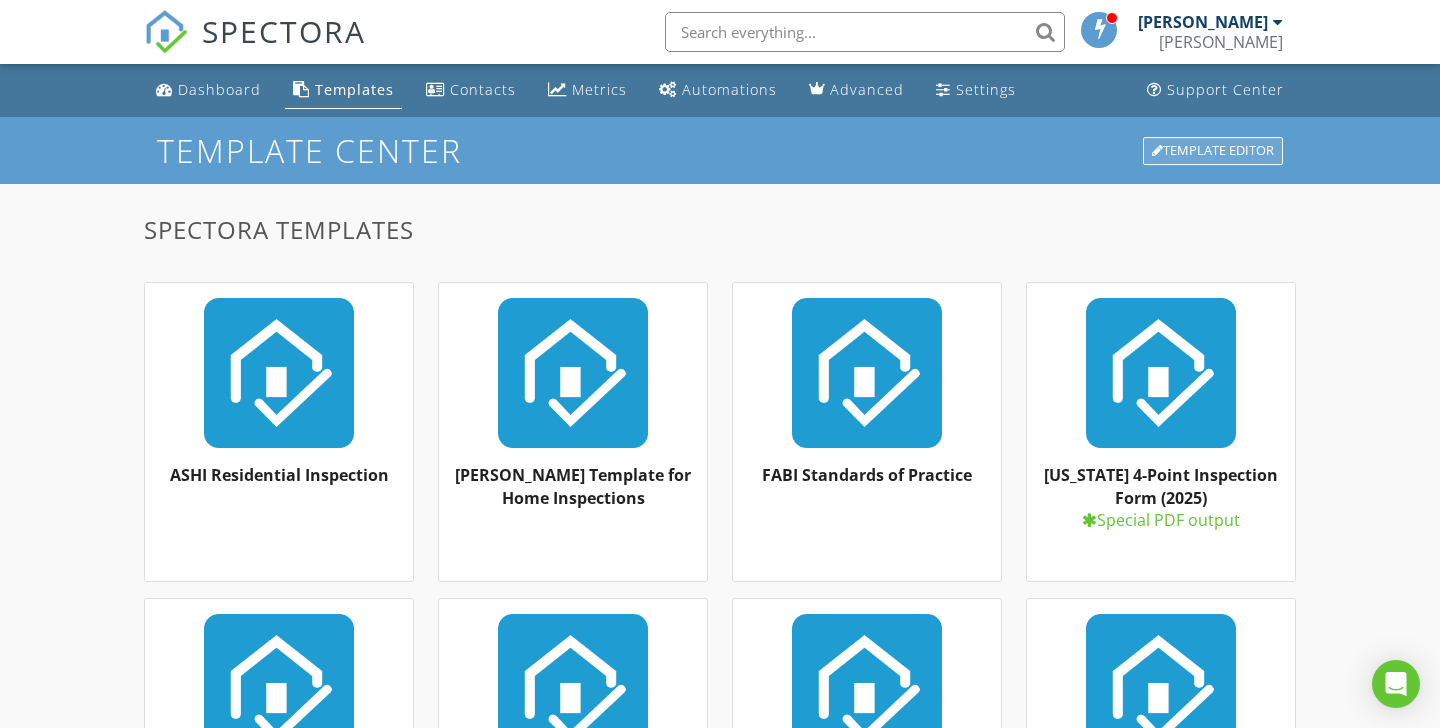 click on "Template Editor" at bounding box center [1213, 151] 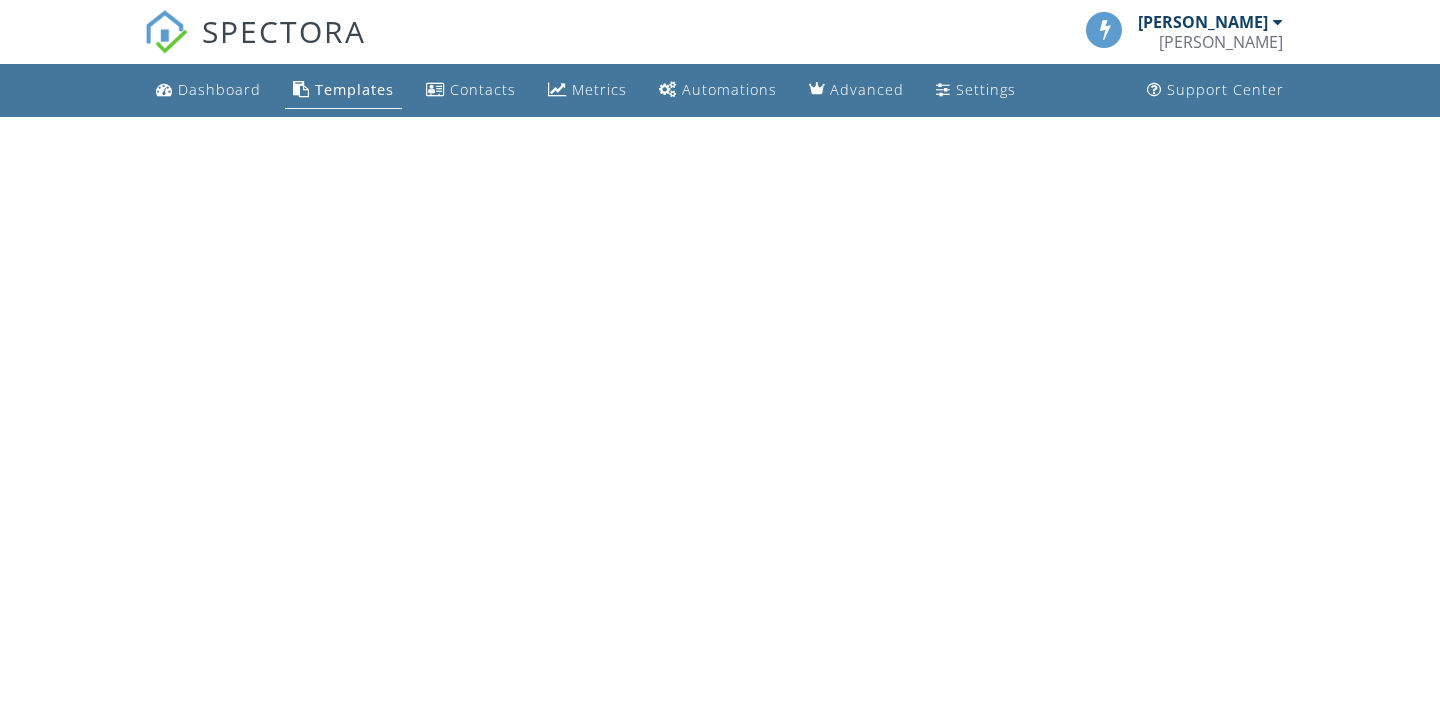 scroll, scrollTop: 0, scrollLeft: 0, axis: both 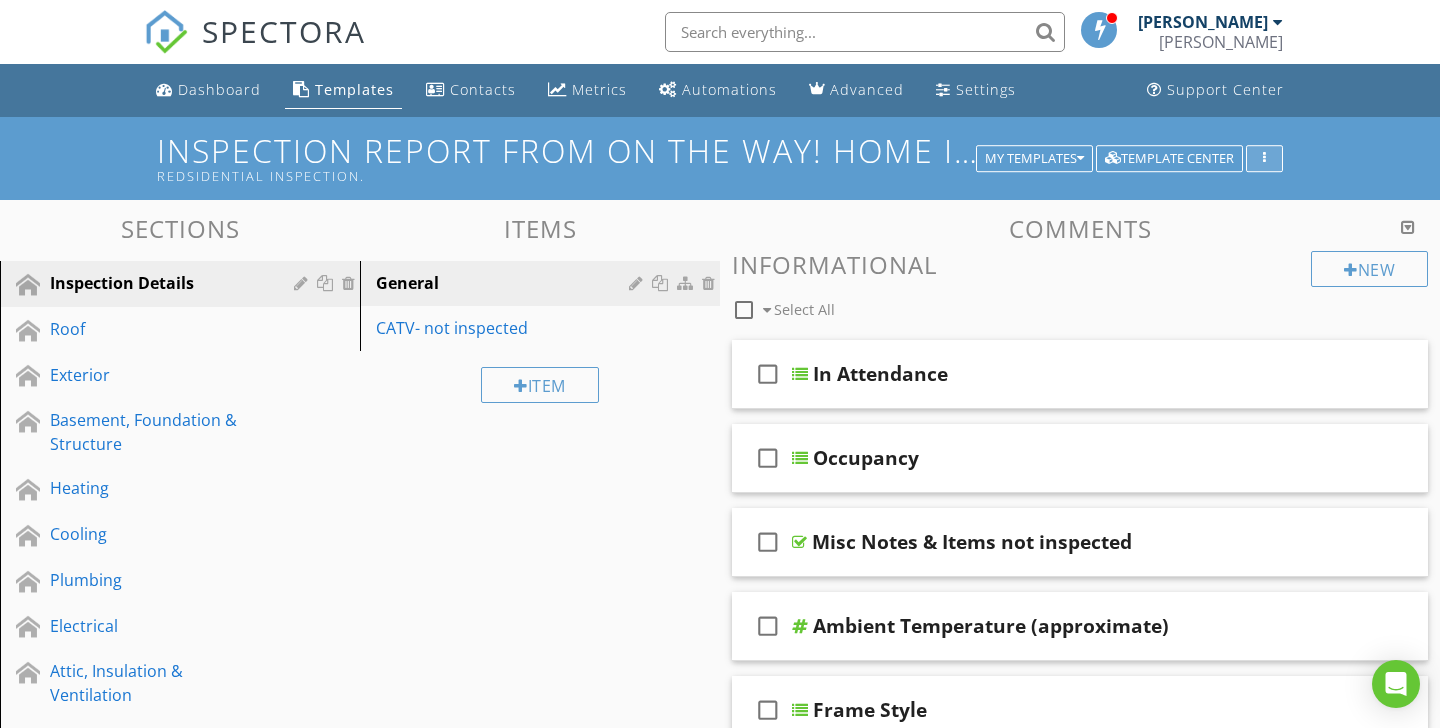 click at bounding box center [1264, 159] 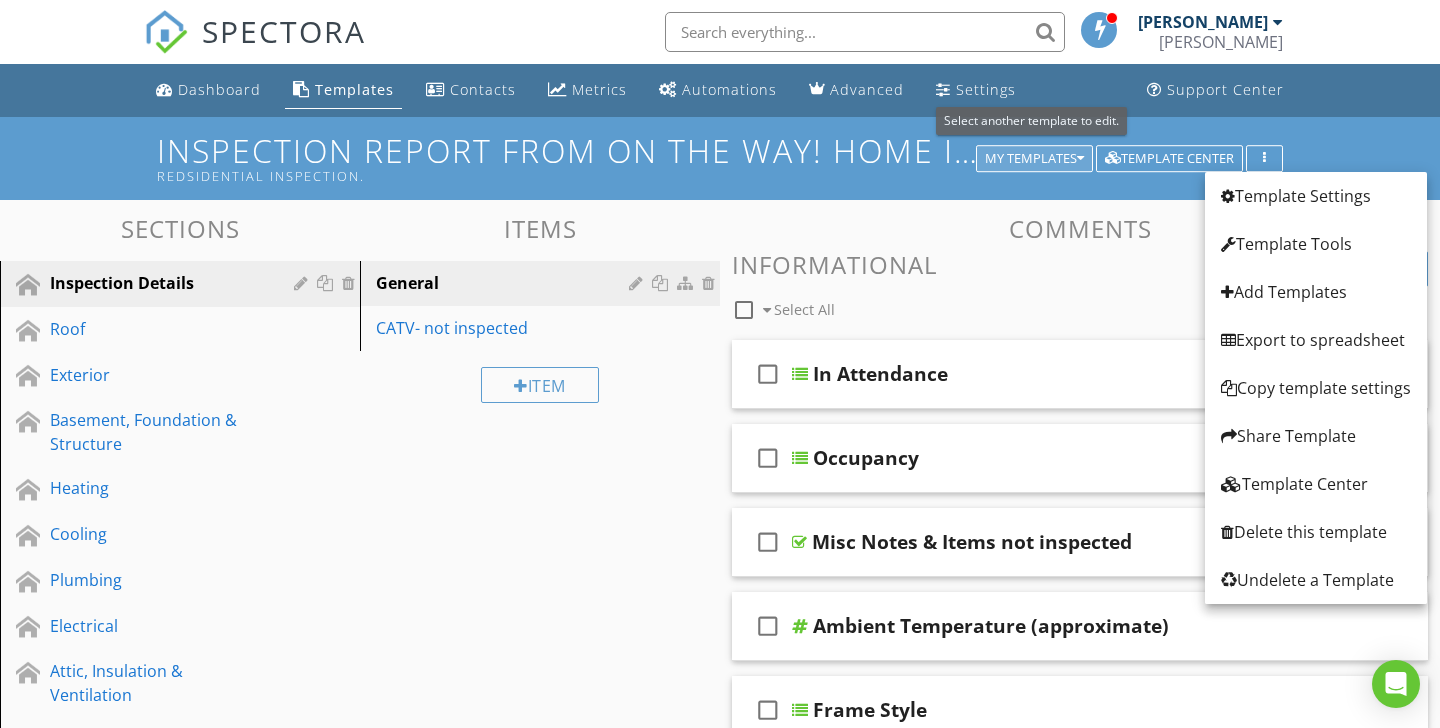 click on "My Templates" at bounding box center [1034, 159] 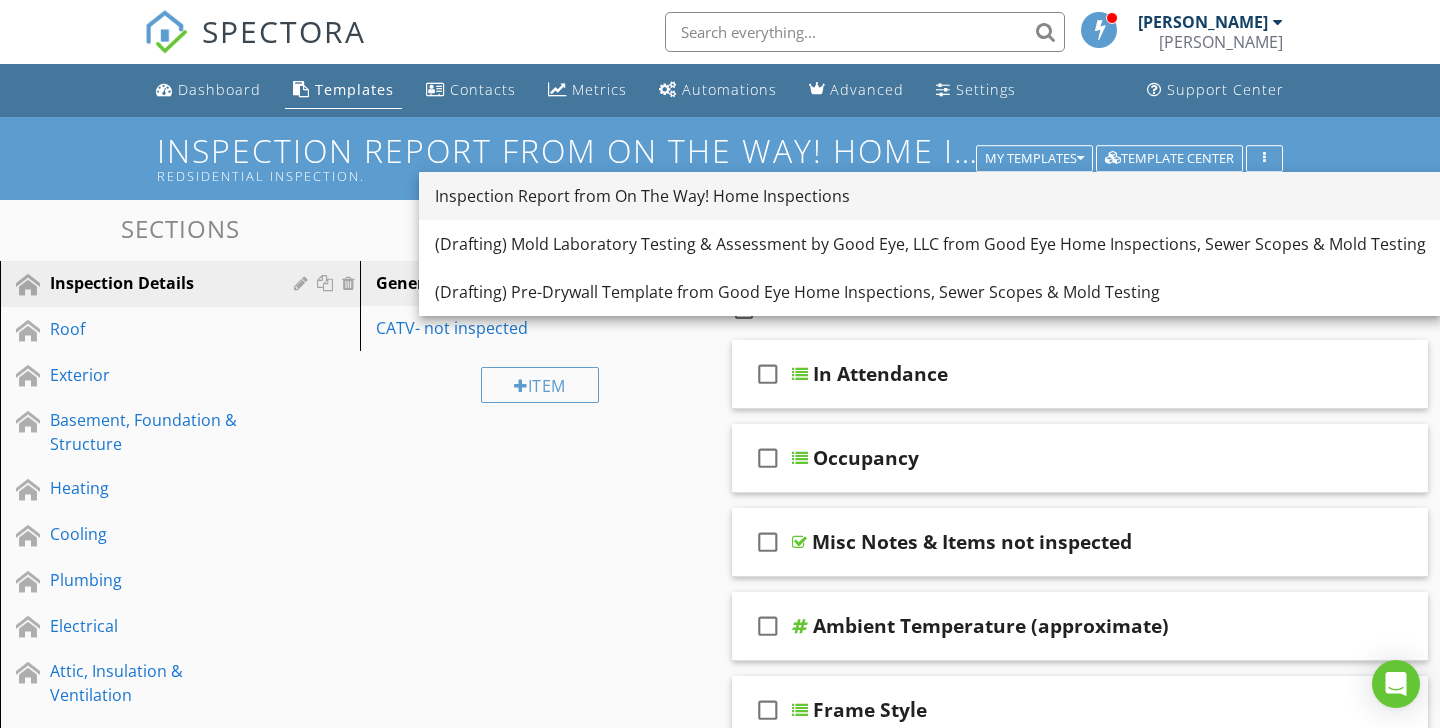 click on "Inspection Report  from On The Way! Home Inspections" at bounding box center (930, 196) 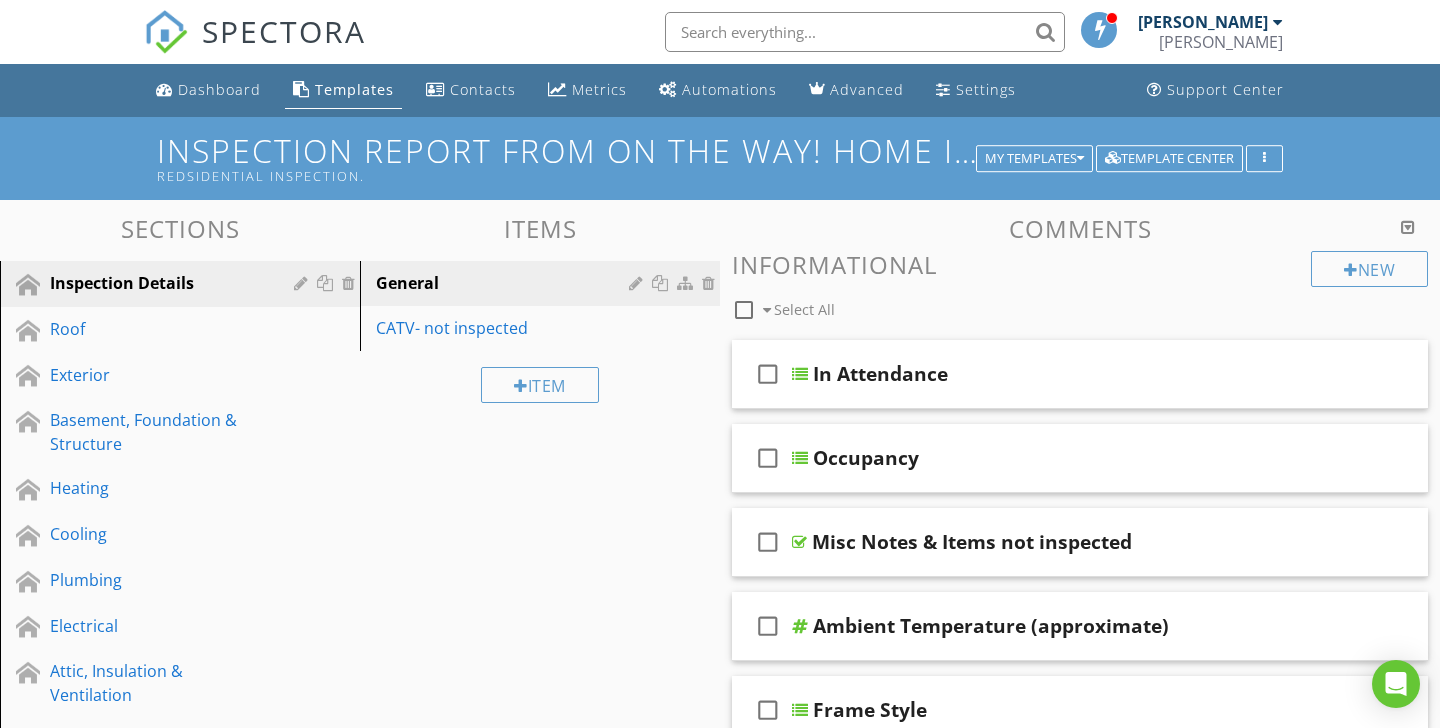 click on "Inspection Report  from On The Way! Home Inspections
Redsidential Inspection." at bounding box center [720, 158] 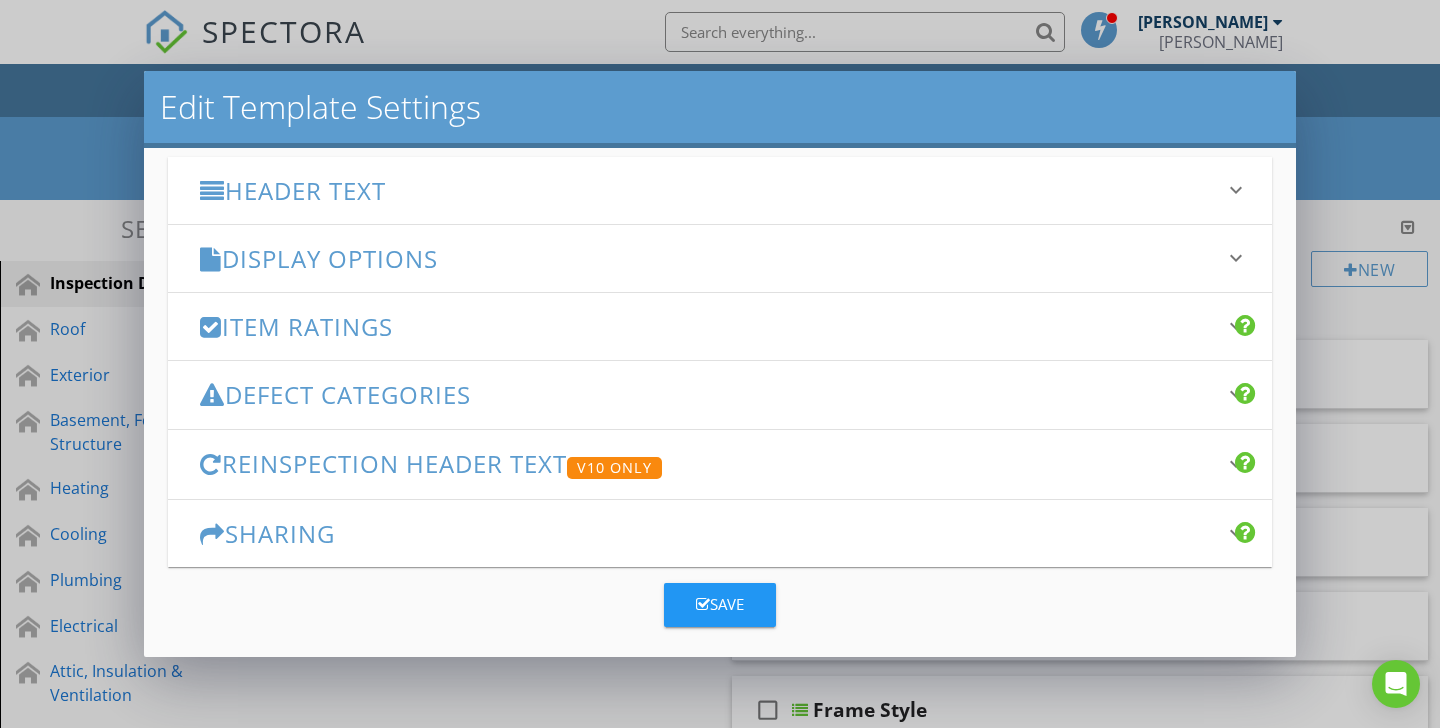 scroll, scrollTop: 265, scrollLeft: 0, axis: vertical 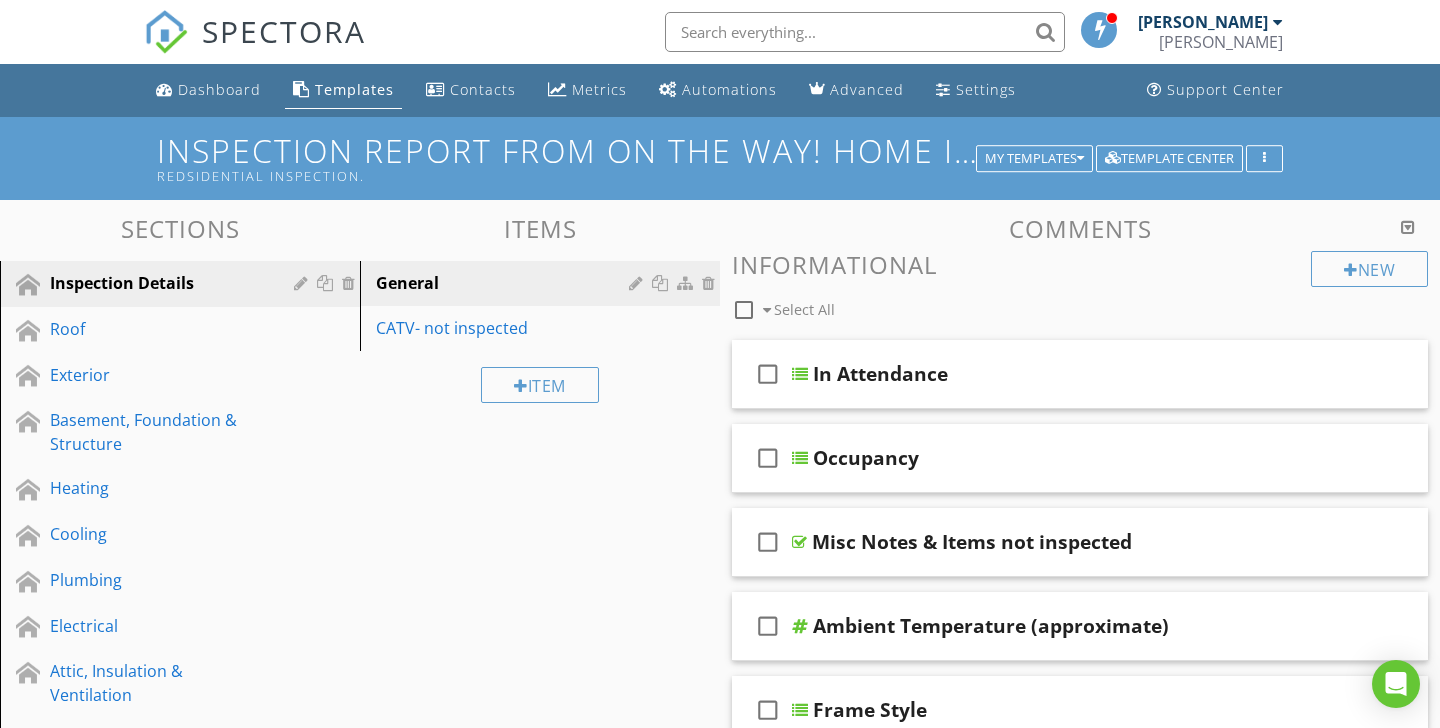 click at bounding box center (720, 364) 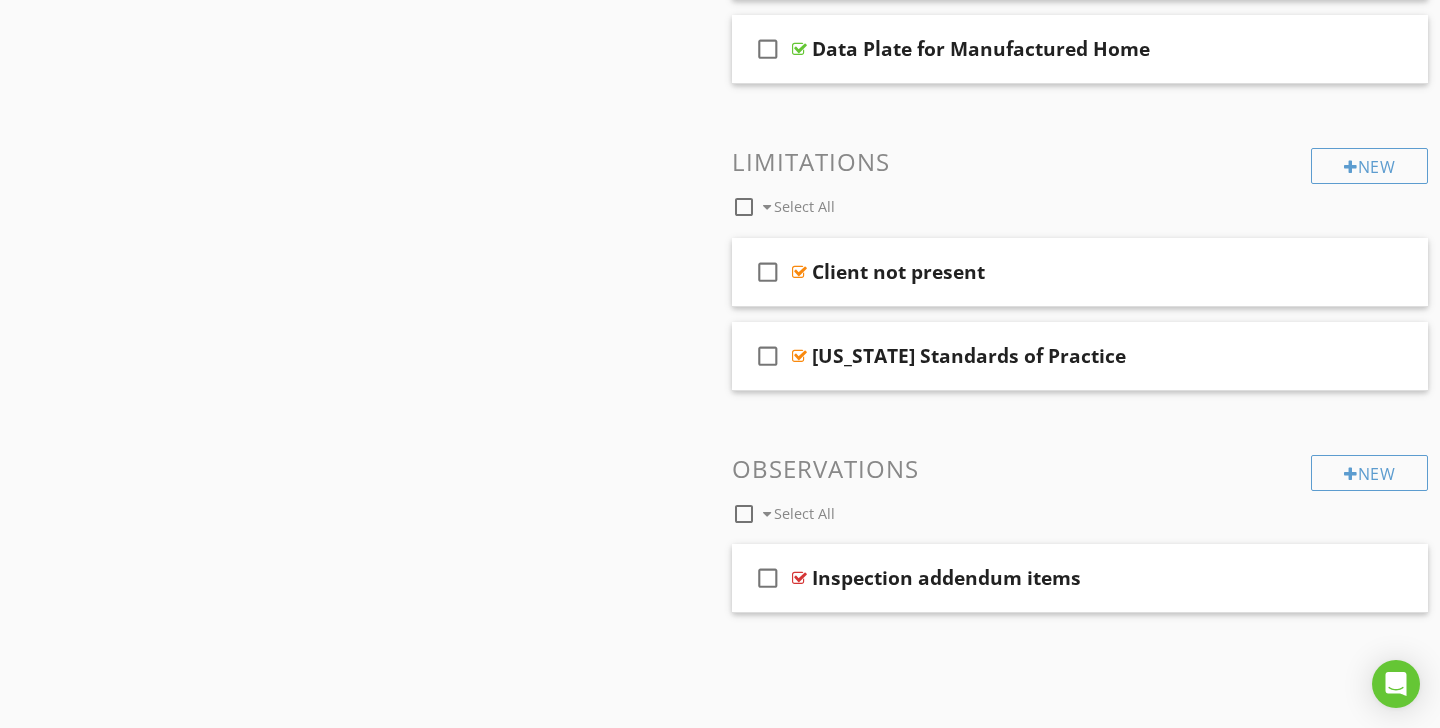 scroll, scrollTop: 0, scrollLeft: 0, axis: both 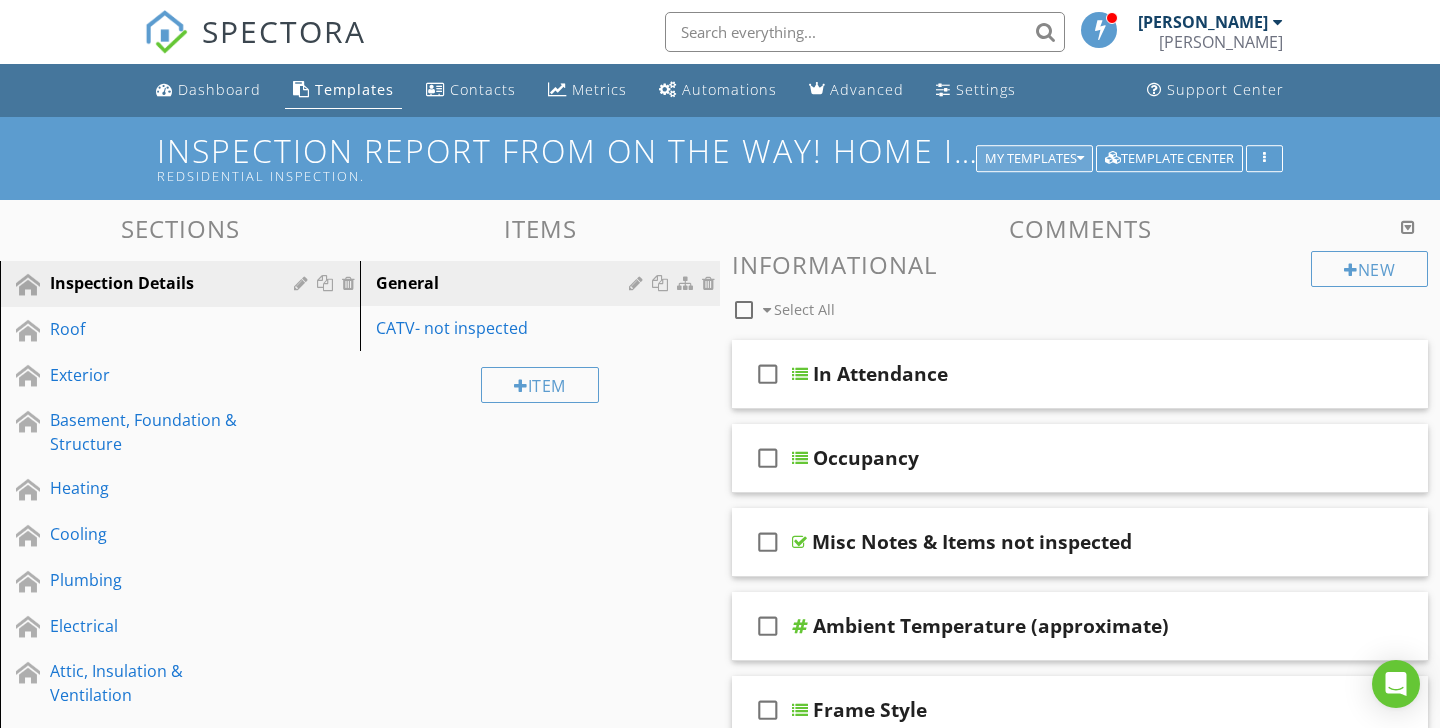 click at bounding box center (1080, 159) 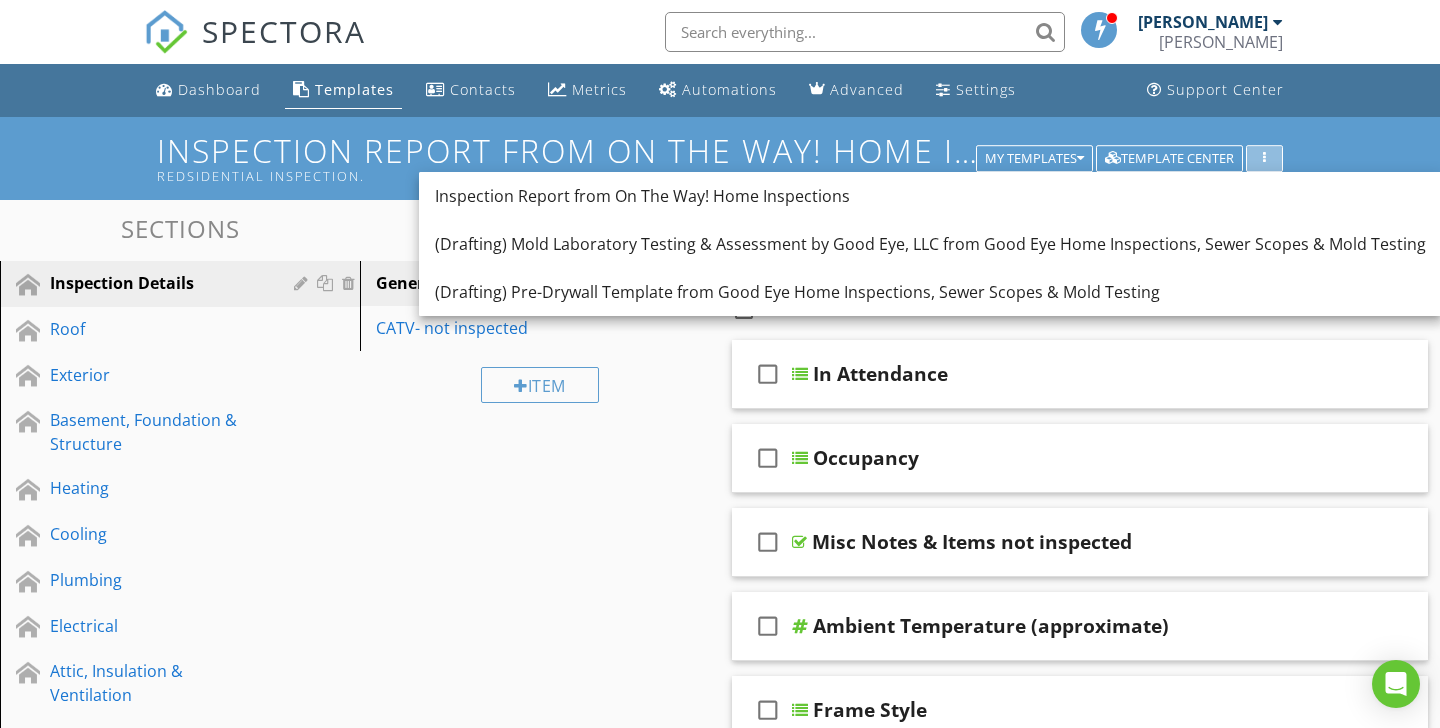 click at bounding box center (1264, 159) 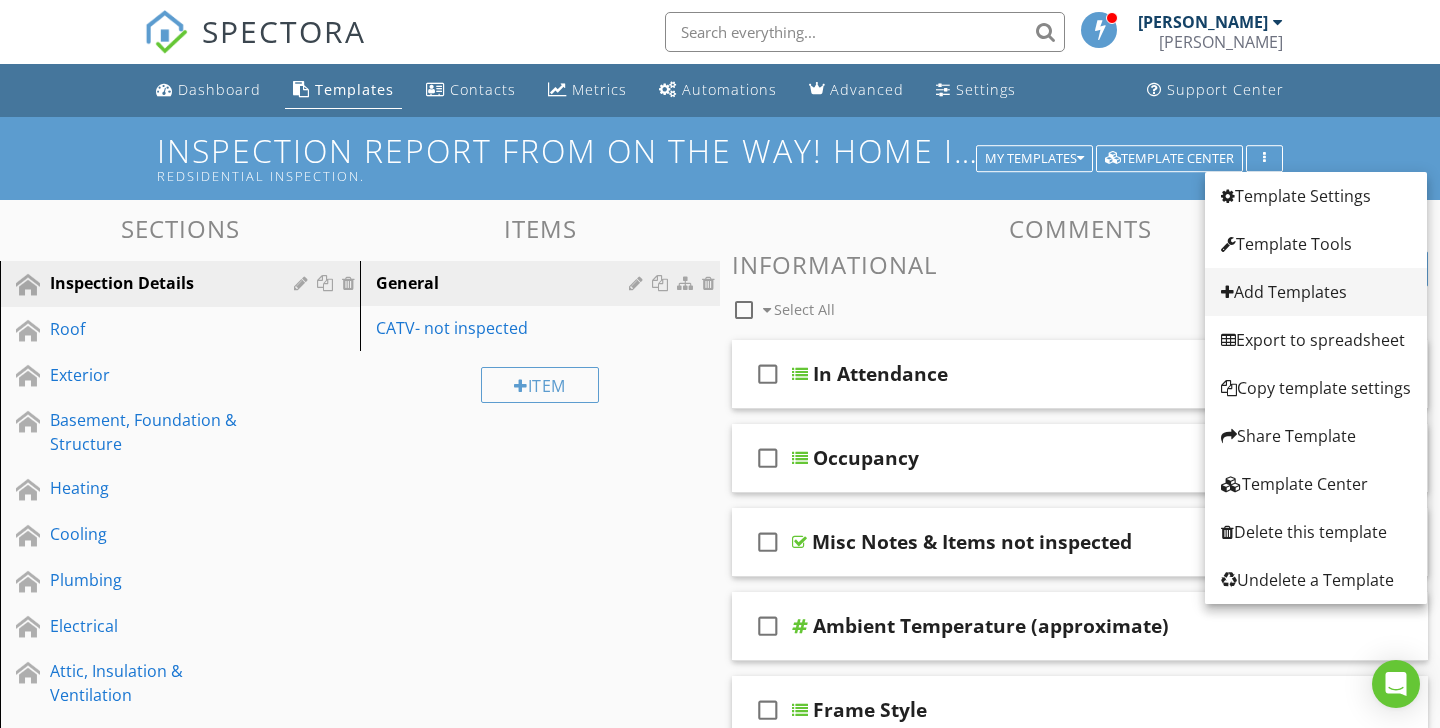 click on "Add Templates" at bounding box center [1316, 292] 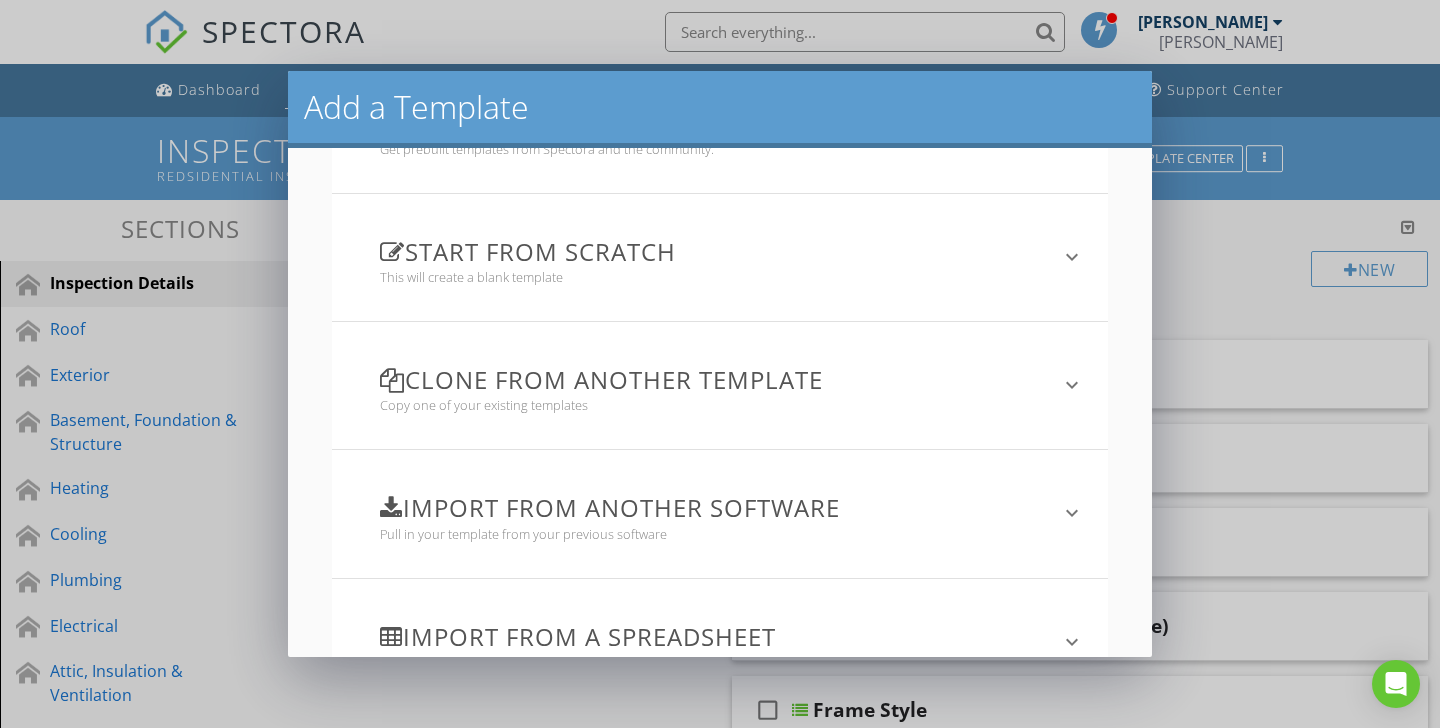 scroll, scrollTop: 112, scrollLeft: 0, axis: vertical 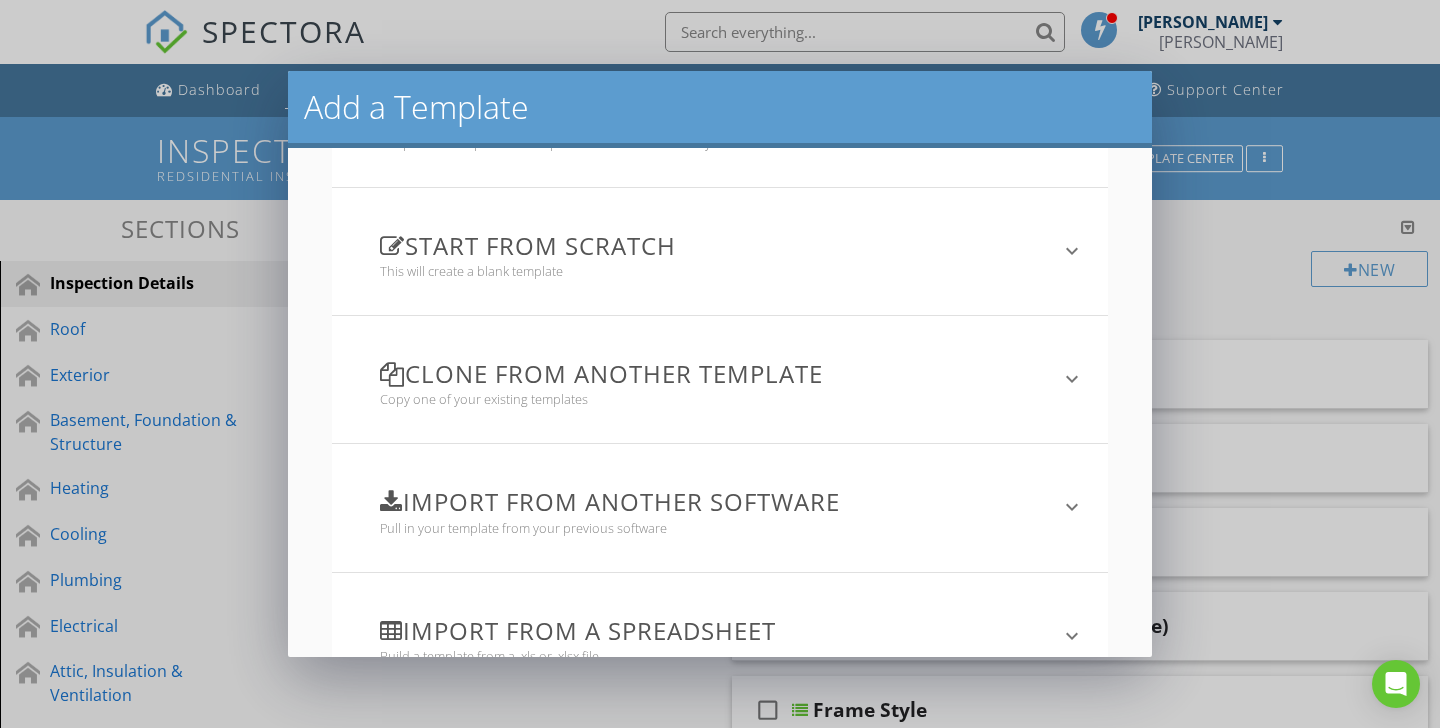 click on "Copy one of your existing templates" at bounding box center (707, 399) 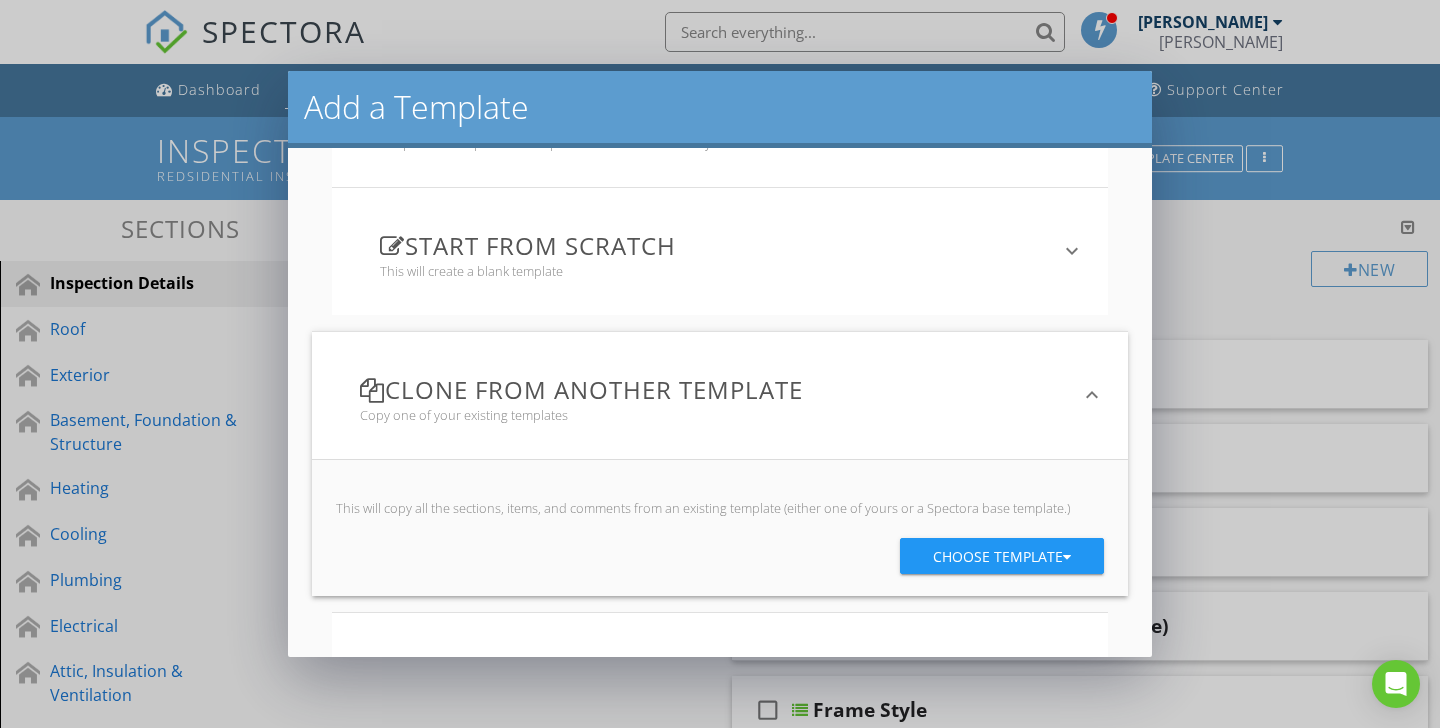 click on "Choose template" at bounding box center [1002, 557] 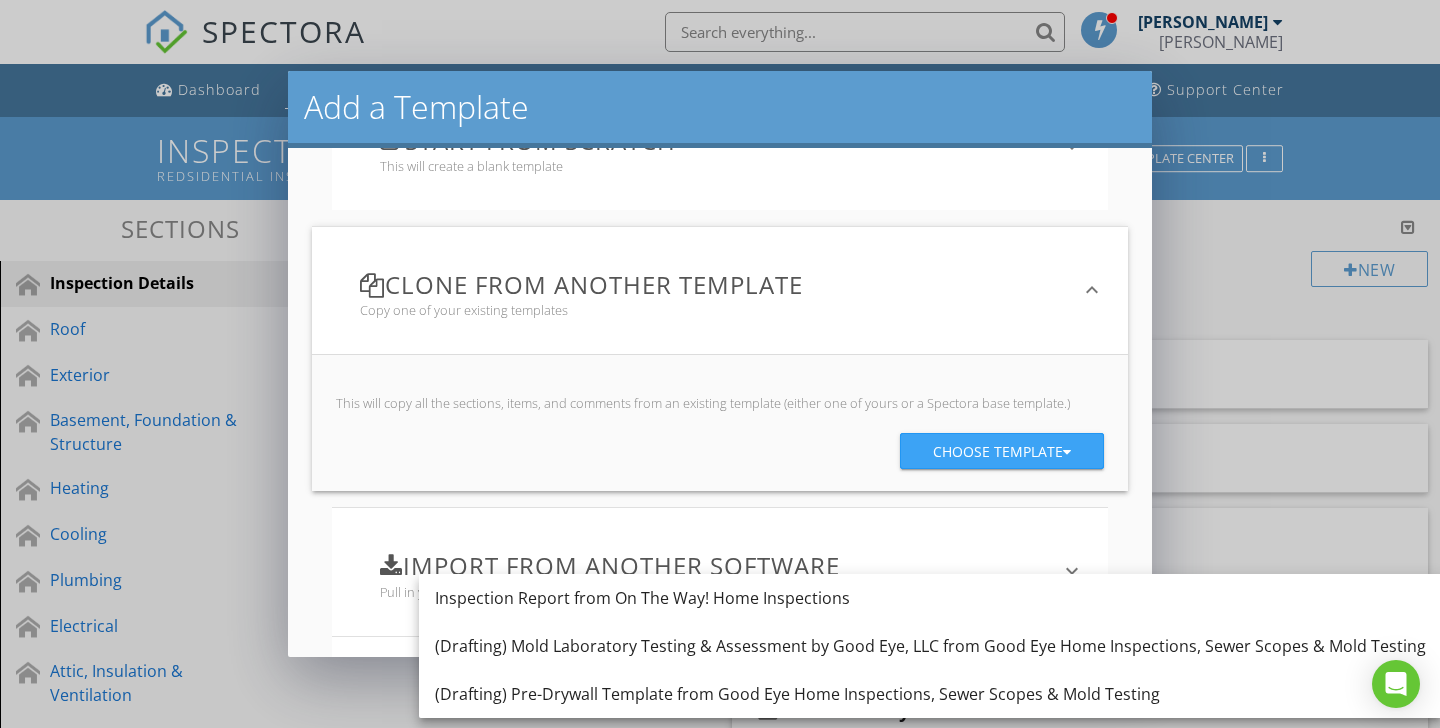 scroll, scrollTop: 219, scrollLeft: 0, axis: vertical 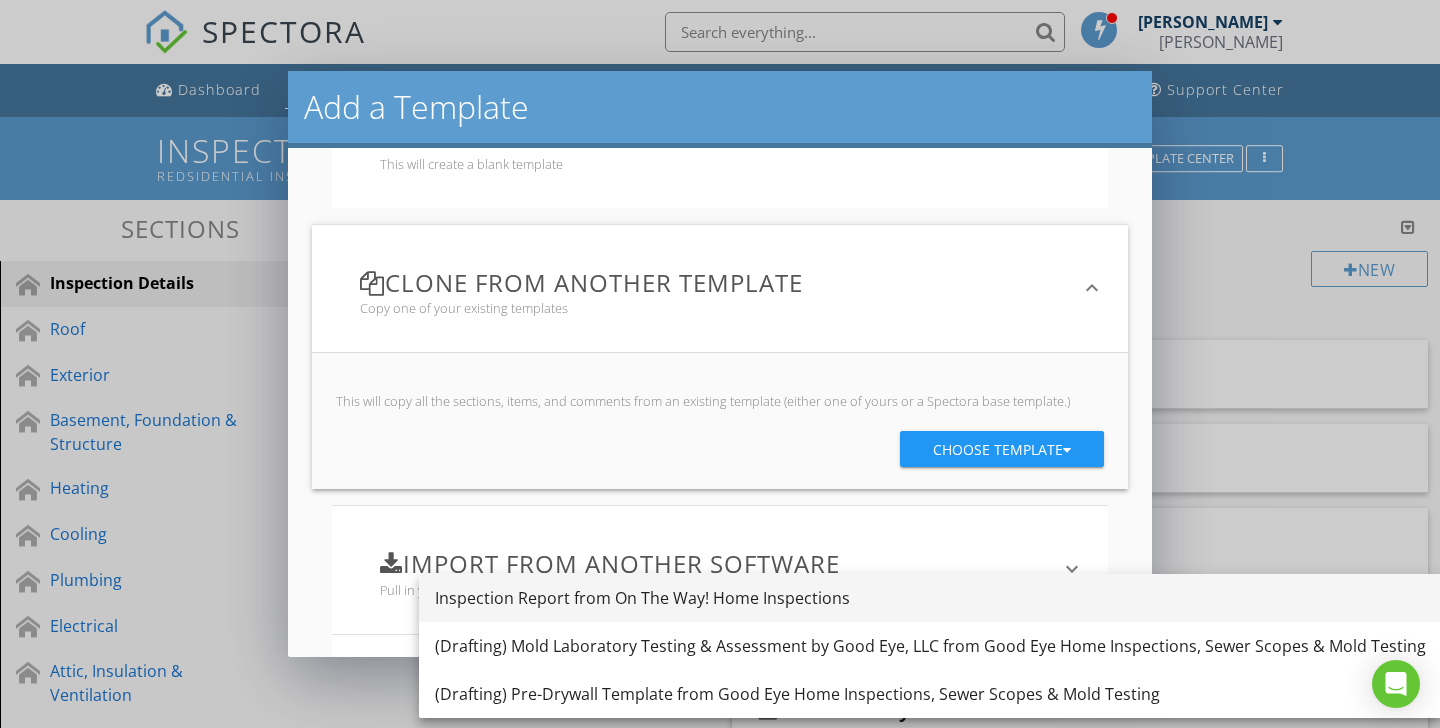 click on "Inspection Report  from On The Way! Home Inspections" at bounding box center [930, 598] 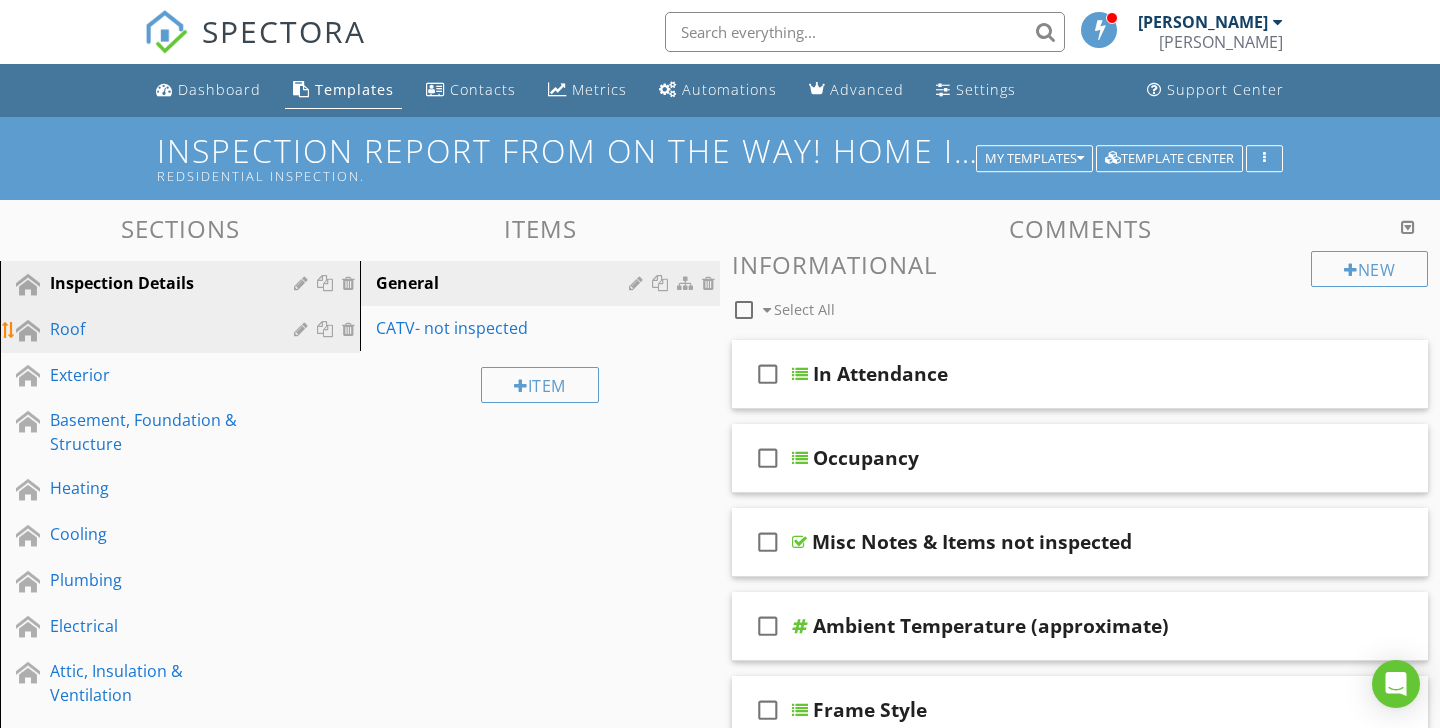 click at bounding box center (351, 329) 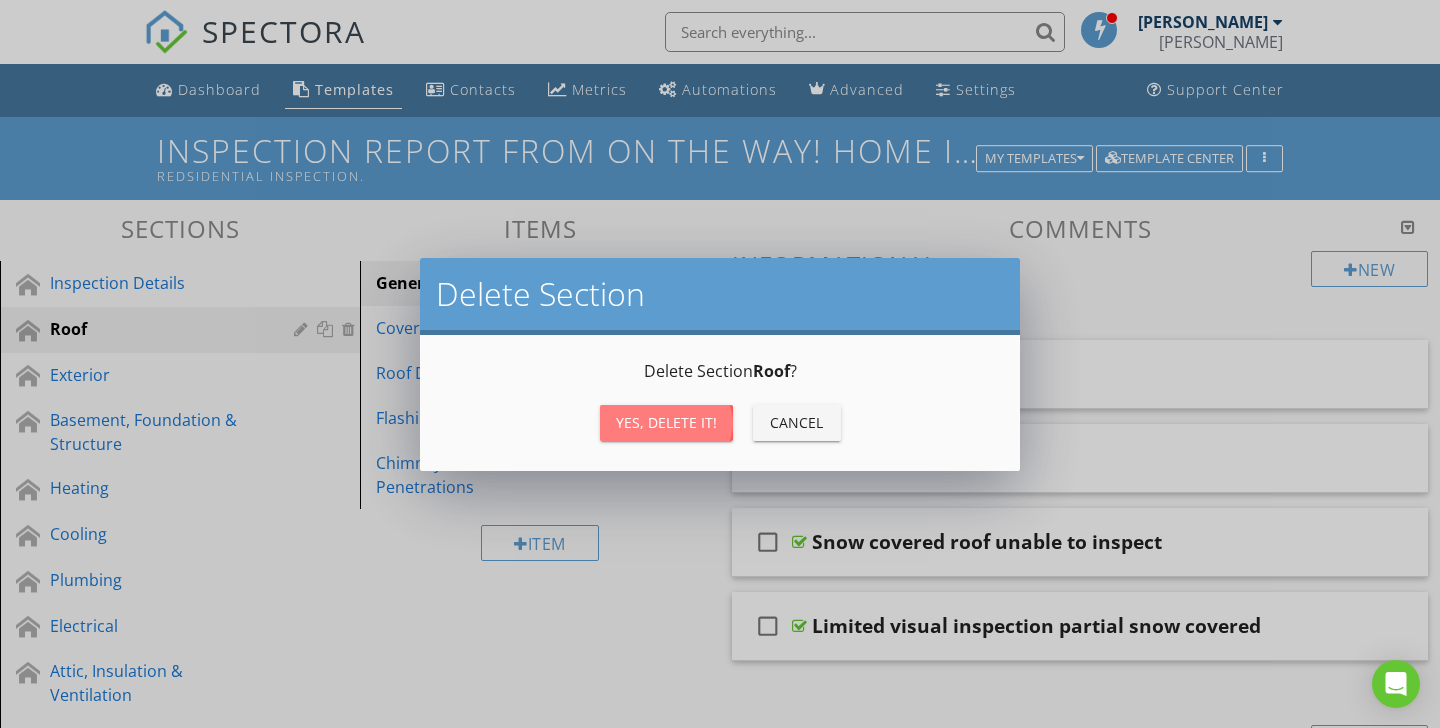 click on "Yes, Delete it!" at bounding box center (666, 422) 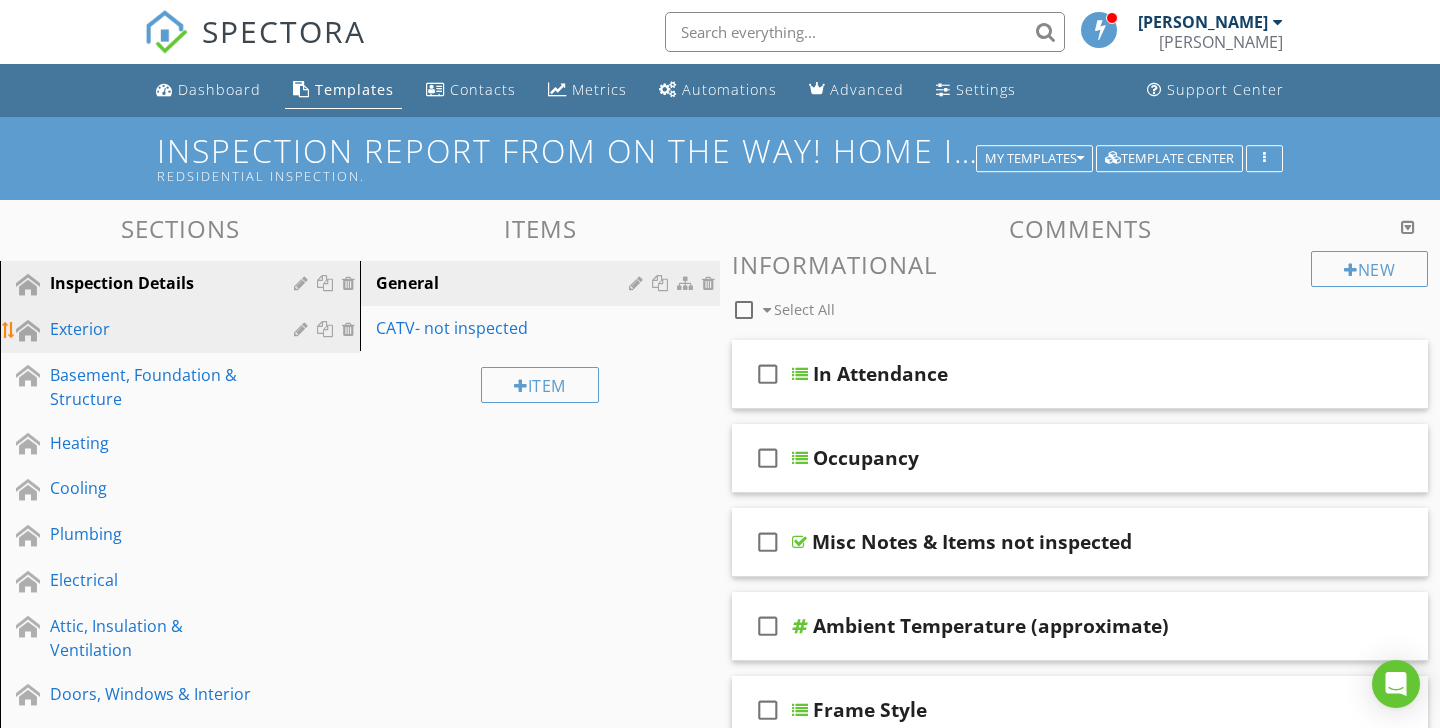 click on "Exterior" at bounding box center (157, 329) 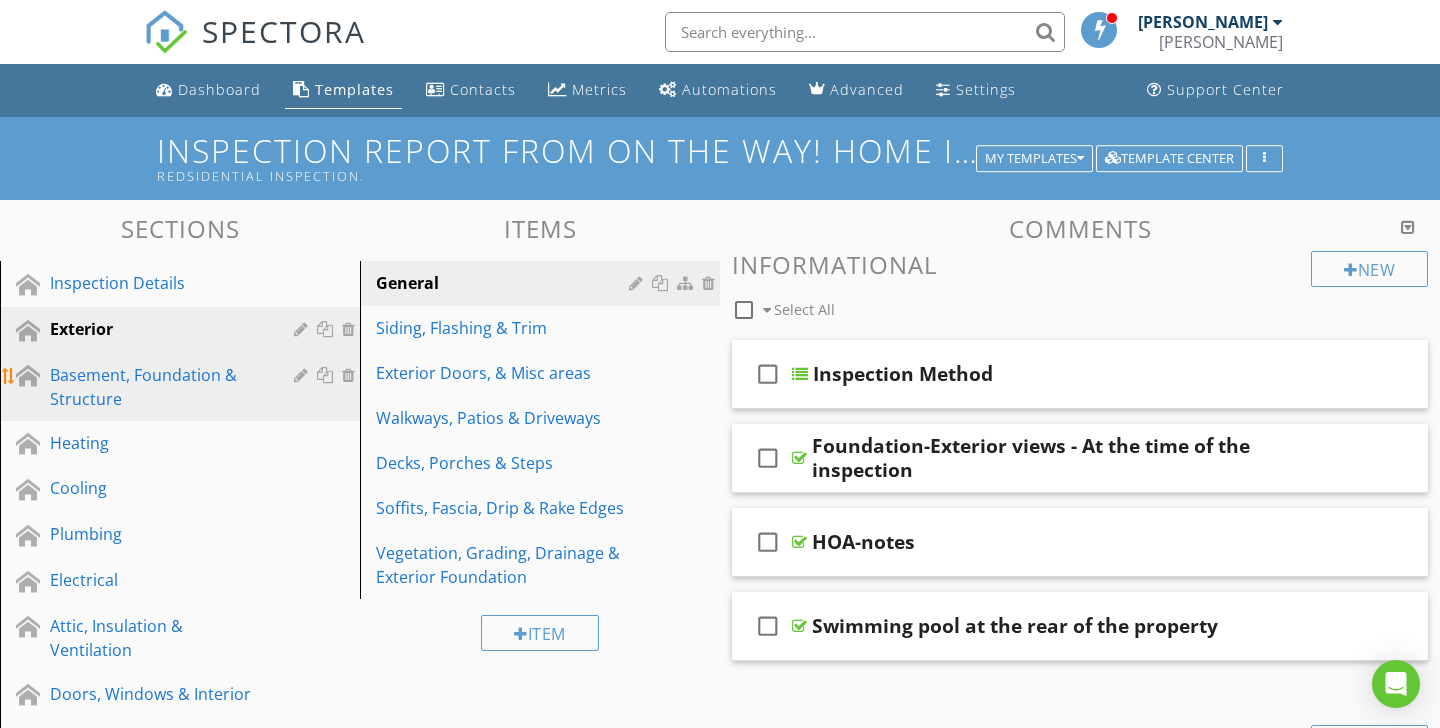 click on "Basement, Foundation & Structure" at bounding box center [157, 387] 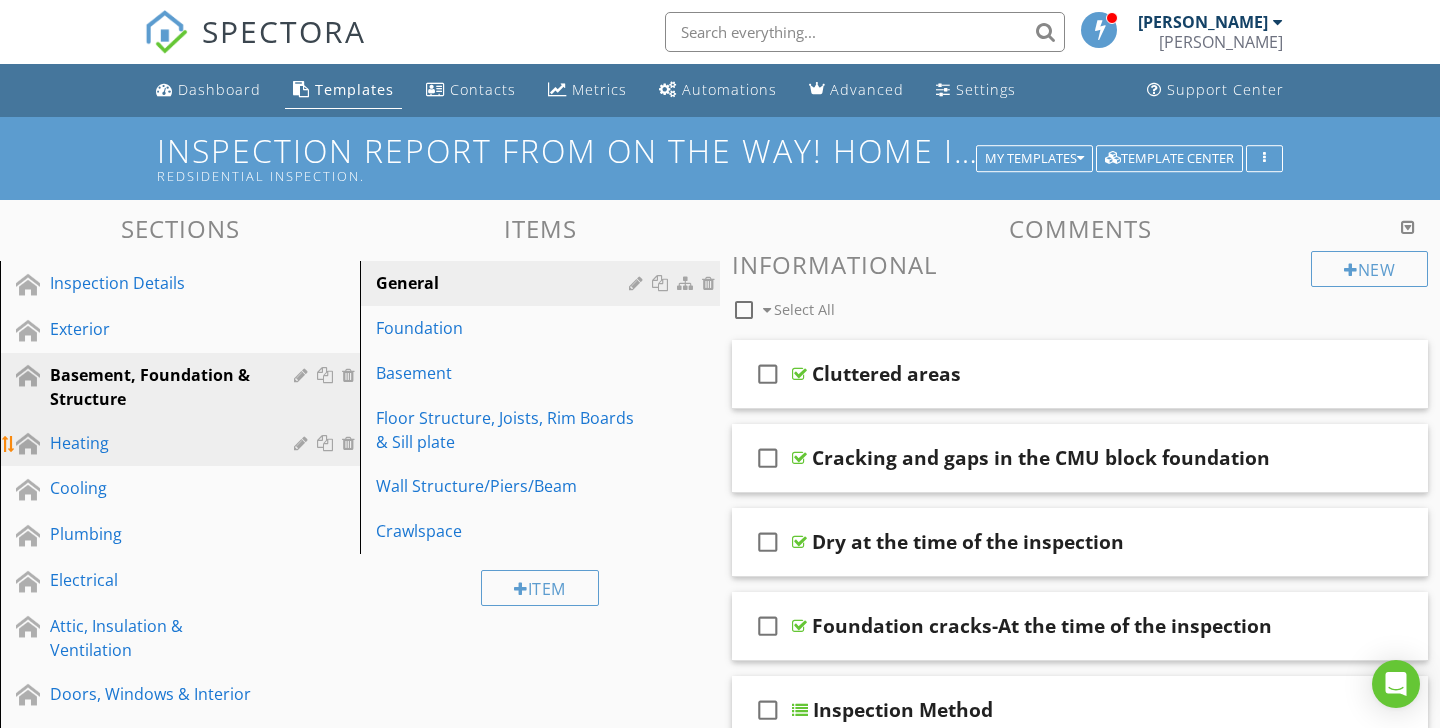 click on "Heating" at bounding box center (195, 444) 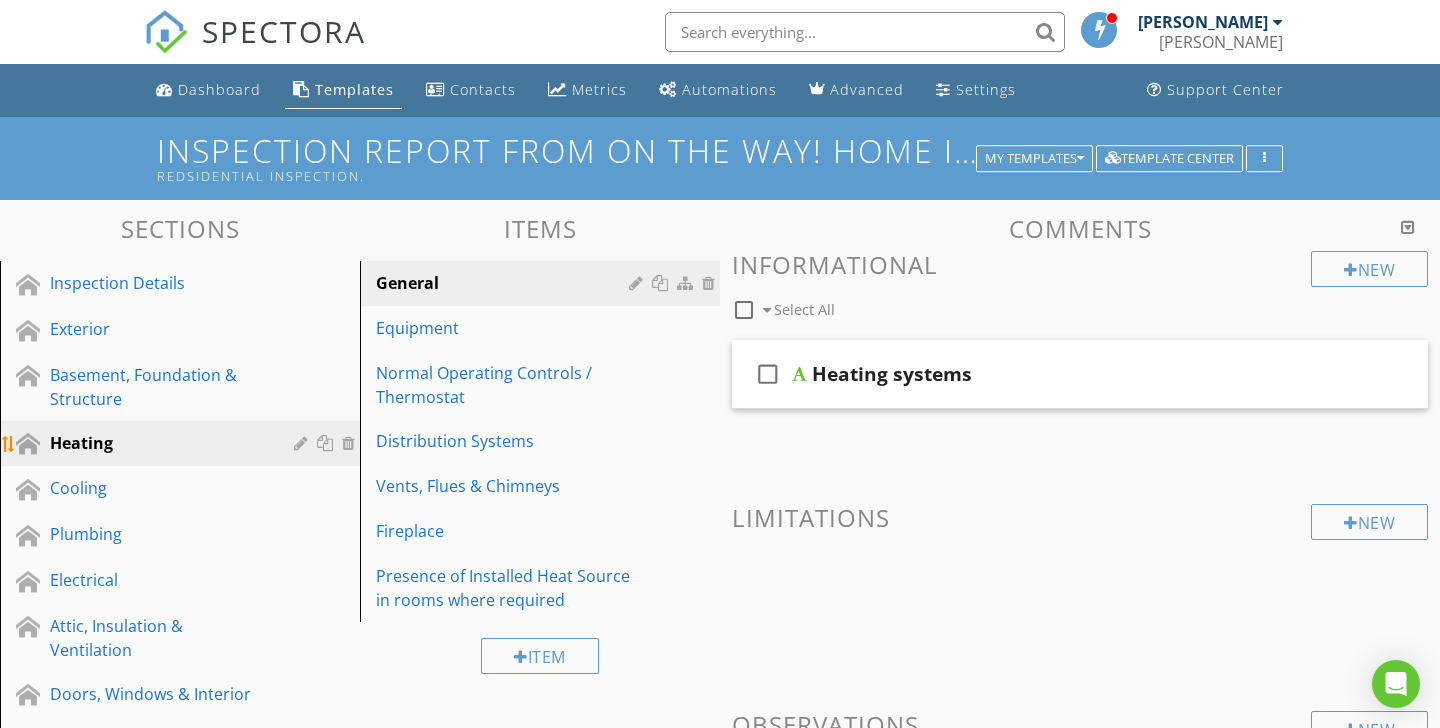 click at bounding box center [351, 443] 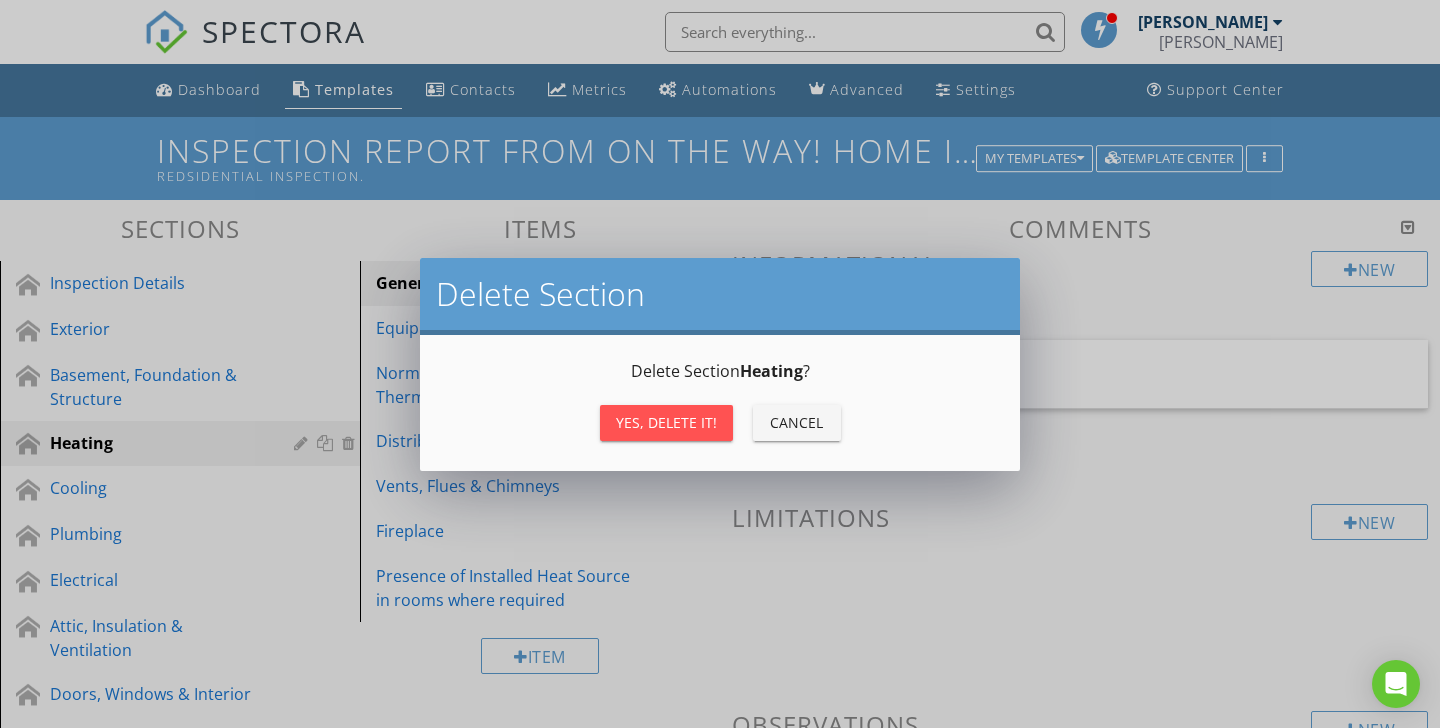 click on "Yes, Delete it!" at bounding box center [666, 423] 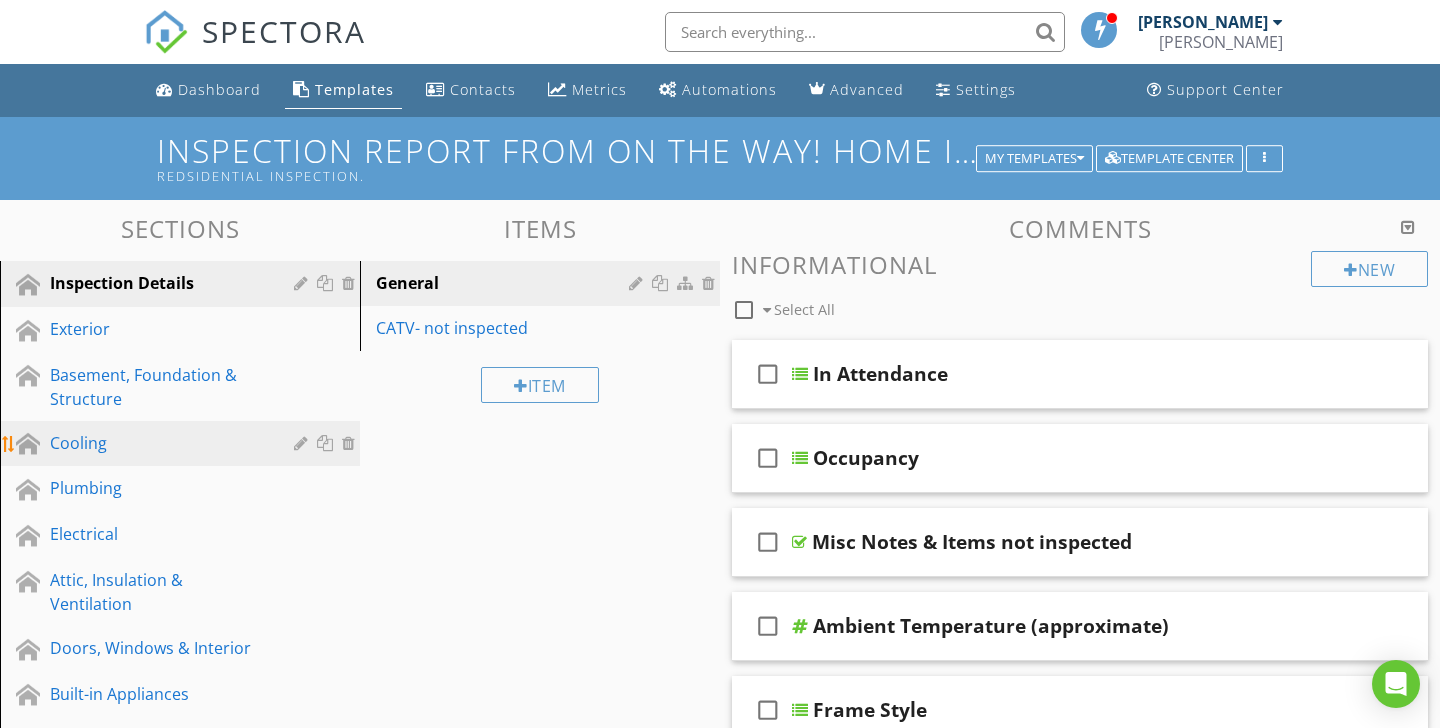 click at bounding box center (351, 443) 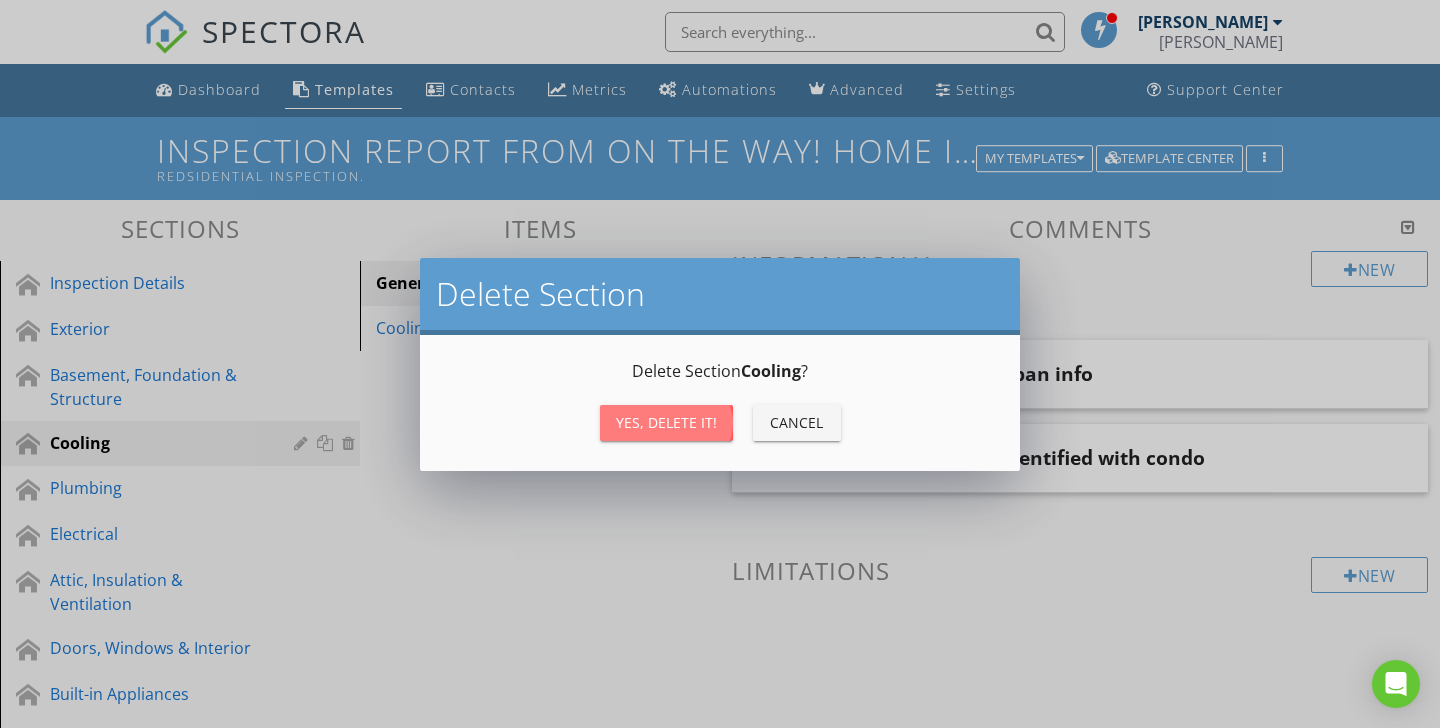 click on "Yes, Delete it!" at bounding box center (666, 422) 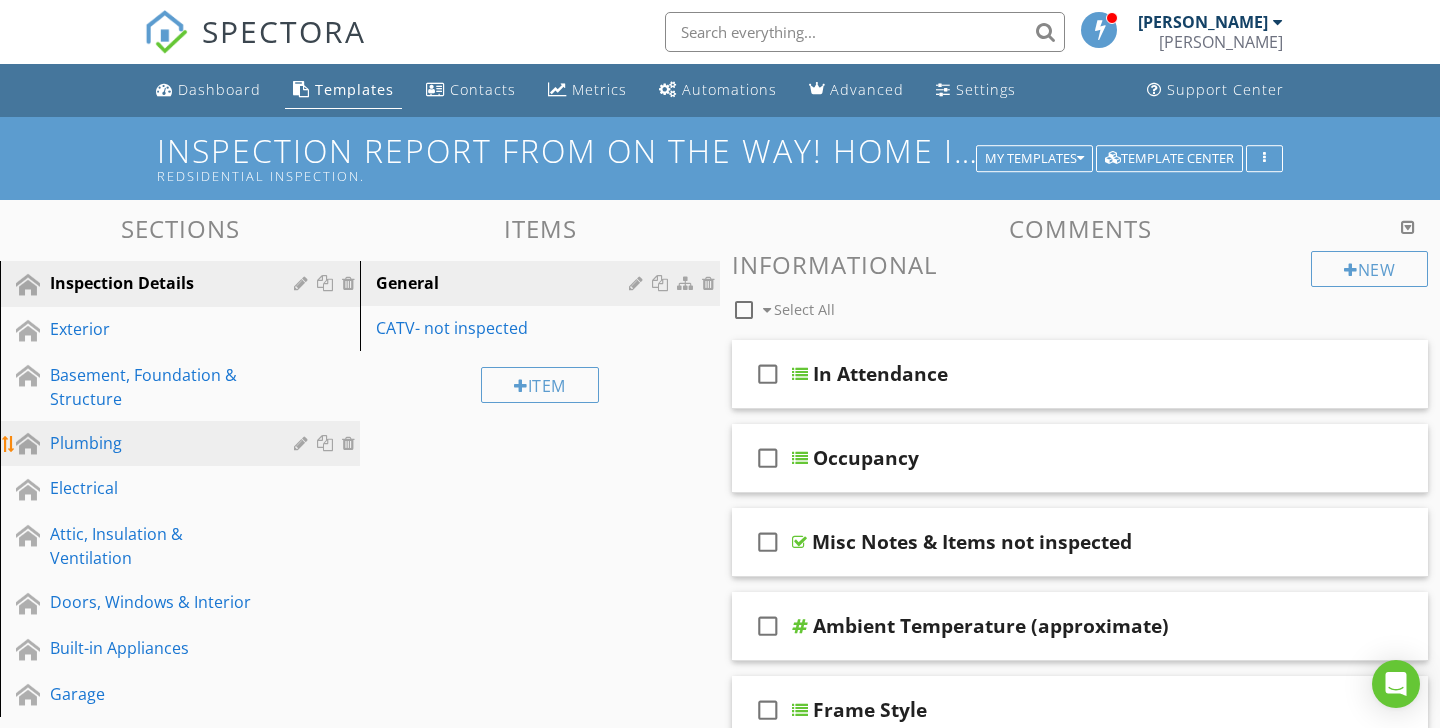 click on "Plumbing" at bounding box center (157, 443) 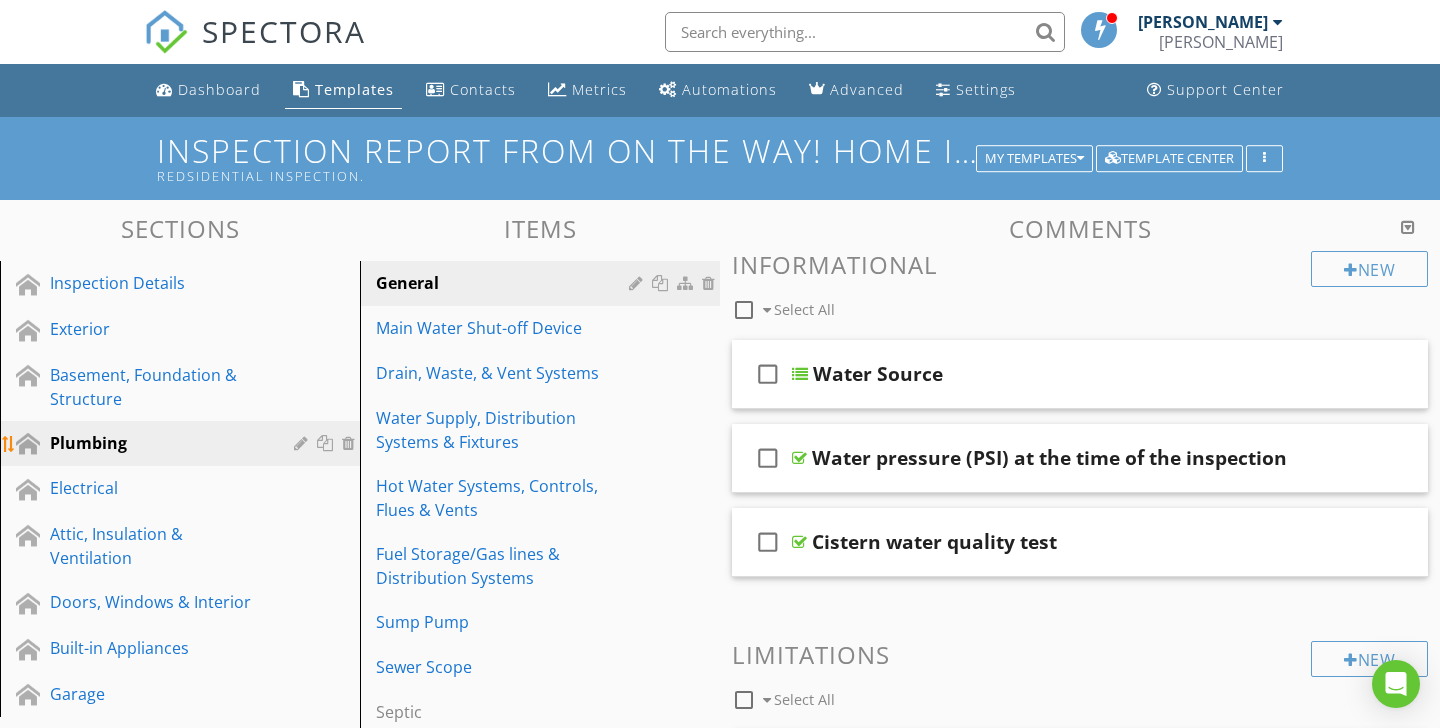 click at bounding box center [351, 443] 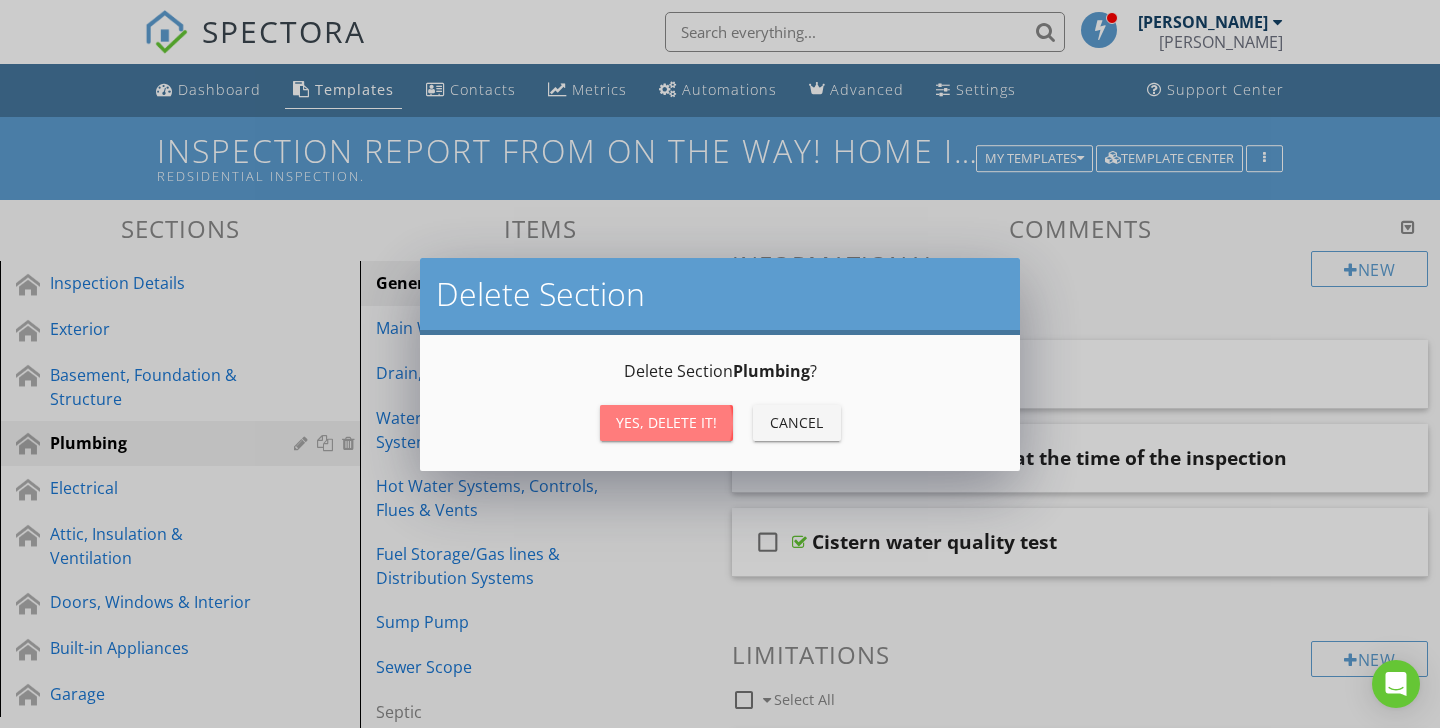 click on "Yes, Delete it!" at bounding box center (666, 422) 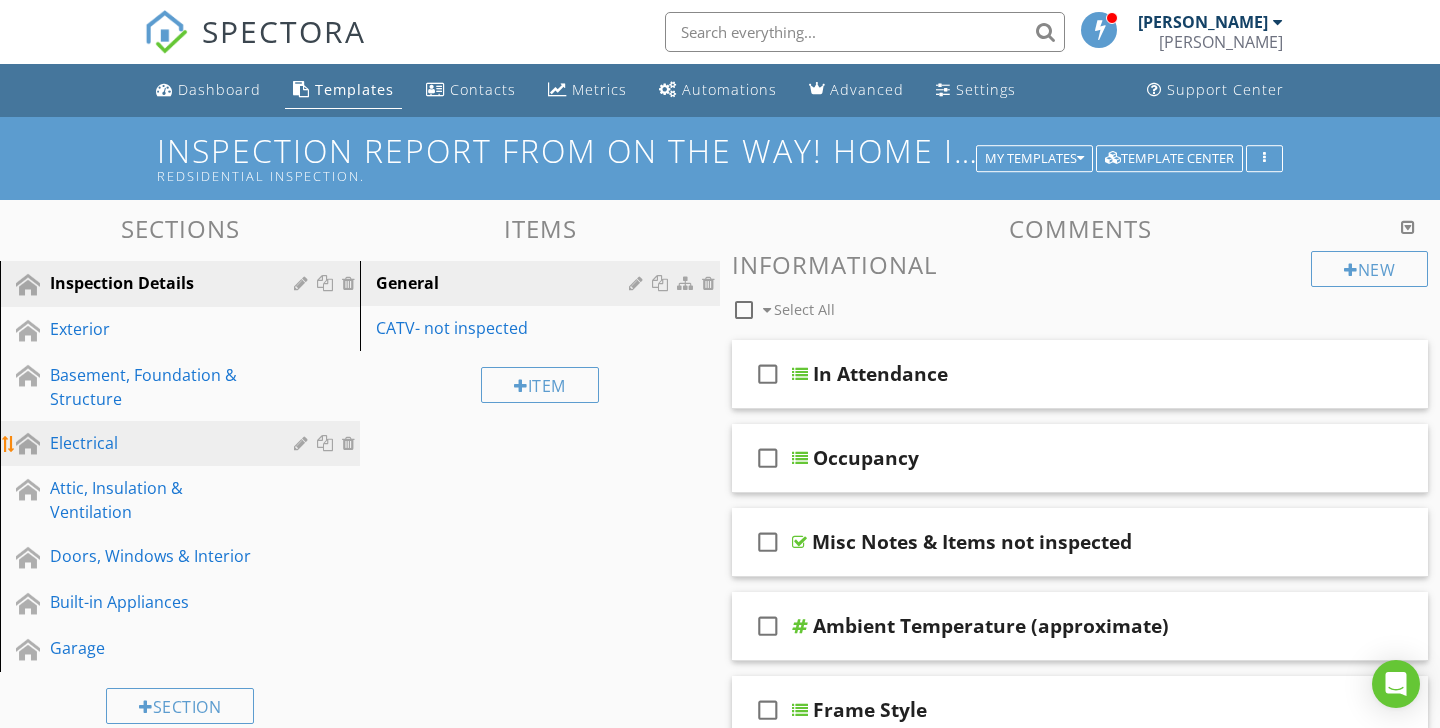 click on "Electrical" at bounding box center [157, 443] 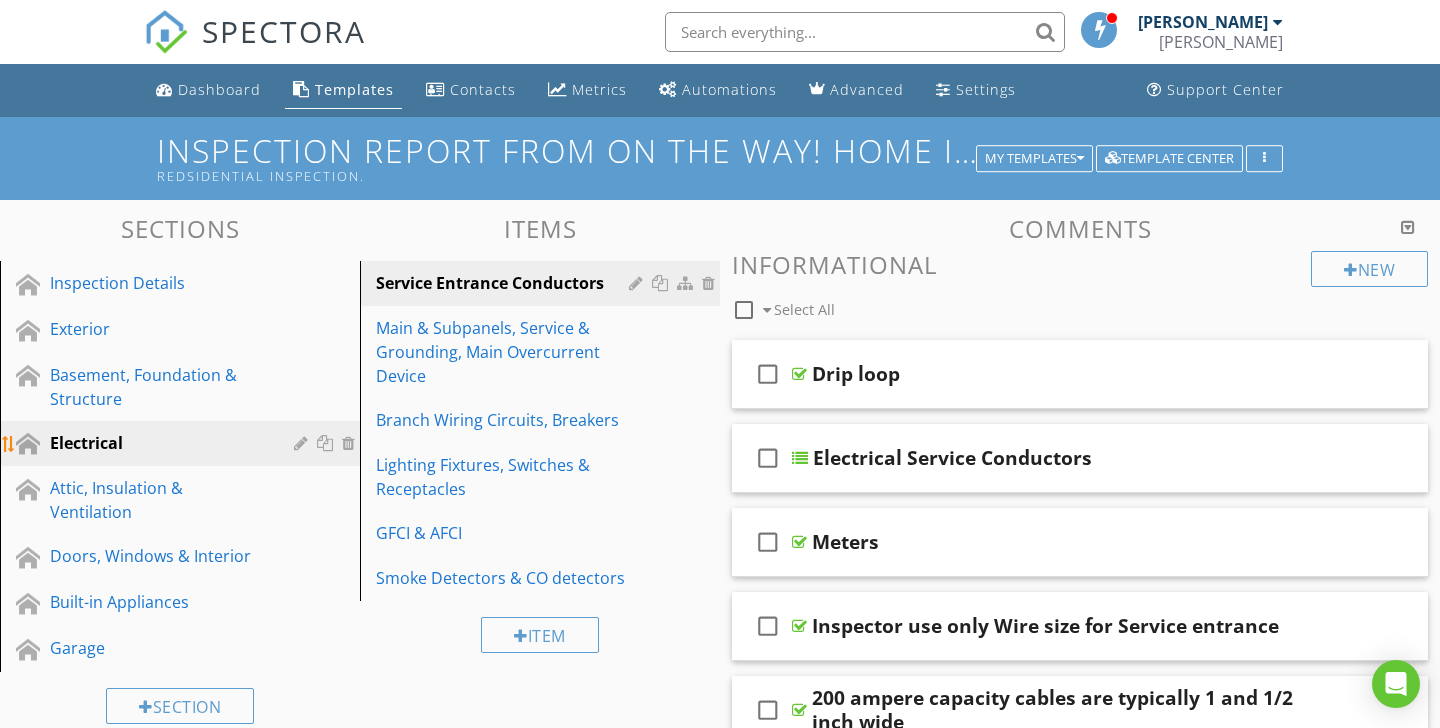 click at bounding box center (351, 443) 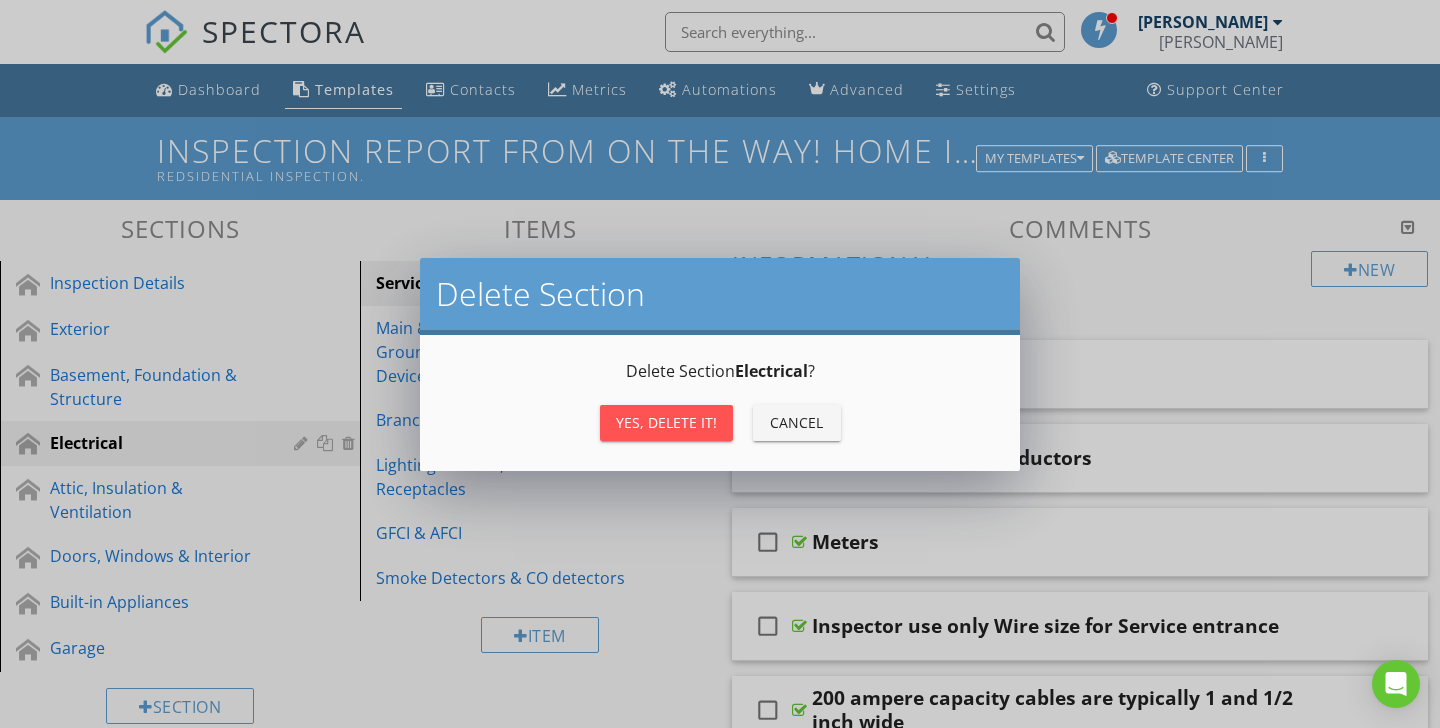 click on "Yes, Delete it!" at bounding box center [666, 422] 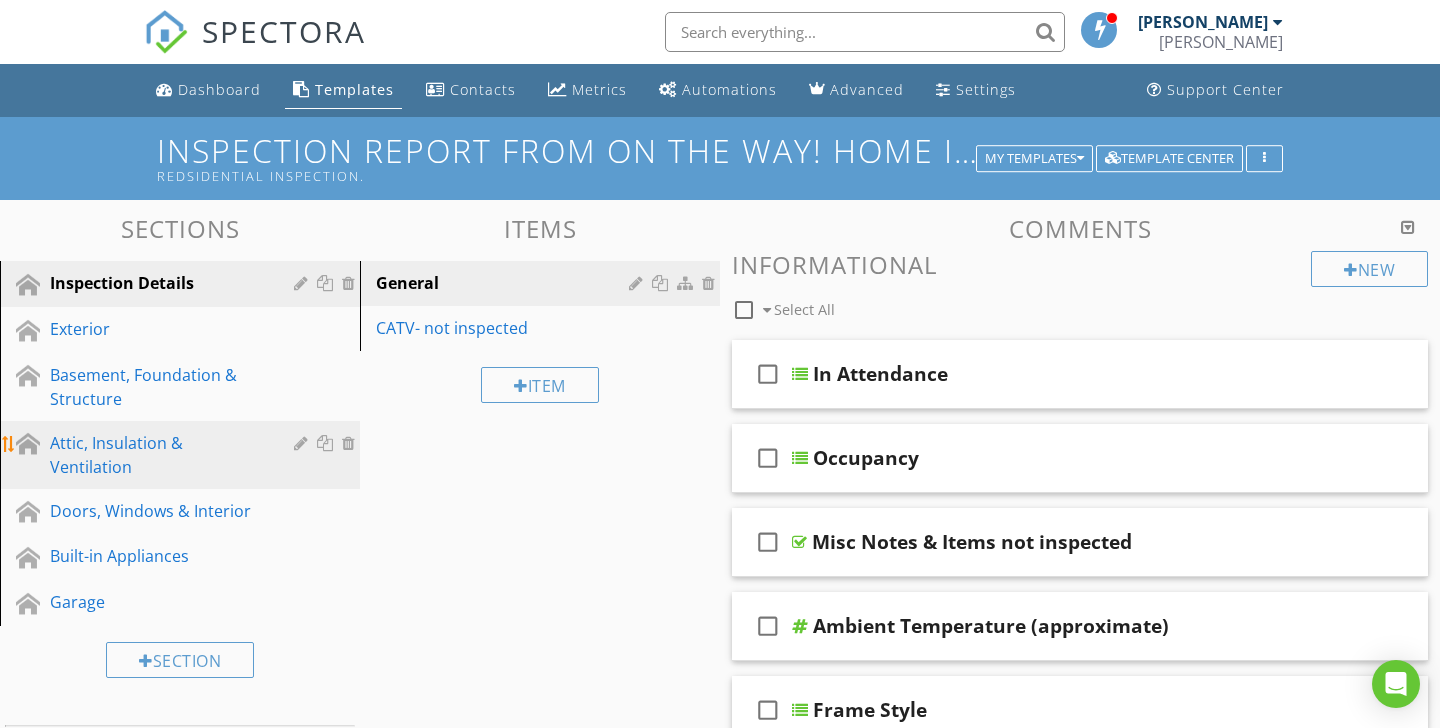 click at bounding box center (351, 443) 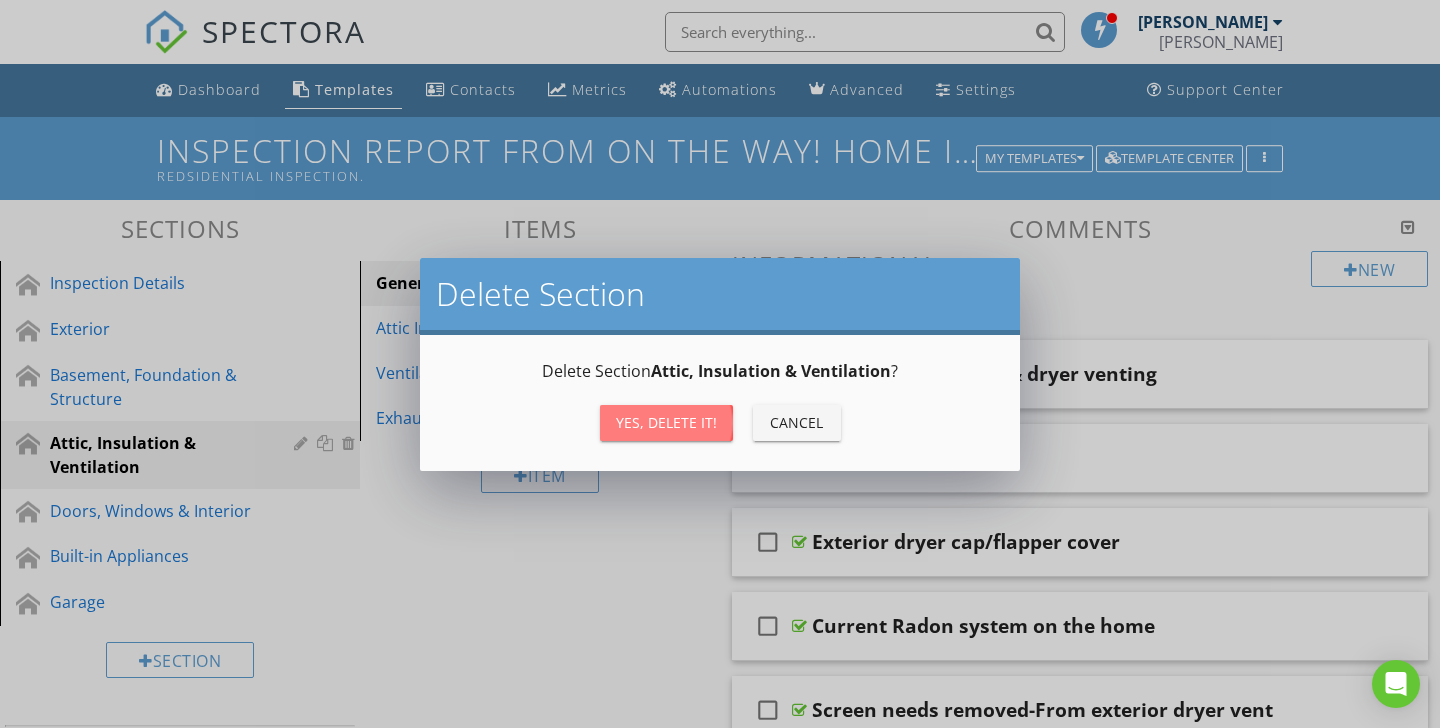 click on "Yes, Delete it!" at bounding box center [666, 422] 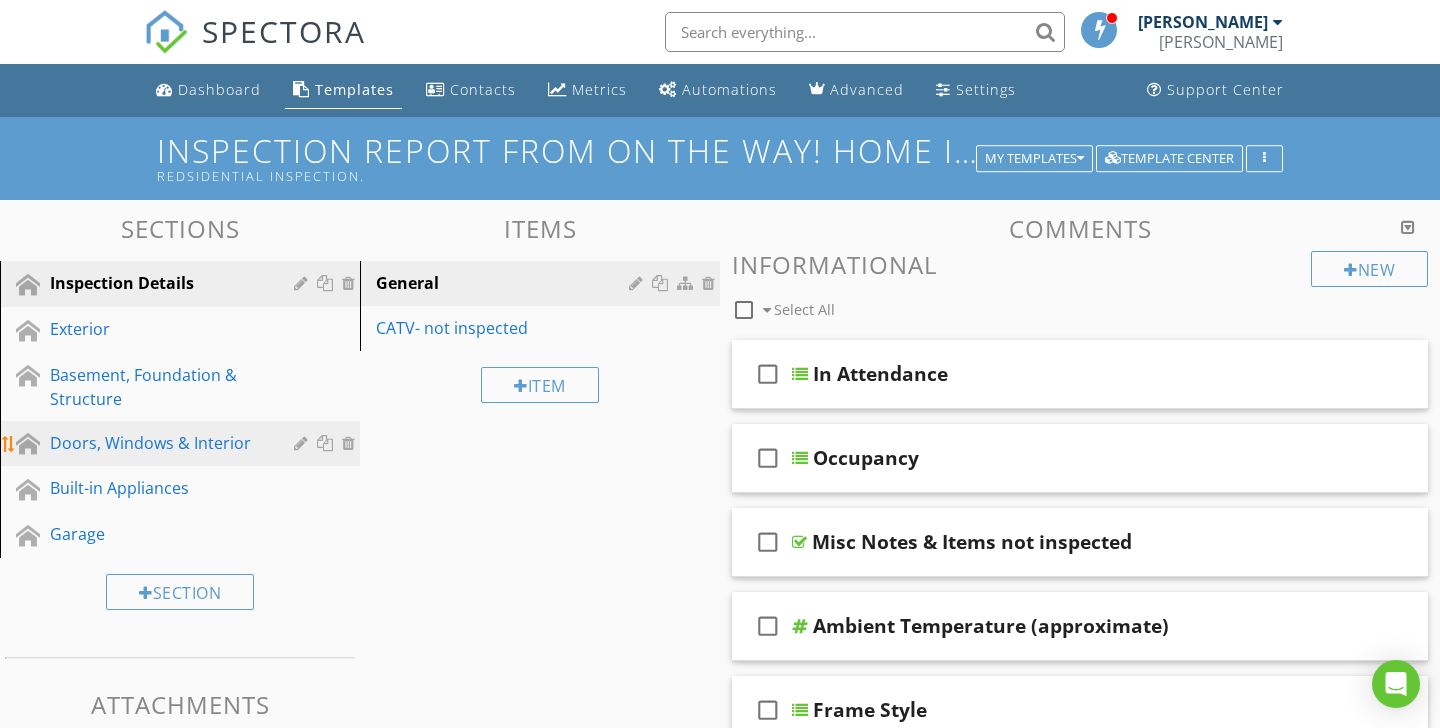 click at bounding box center (351, 443) 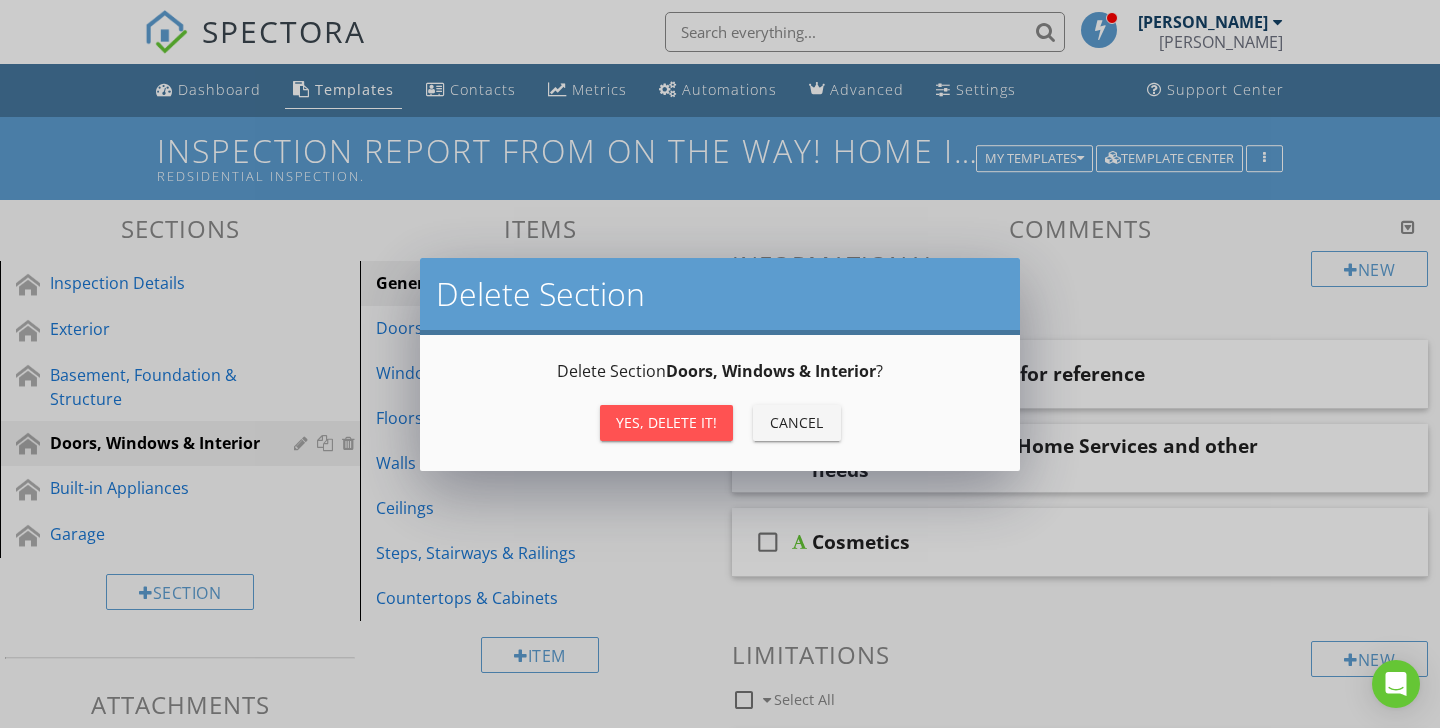 click on "Yes, Delete it!" at bounding box center (666, 422) 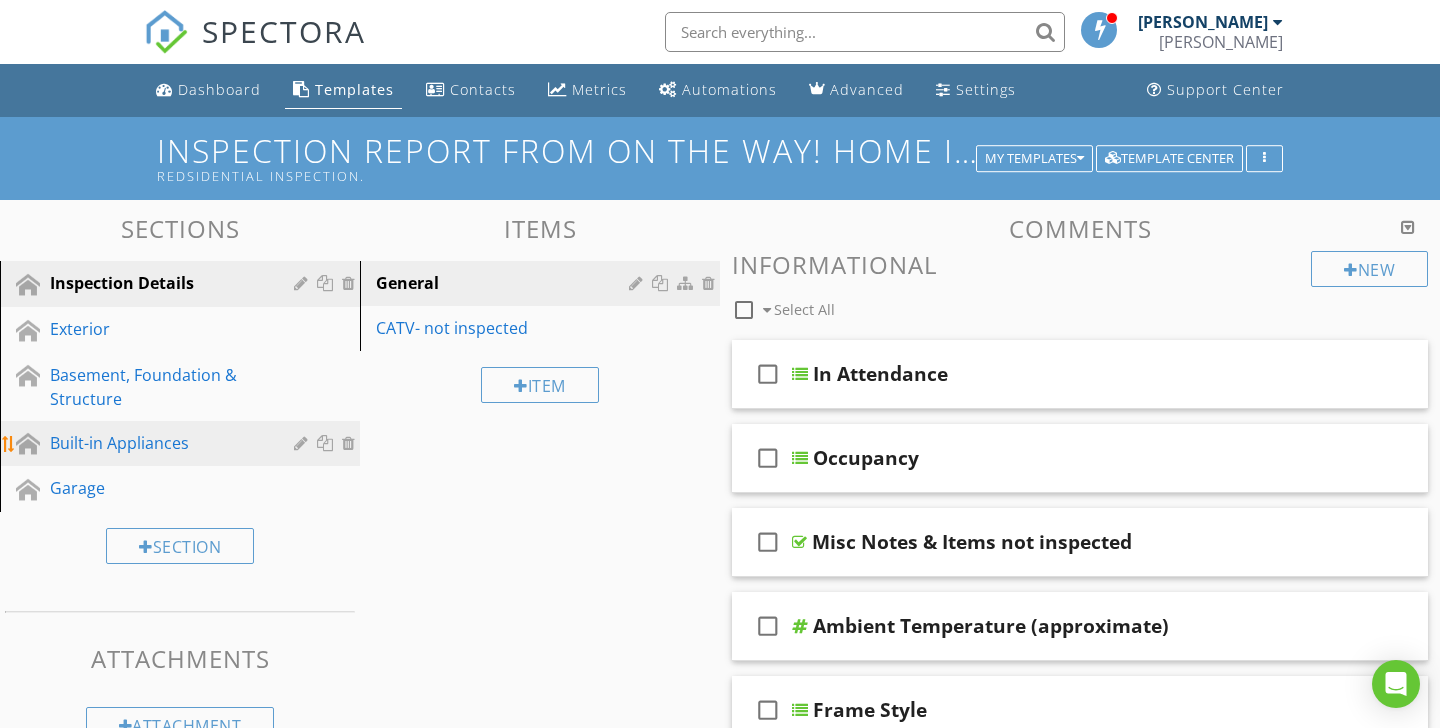 click at bounding box center (351, 443) 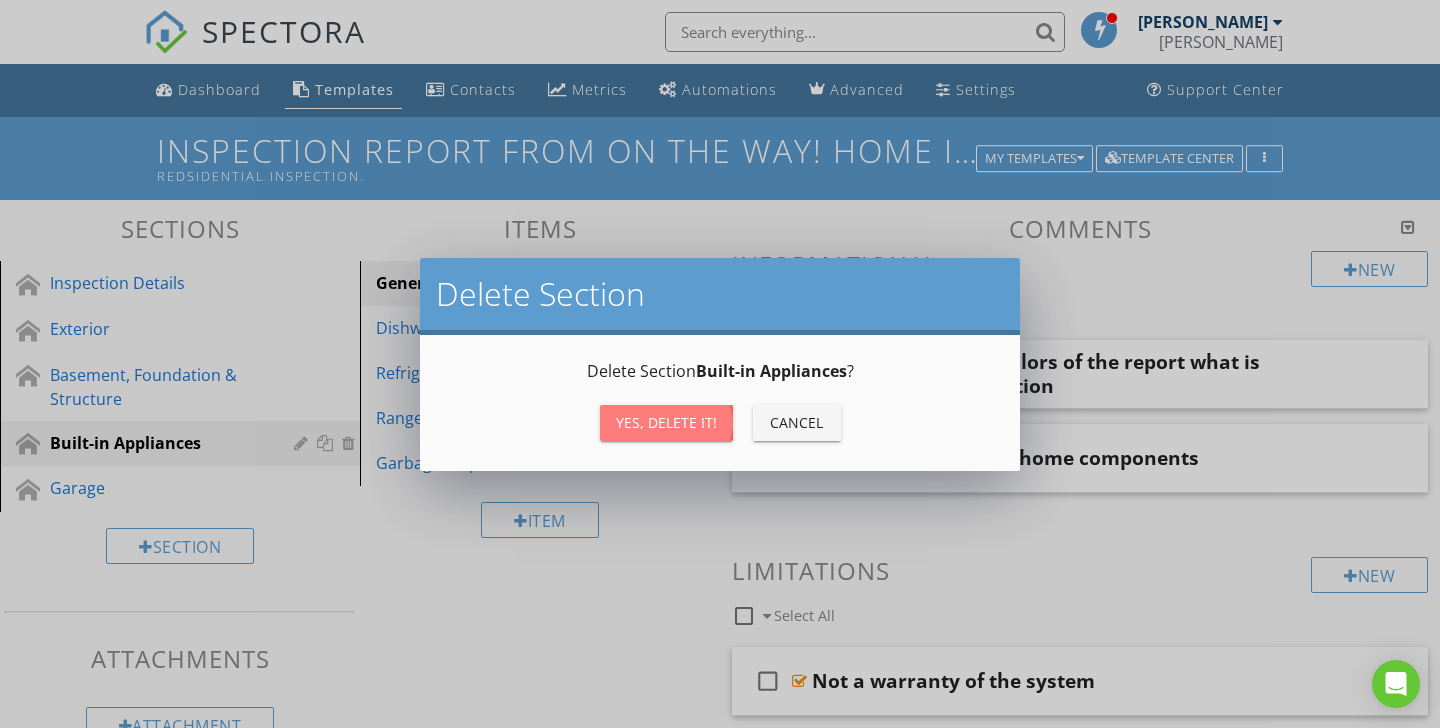click on "Yes, Delete it!" at bounding box center [666, 422] 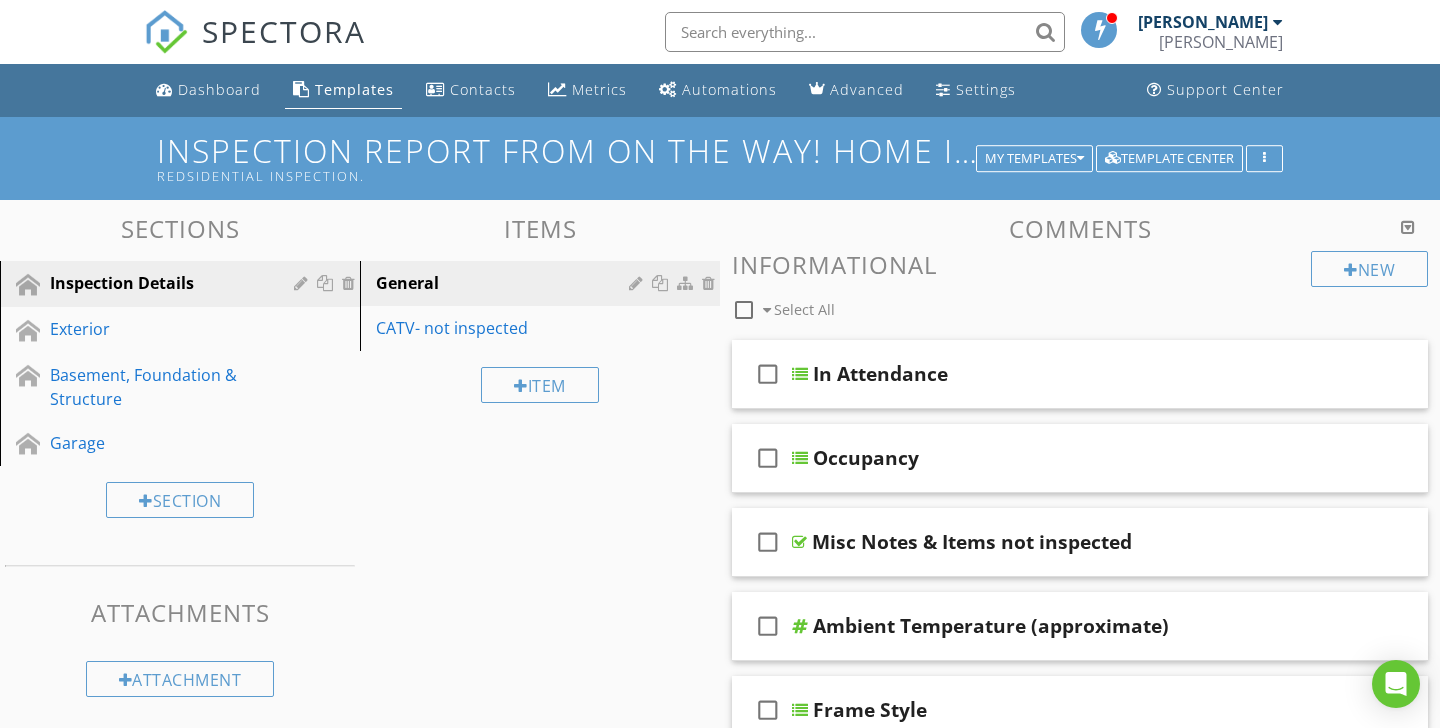 click on "Inspection Report  from On The Way! Home Inspections - Copy
Redsidential Inspection." at bounding box center (720, 158) 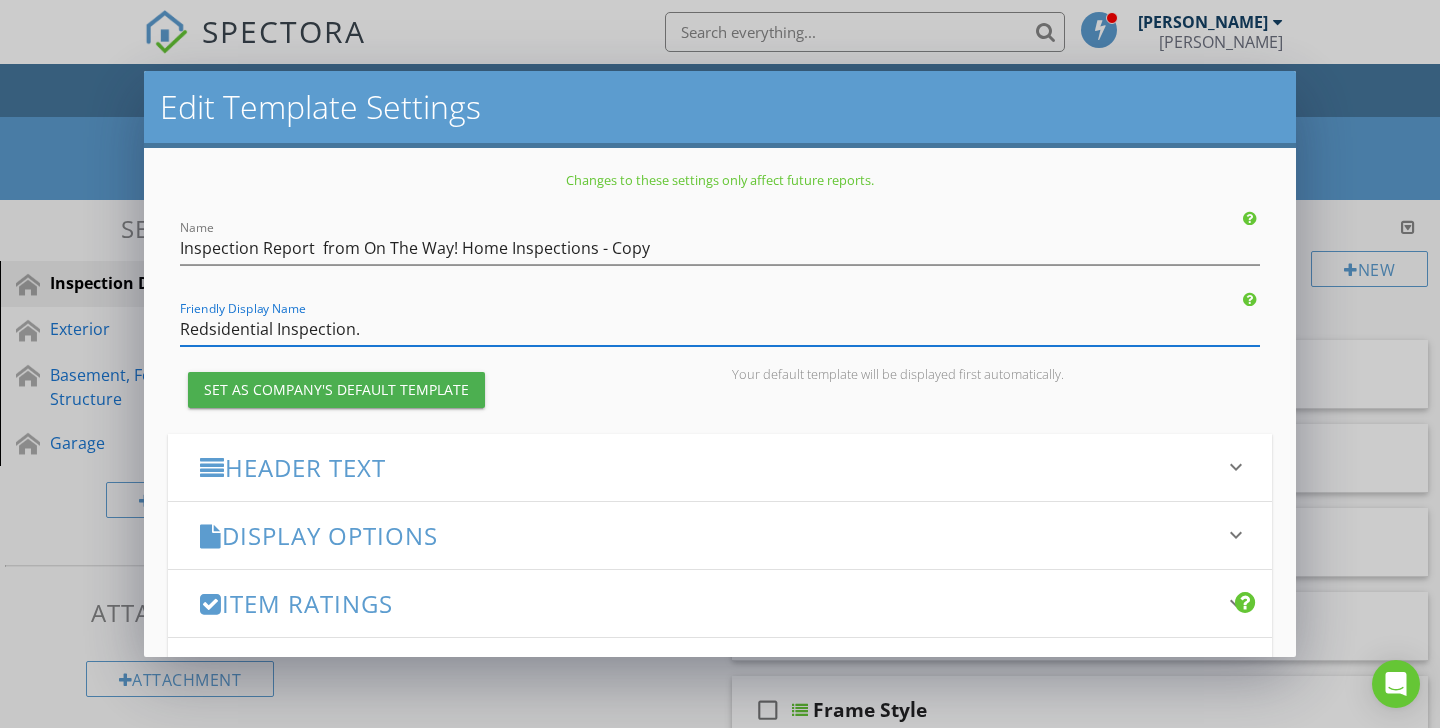 drag, startPoint x: 273, startPoint y: 330, endPoint x: 121, endPoint y: 321, distance: 152.26622 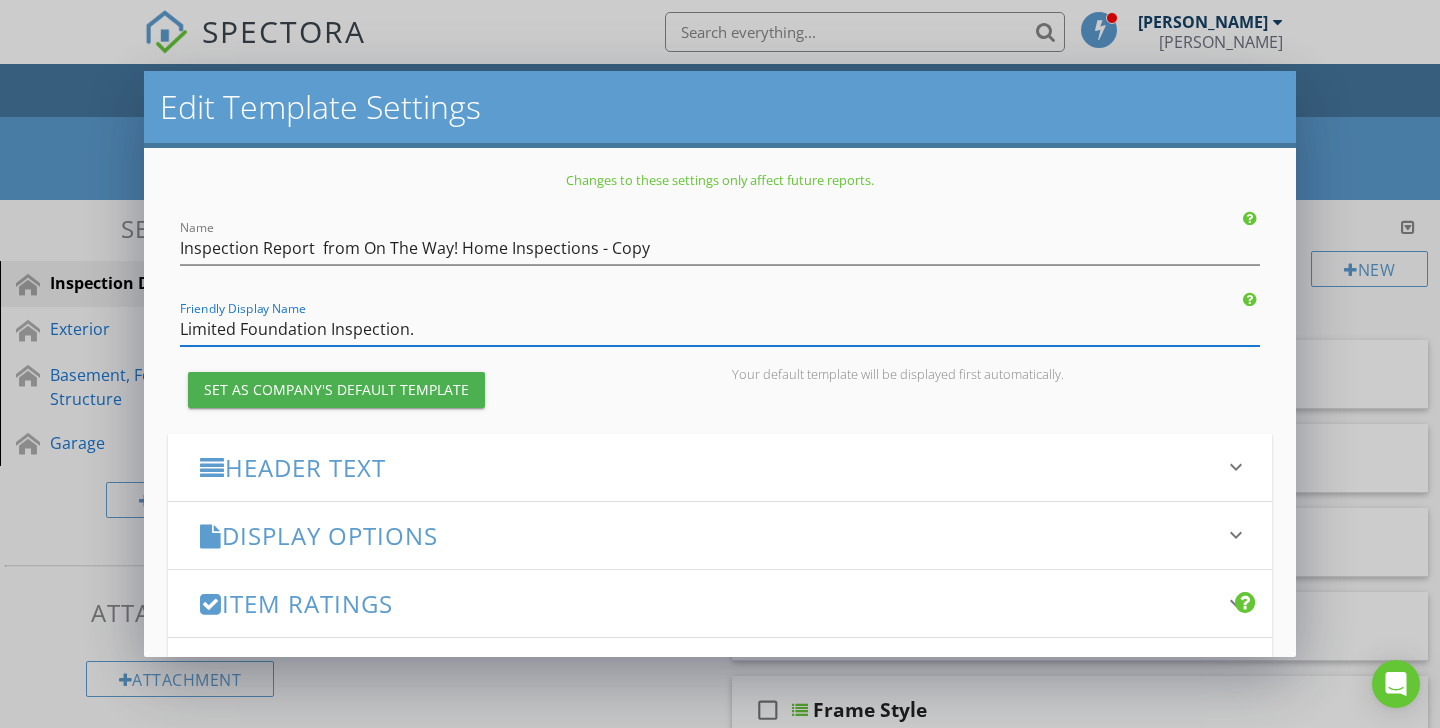 click on "Limited Foundation Inspection." at bounding box center (720, 329) 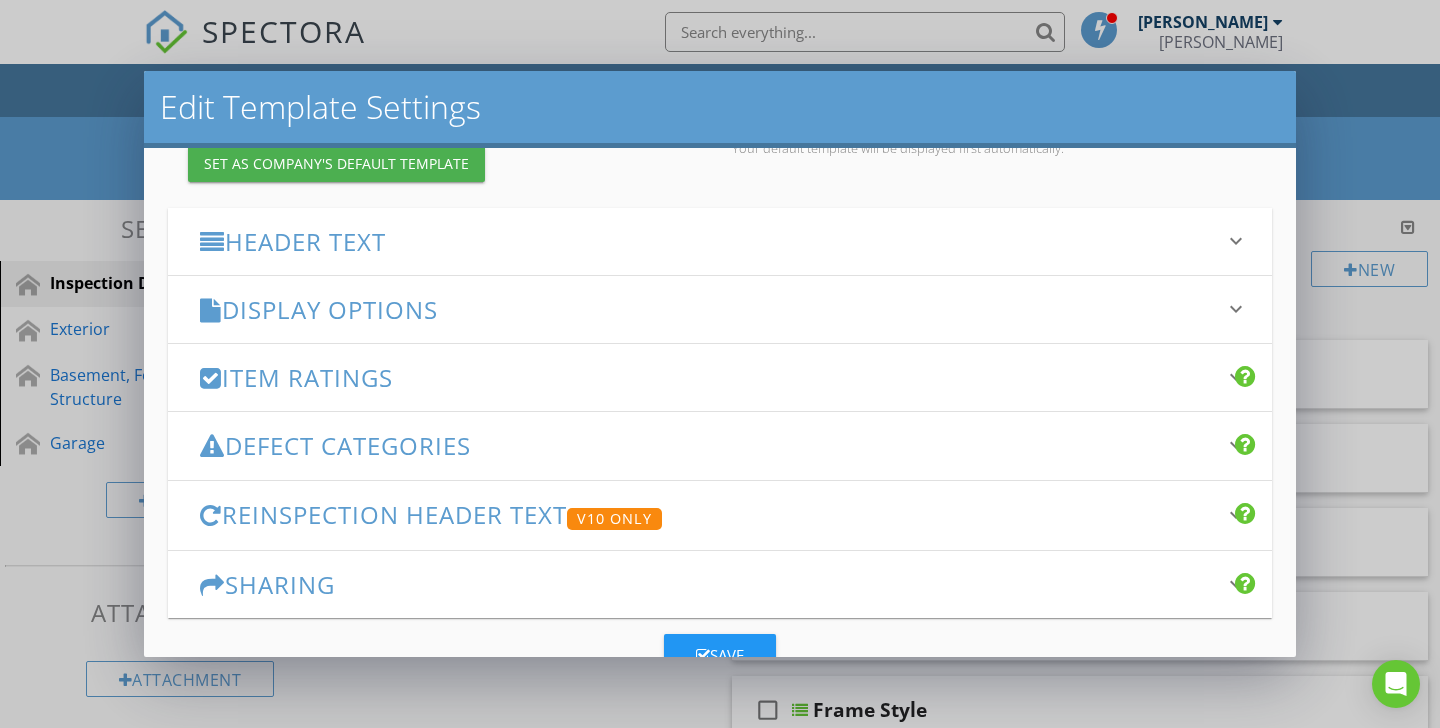 scroll, scrollTop: 289, scrollLeft: 0, axis: vertical 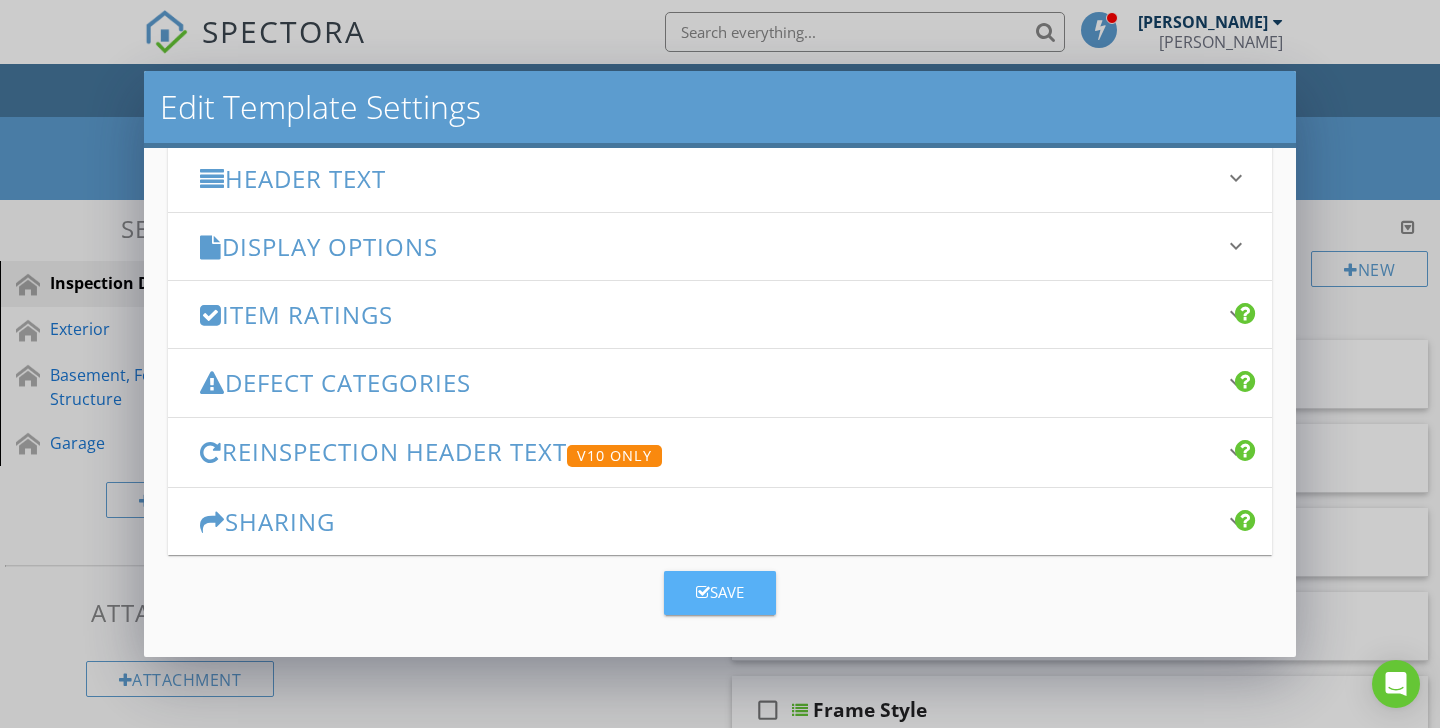 click on "Save" at bounding box center (720, 592) 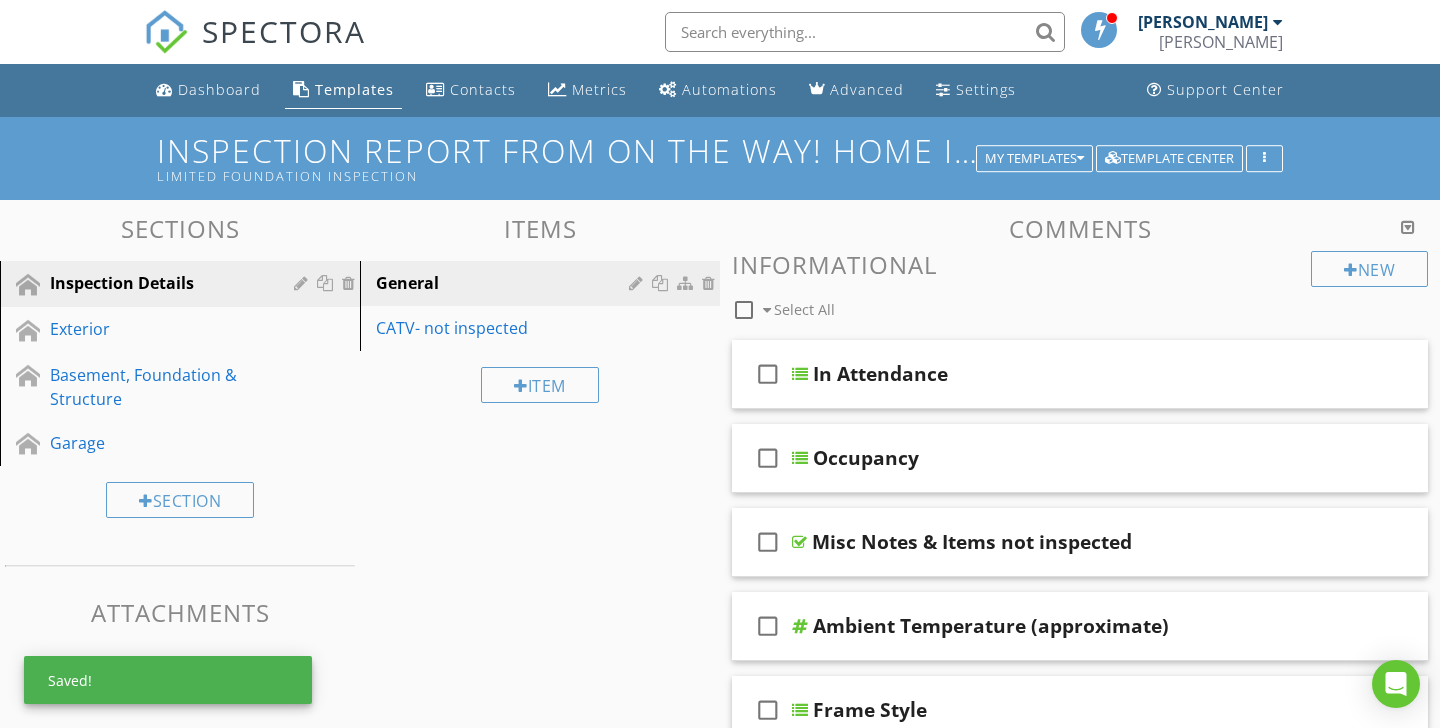 click at bounding box center (865, 32) 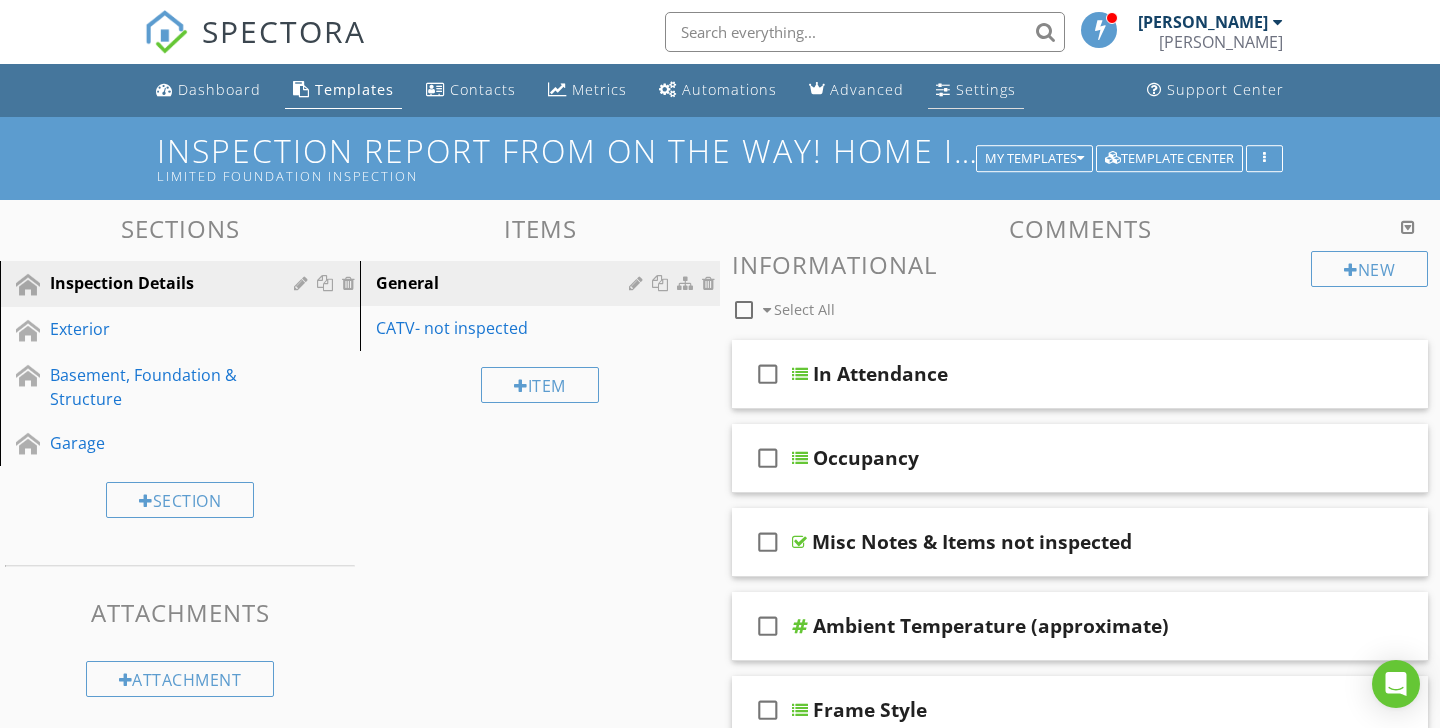 click on "Settings" at bounding box center (986, 89) 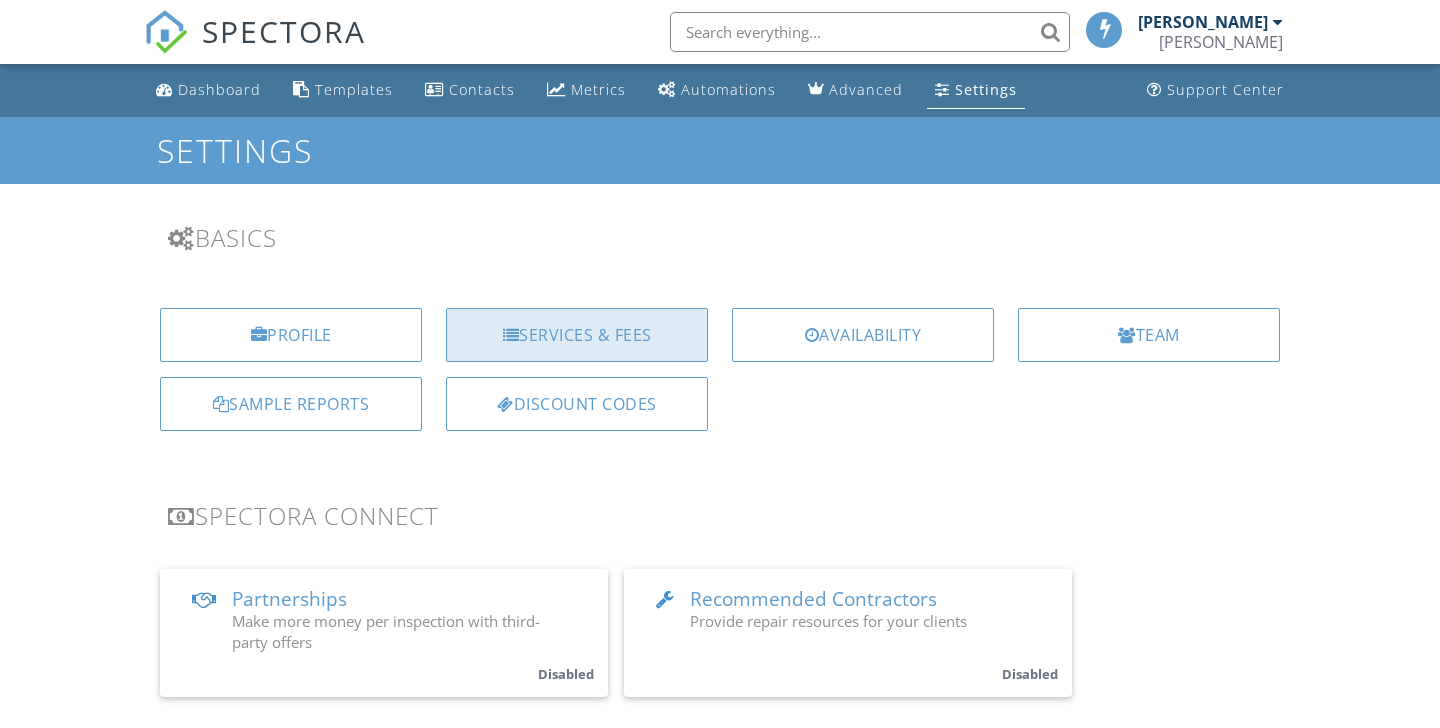 scroll, scrollTop: 0, scrollLeft: 0, axis: both 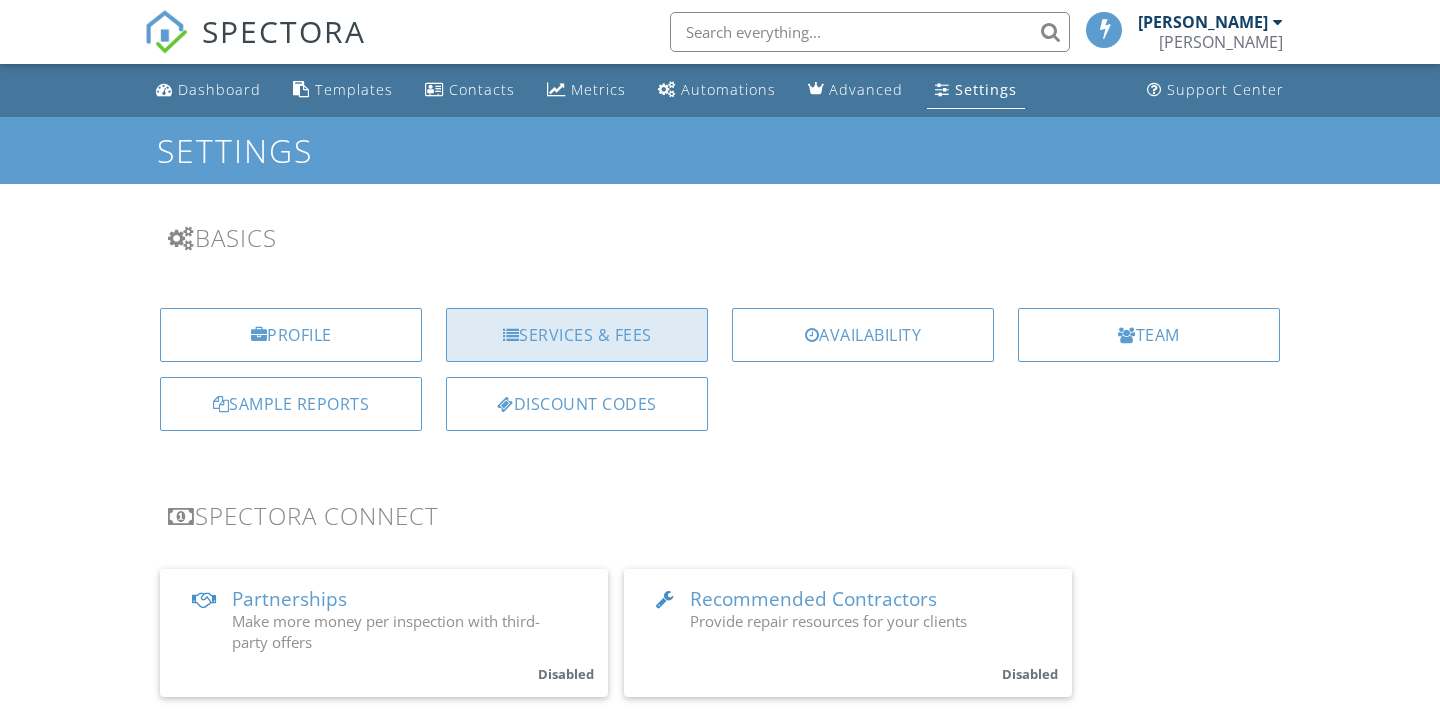 click on "Services & Fees" at bounding box center [577, 335] 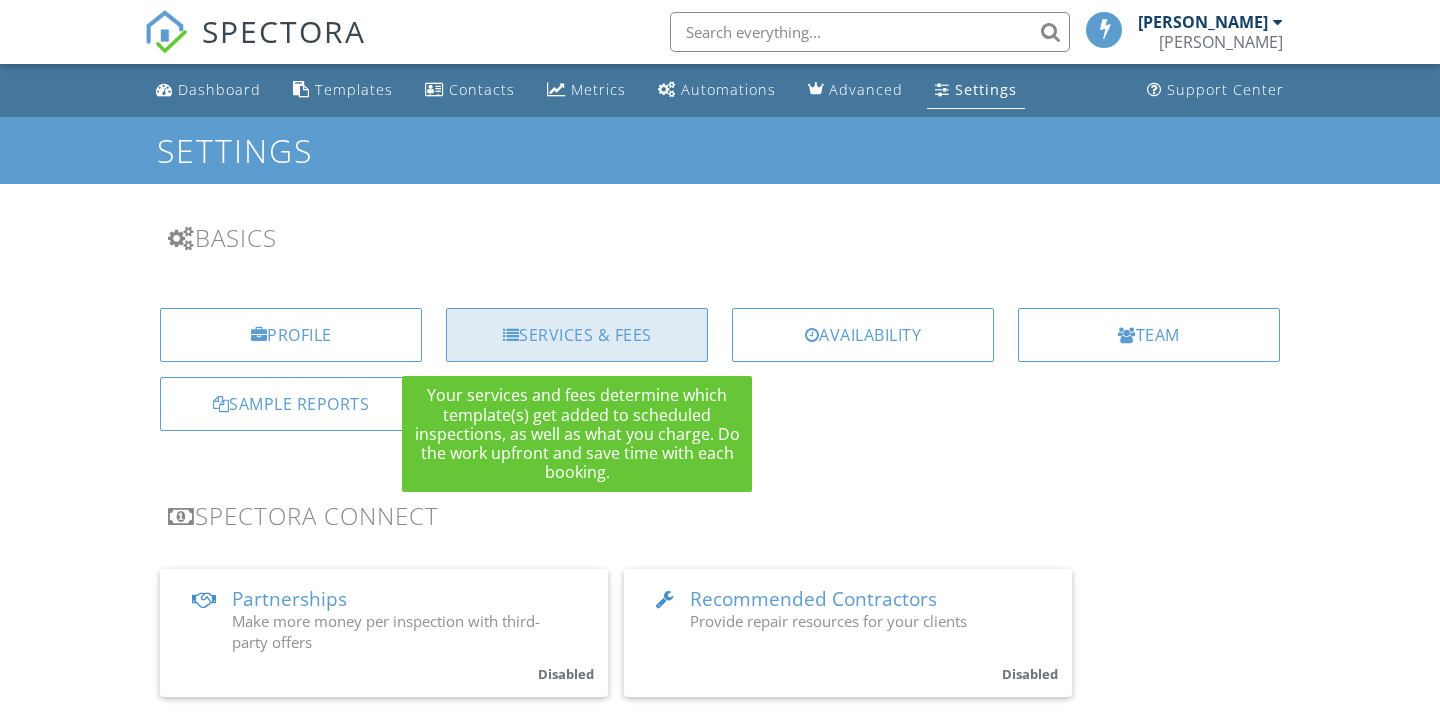 scroll, scrollTop: 0, scrollLeft: 0, axis: both 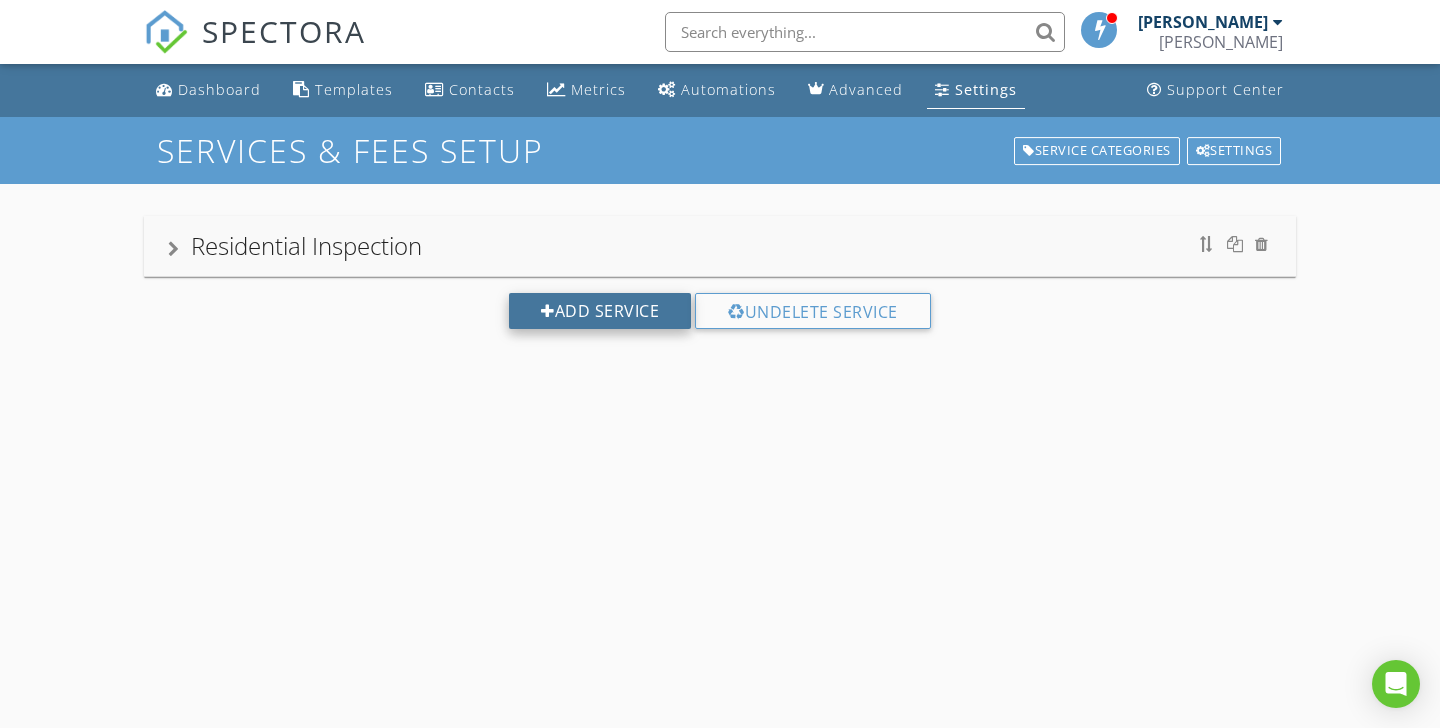 click on "Add Service" at bounding box center [600, 311] 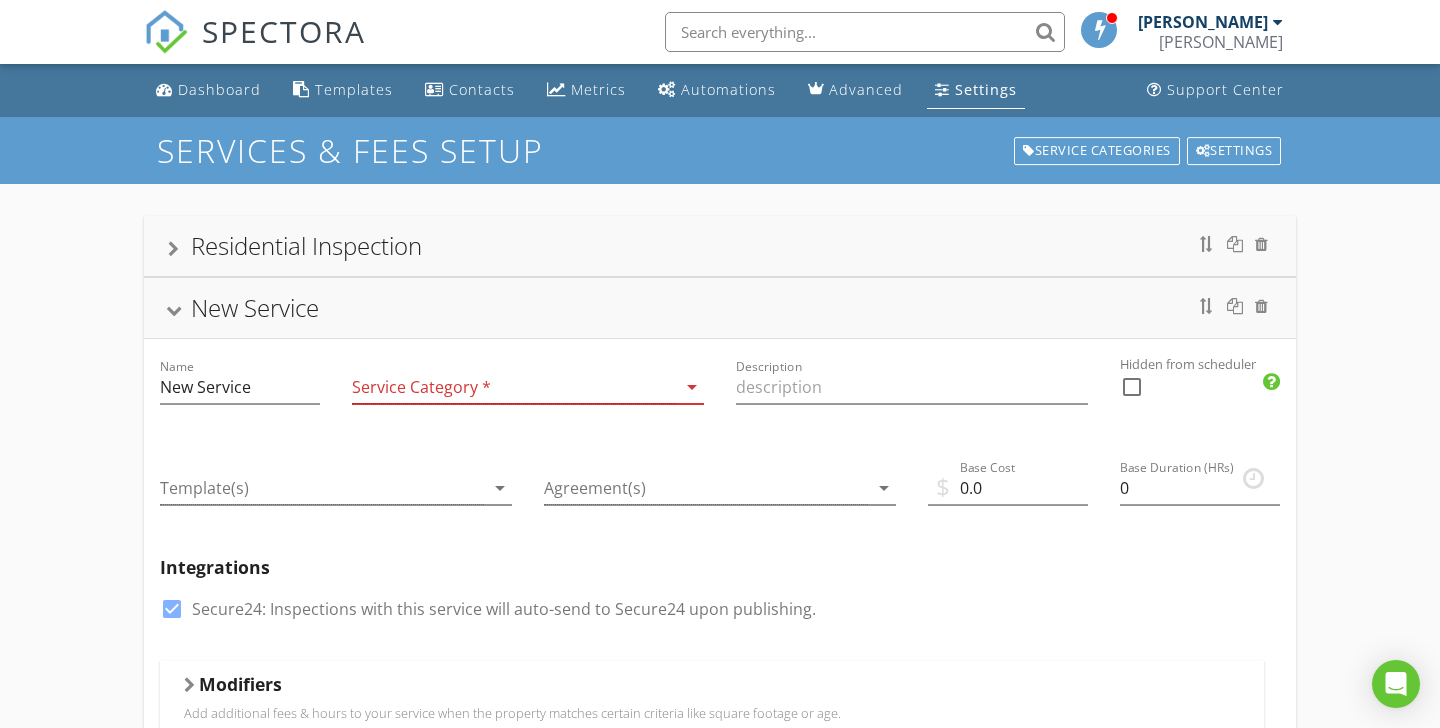 click at bounding box center [514, 387] 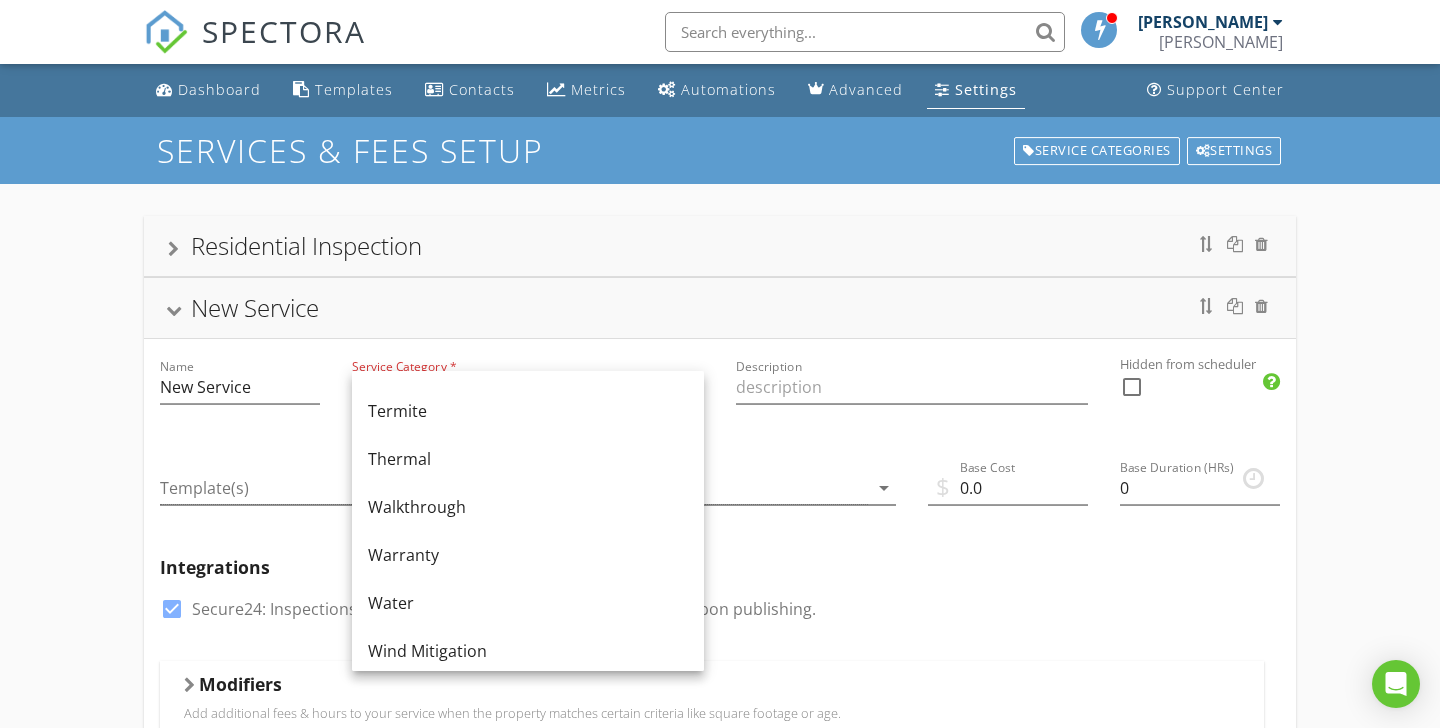 scroll, scrollTop: 1204, scrollLeft: 0, axis: vertical 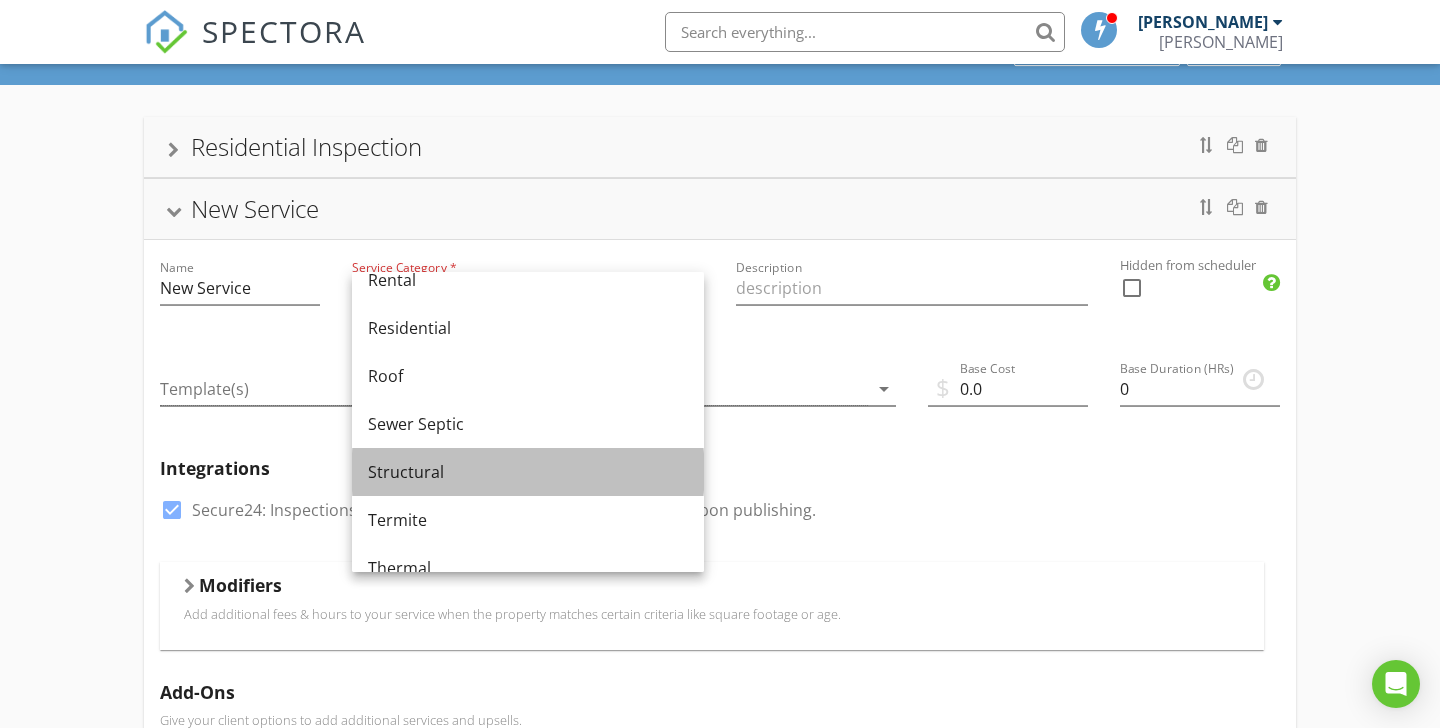 click on "Structural" at bounding box center (528, 472) 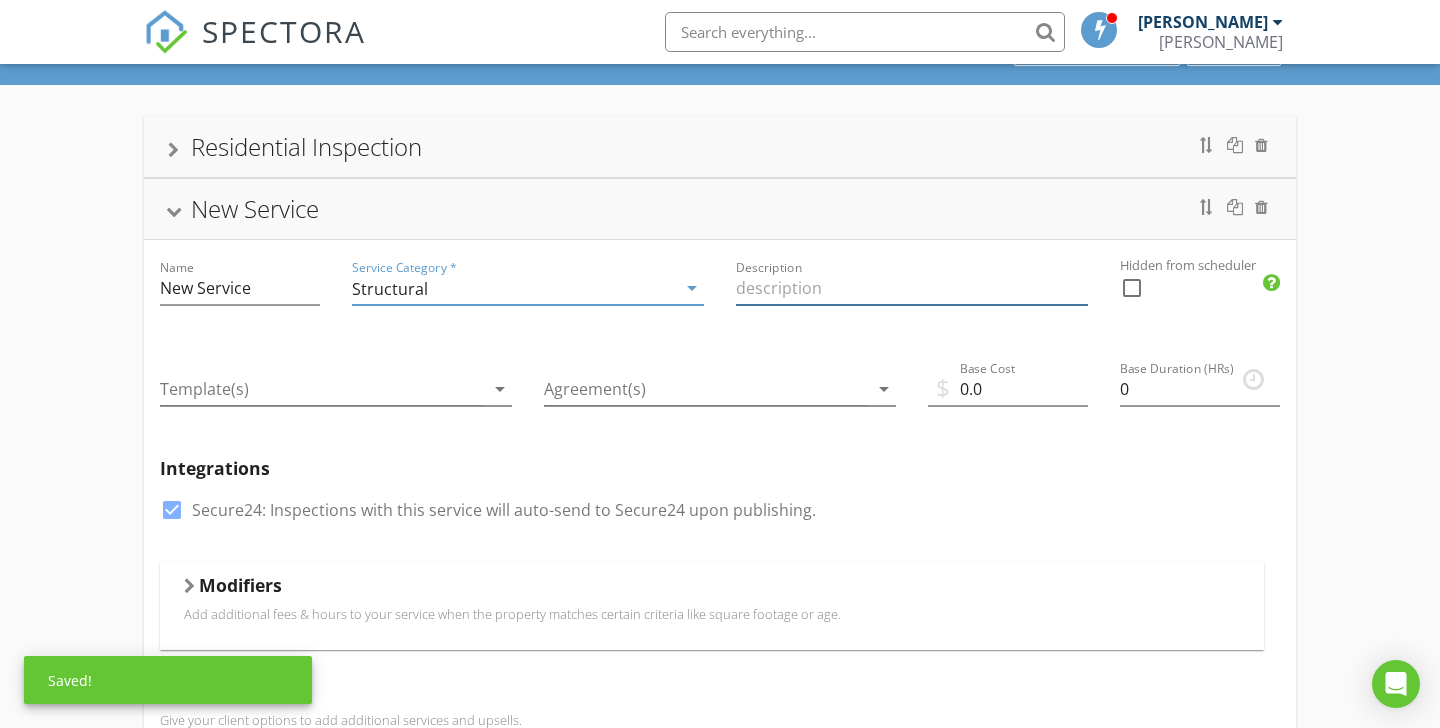 click at bounding box center [912, 288] 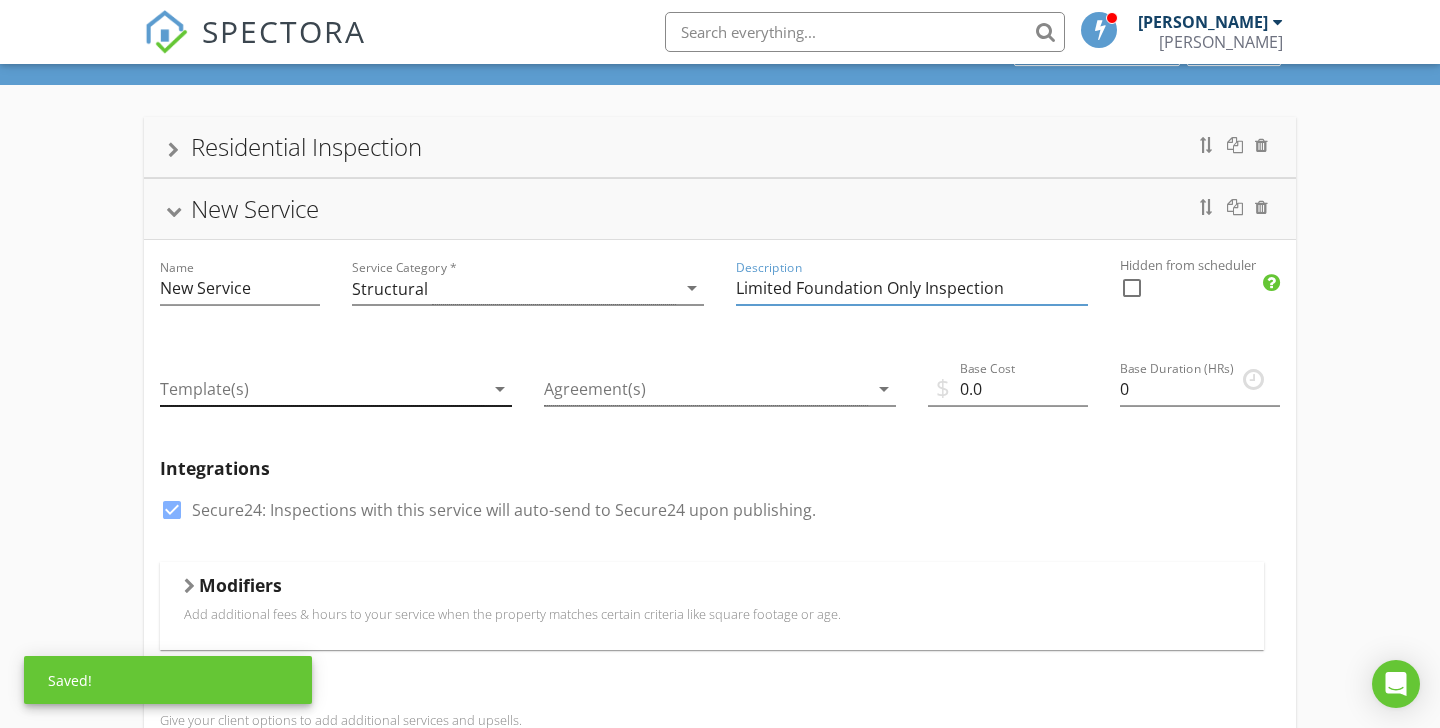 type on "Limited Foundation Only Inspection" 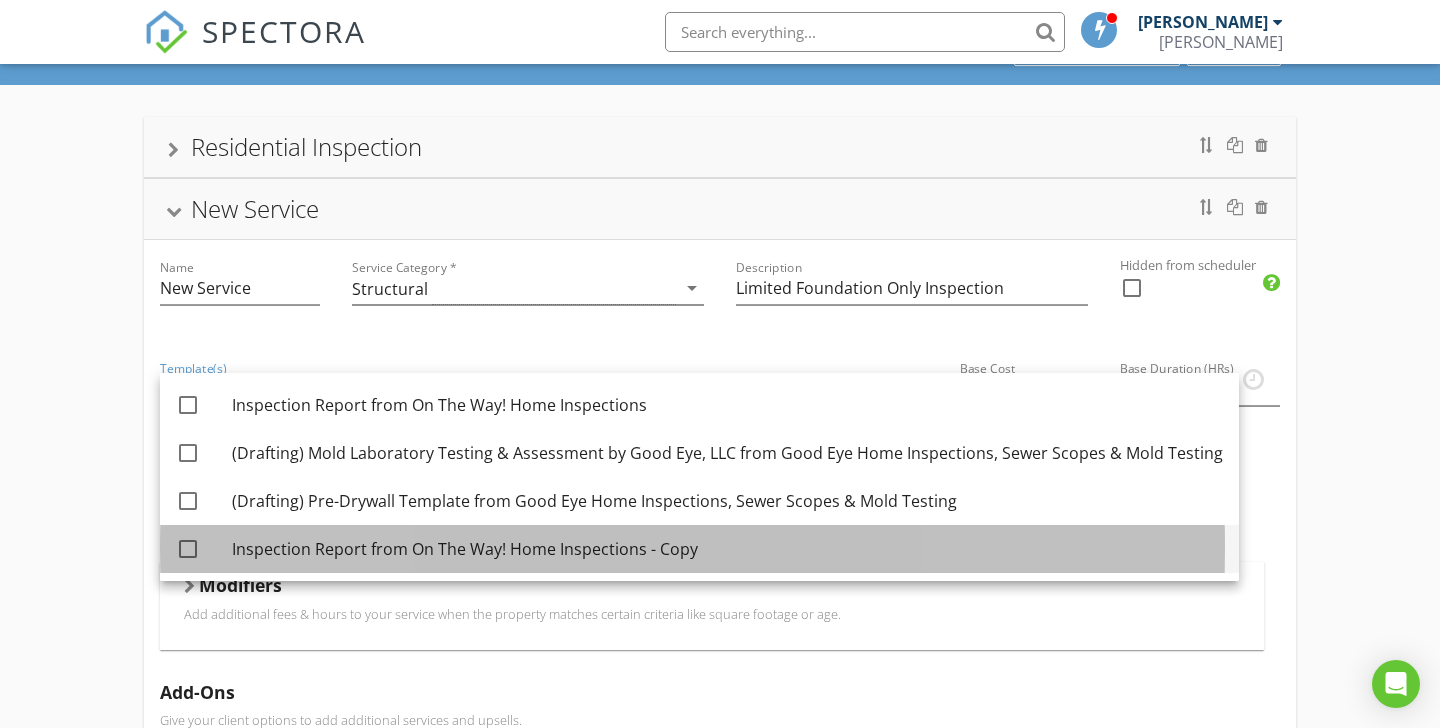 click on "Inspection Report  from On The Way! Home Inspections - Copy" at bounding box center (727, 549) 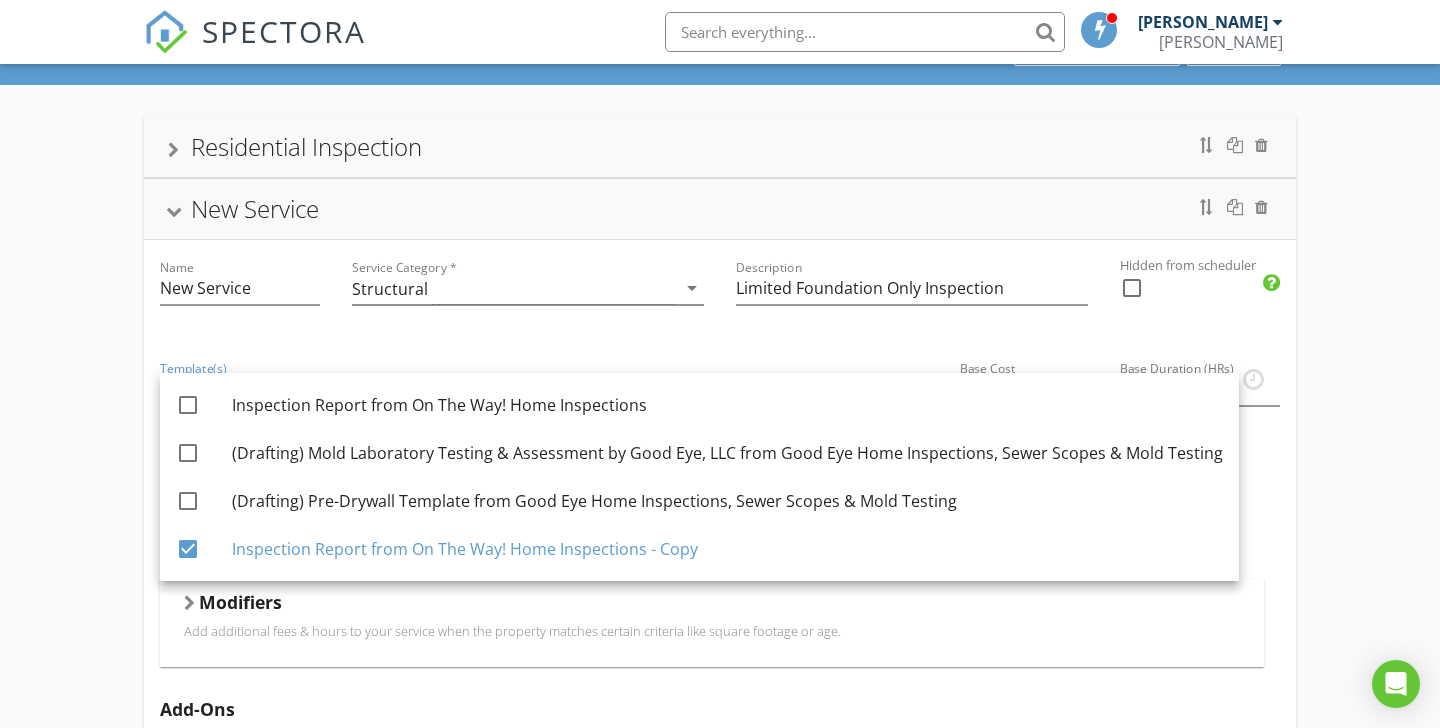 click on "Residential Inspection         New Service   Name New Service   Service Category * Structural arrow_drop_down   Description Limited Foundation Only Inspection   Hidden from scheduler   check_box_outline_blank     Template(s) Inspection Report  from On The Way! Home Inspections - Copy arrow_drop_down   Agreement(s) arrow_drop_down   $   Base Cost 0.0   Base Duration (HRs) 0         Integrations       check_box Secure24: Inspections with this service will auto-send to Secure24 upon publishing.           Modifiers
Add additional fees & hours to your service when the
property matches certain criteria like square footage or age.
Modifiers
Add-Ons
Give your client options to add additional services and upsells.
Add-On
Taxes
Tax
Partnership Offers
Earn additional revenue on inspections by enabling
Partnerships" at bounding box center (720, 658) 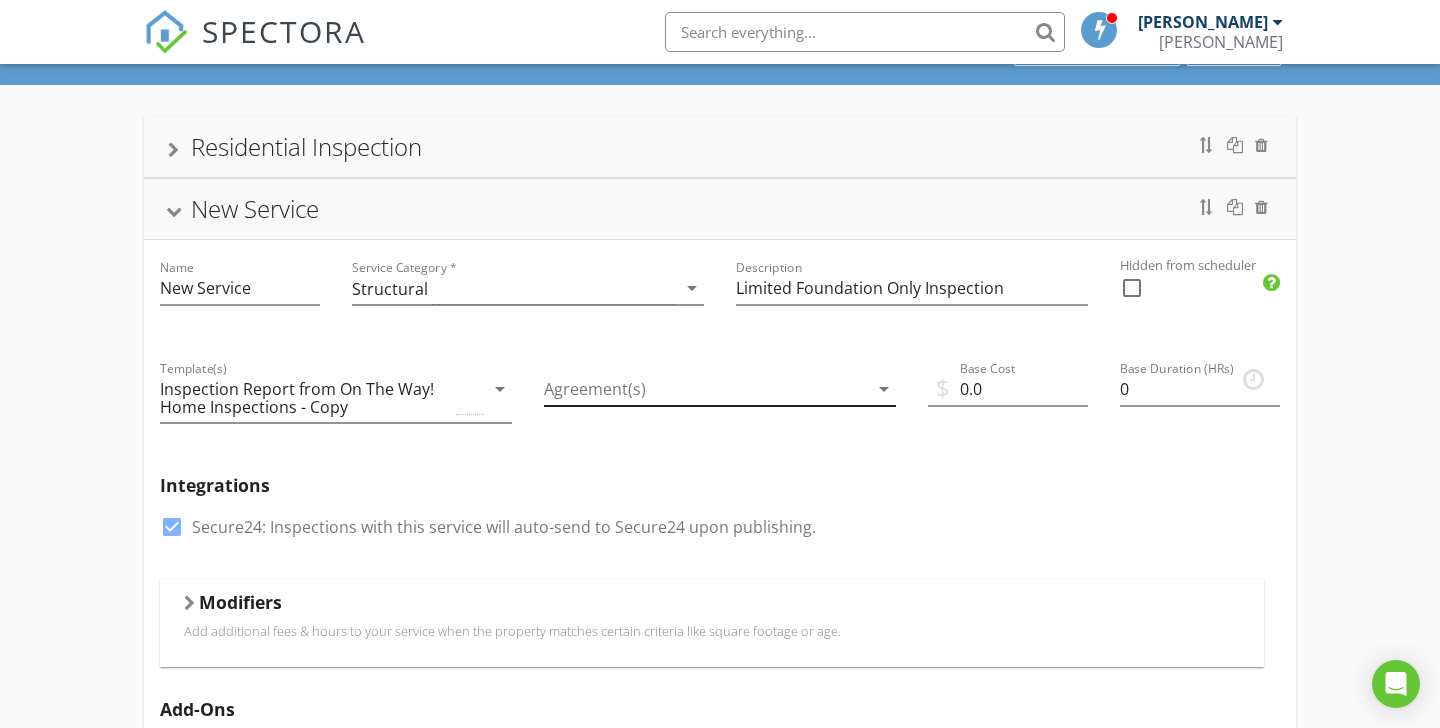 click at bounding box center (706, 389) 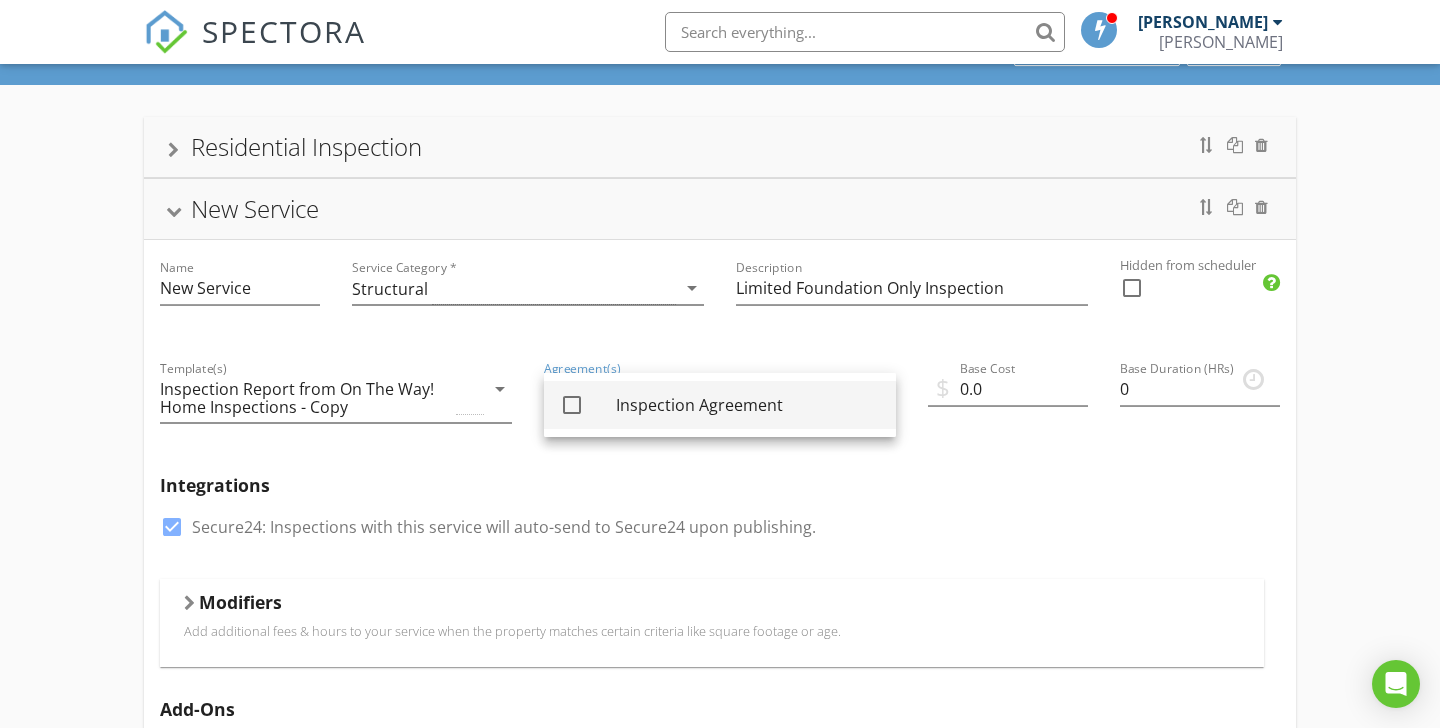 click on "Inspection Agreement" at bounding box center (748, 405) 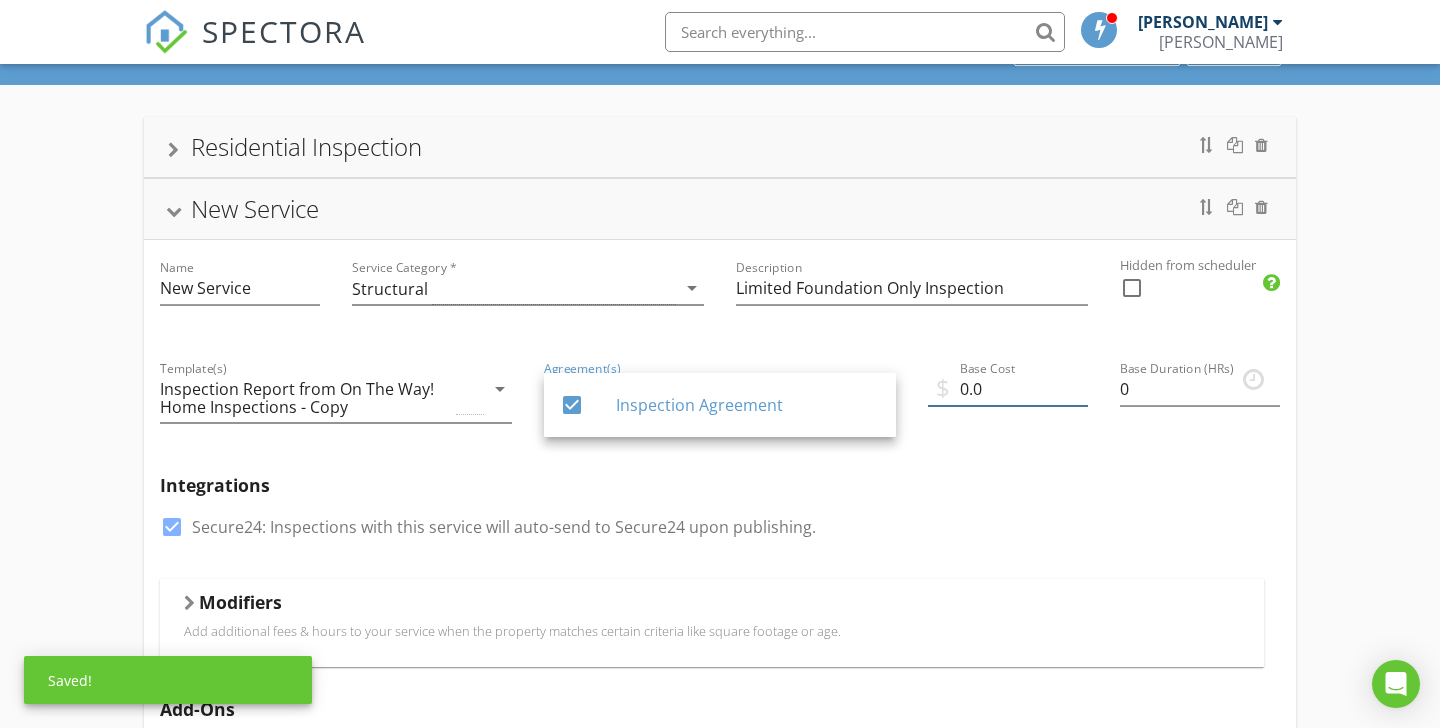 click on "0.0" at bounding box center [1008, 389] 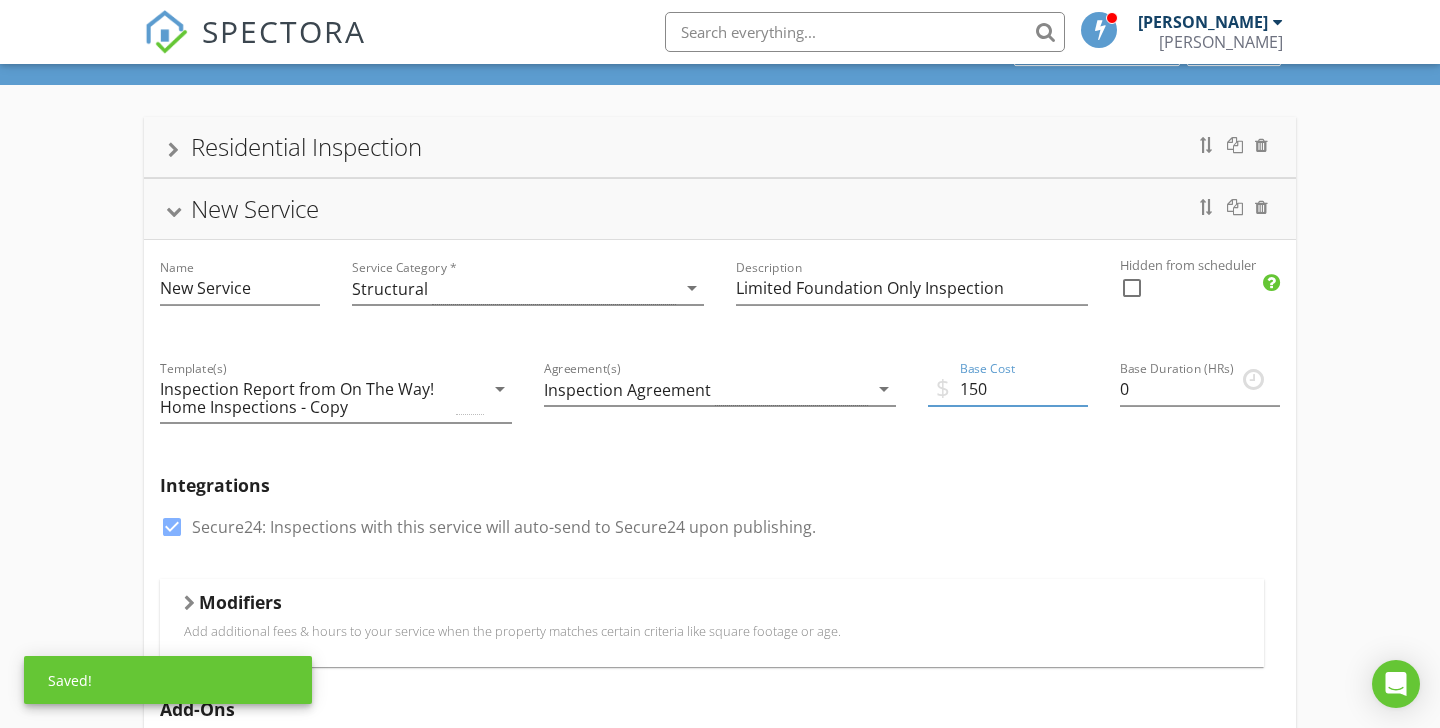 click on "150" at bounding box center [1008, 389] 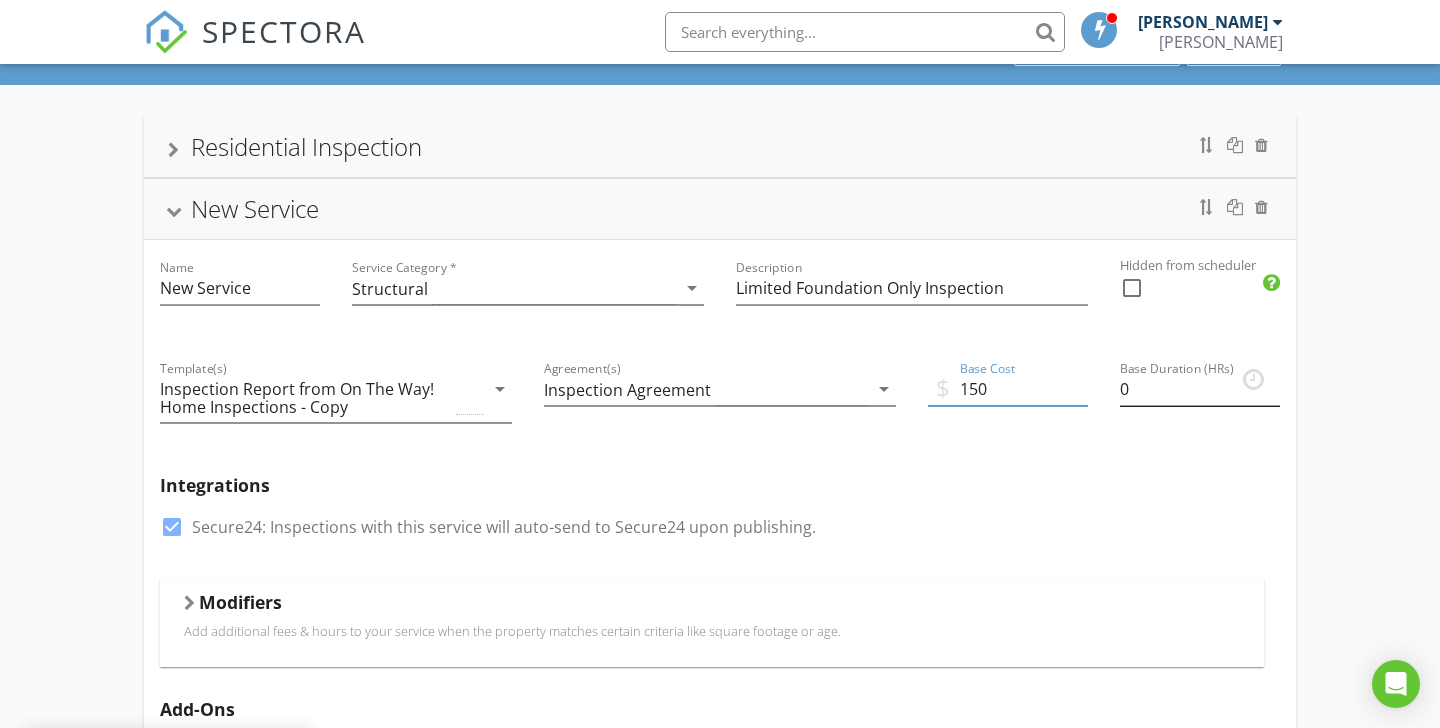 type on "150" 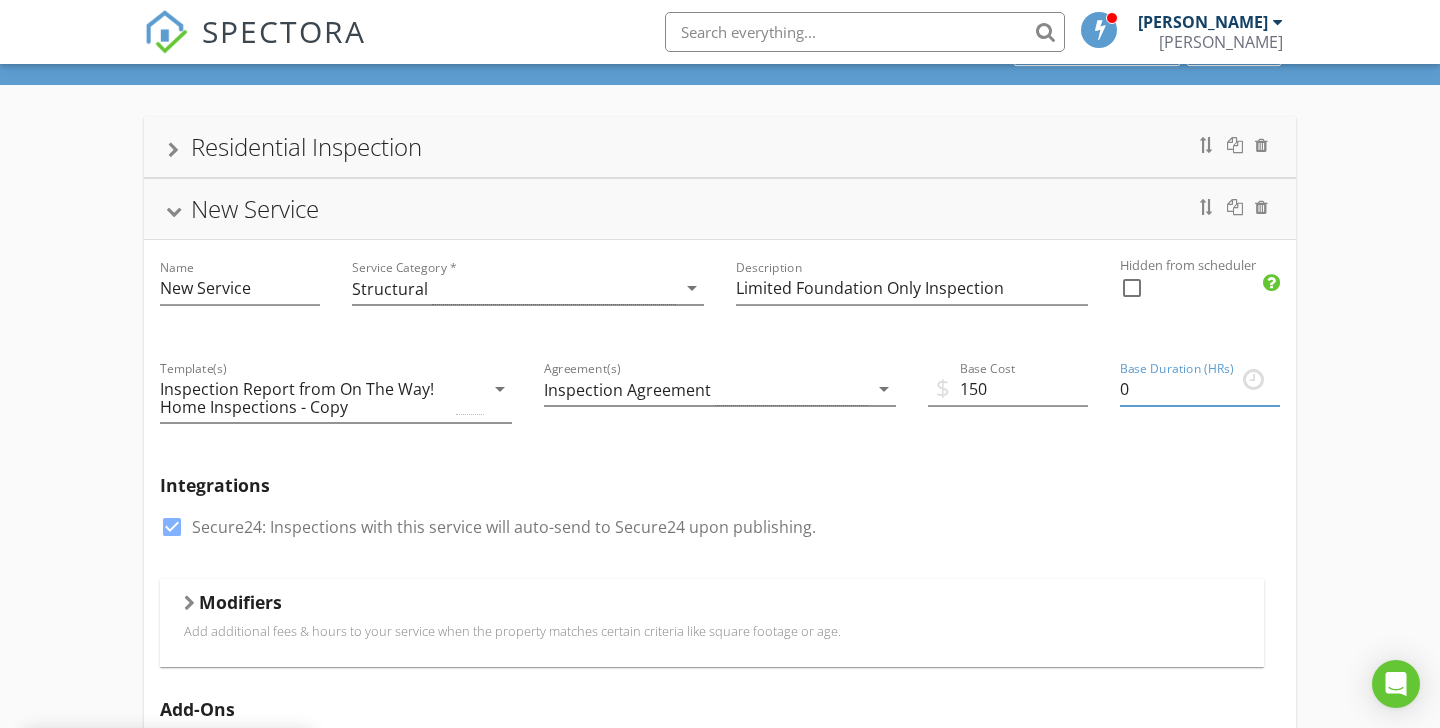 click on "0" at bounding box center (1200, 389) 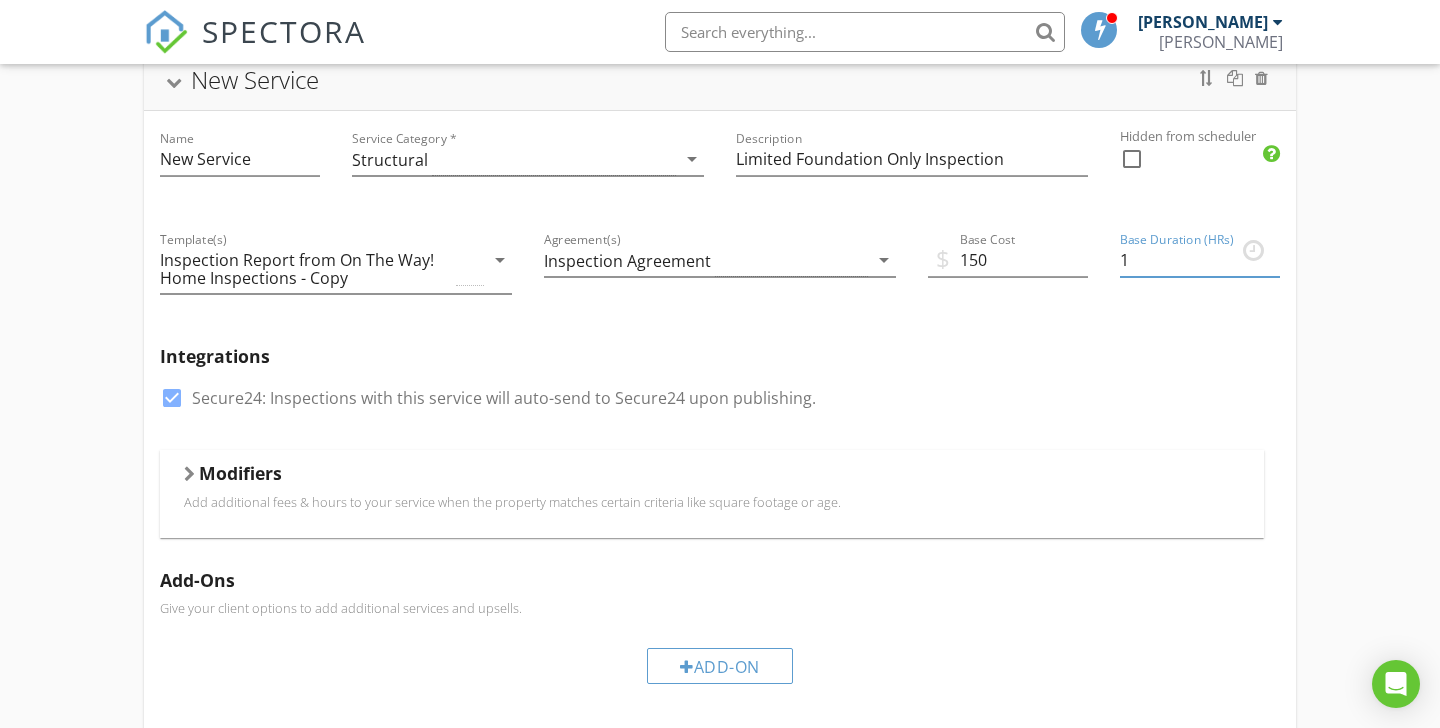 scroll, scrollTop: 241, scrollLeft: 0, axis: vertical 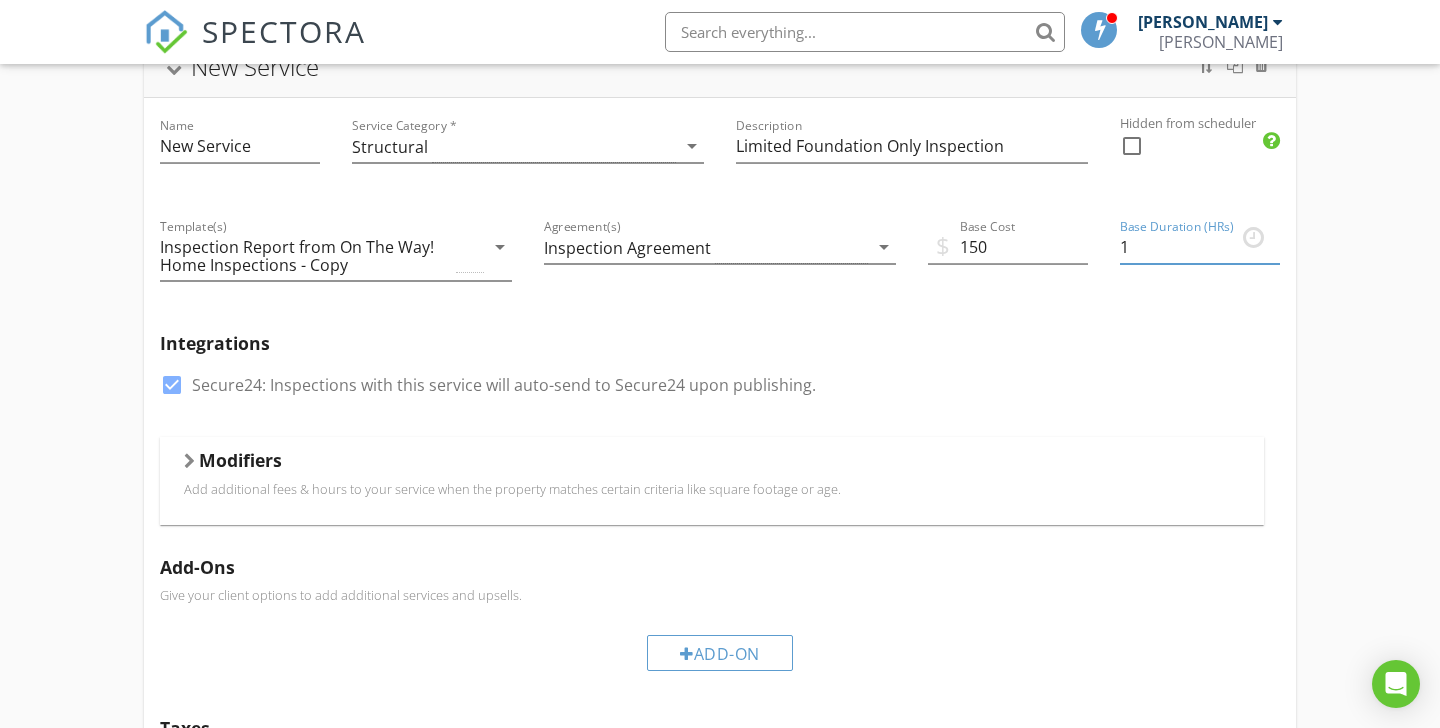 type on "1" 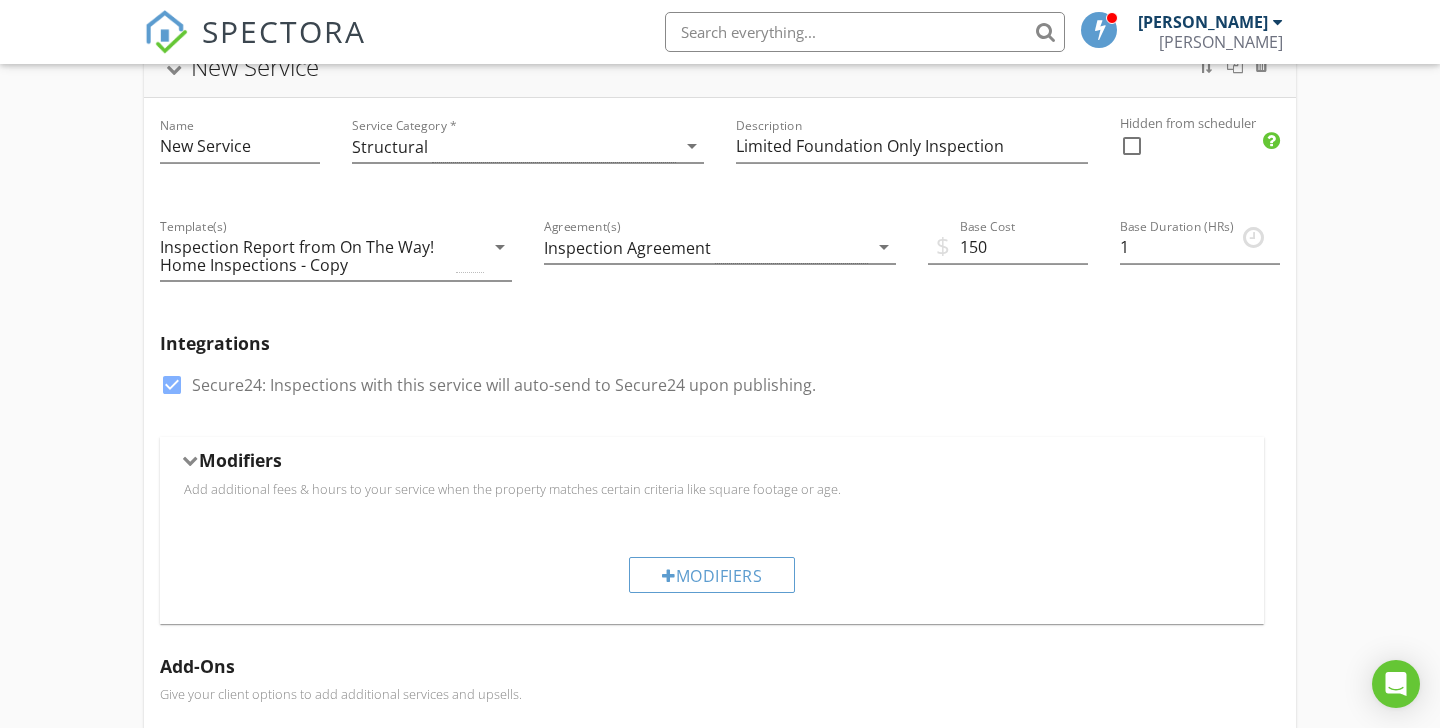 click on "Modifiers" at bounding box center (712, 464) 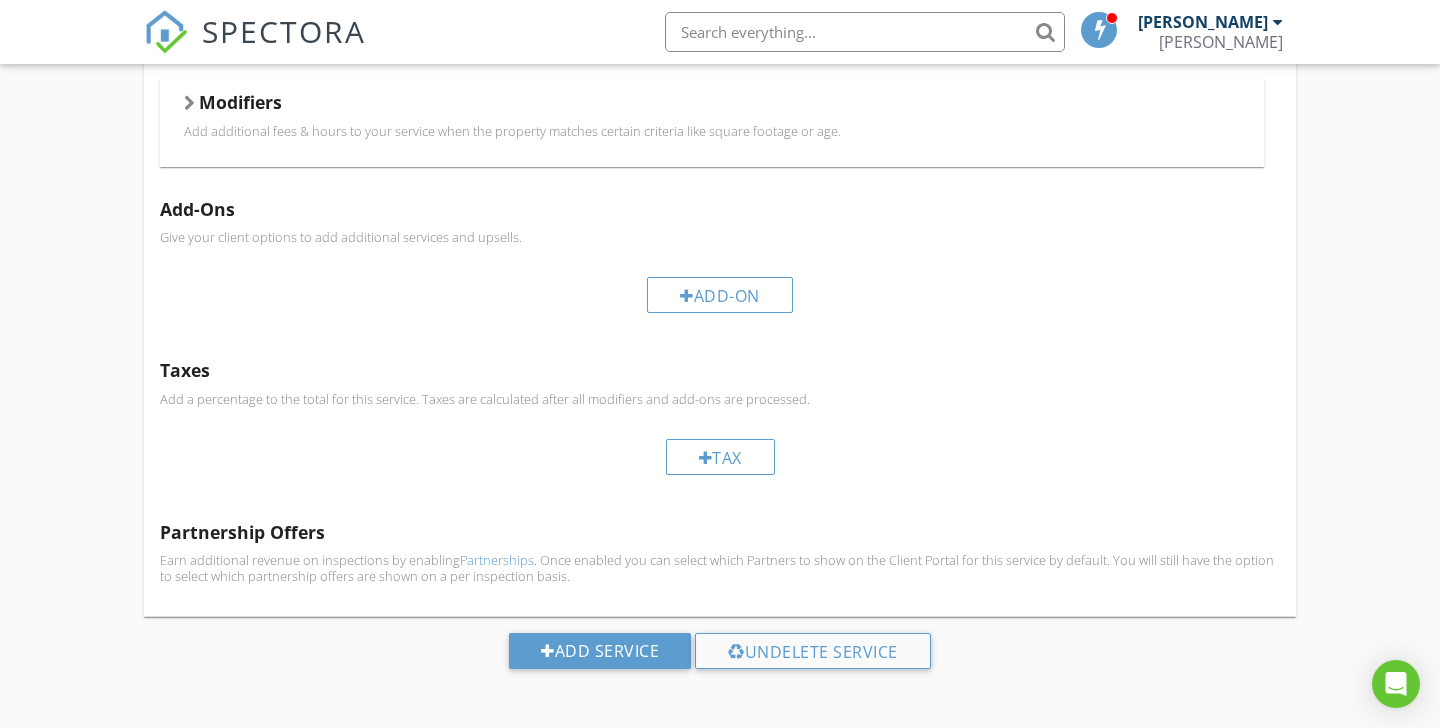 scroll, scrollTop: 603, scrollLeft: 0, axis: vertical 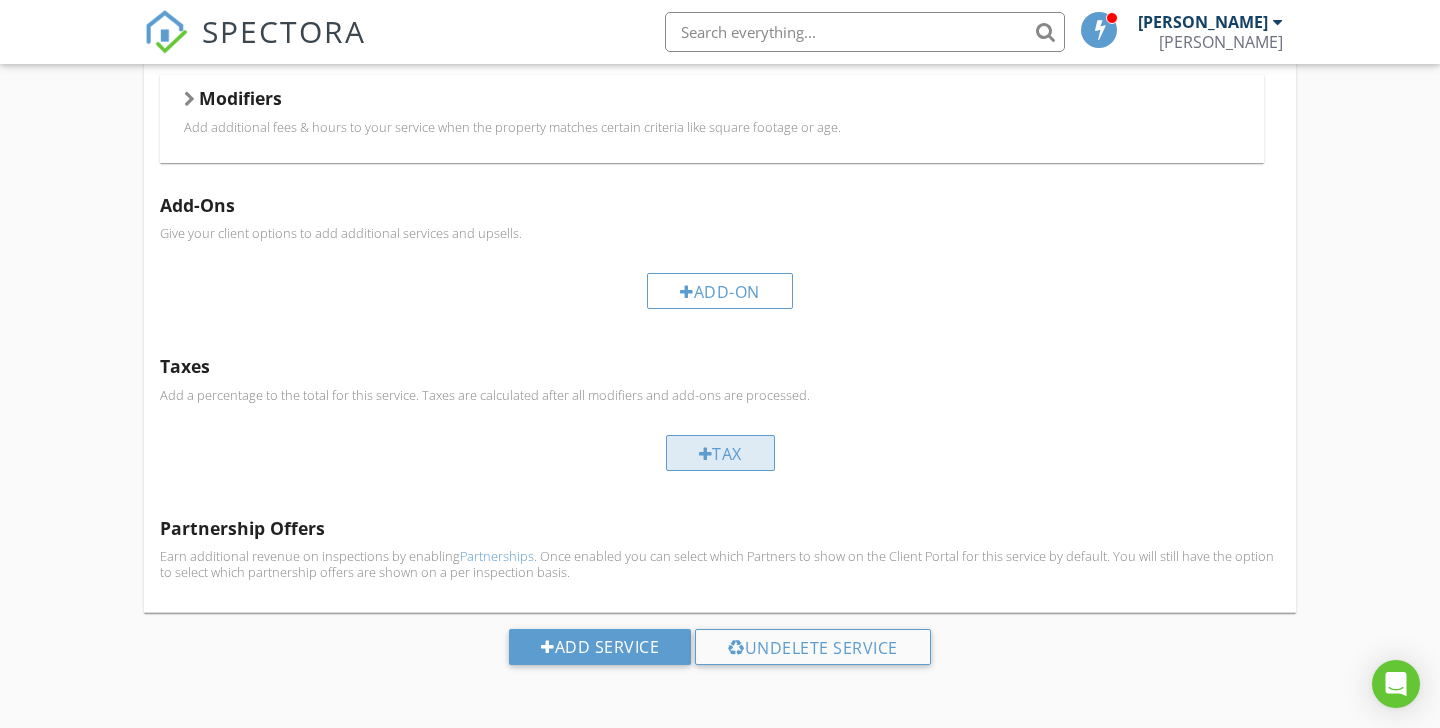 click on "Tax" at bounding box center [720, 453] 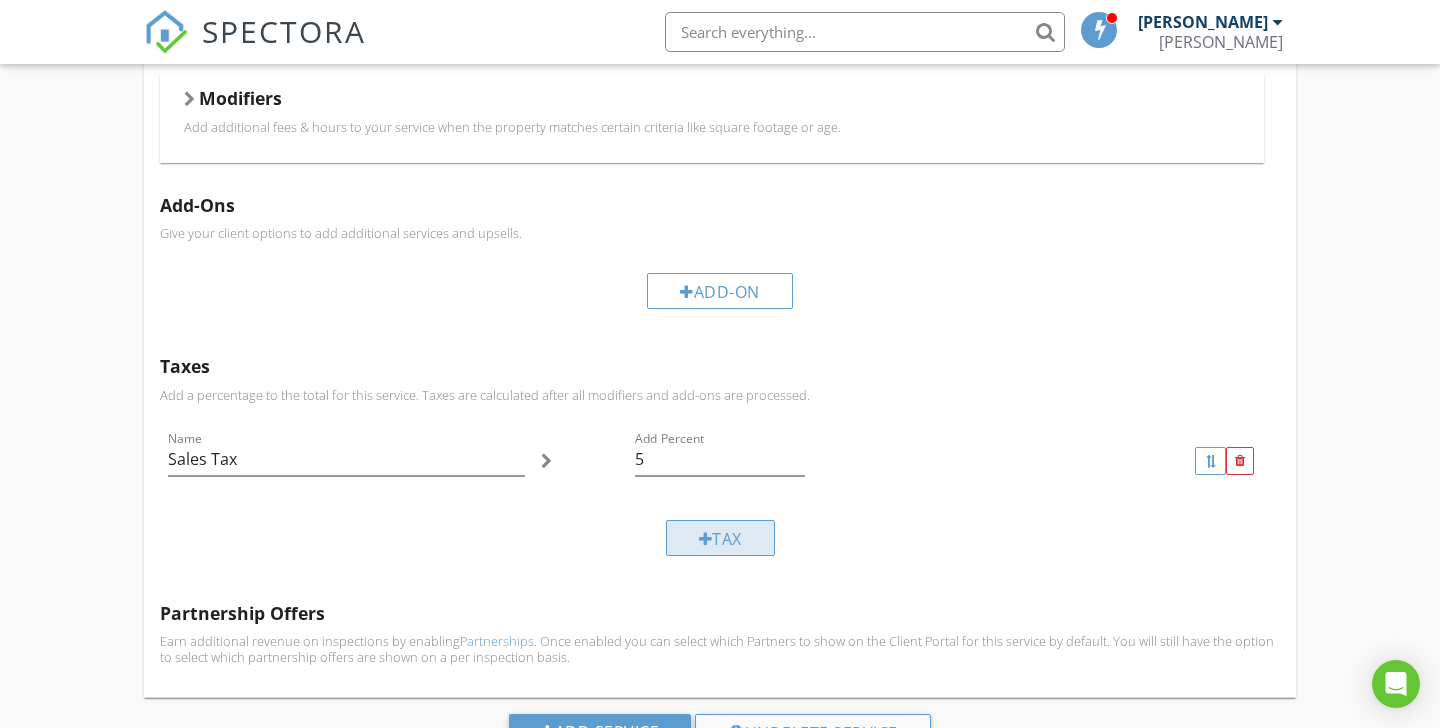 click on "Tax" at bounding box center (720, 538) 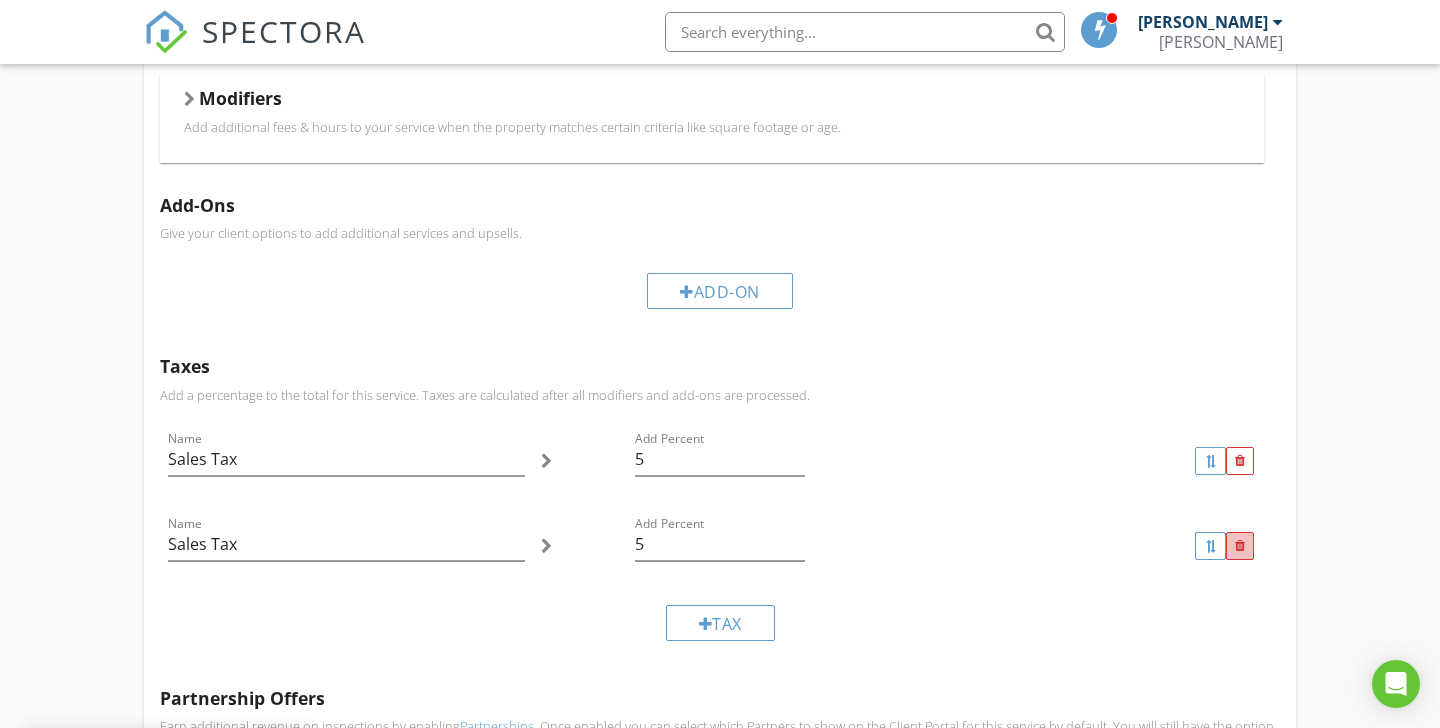 click at bounding box center [1240, 546] 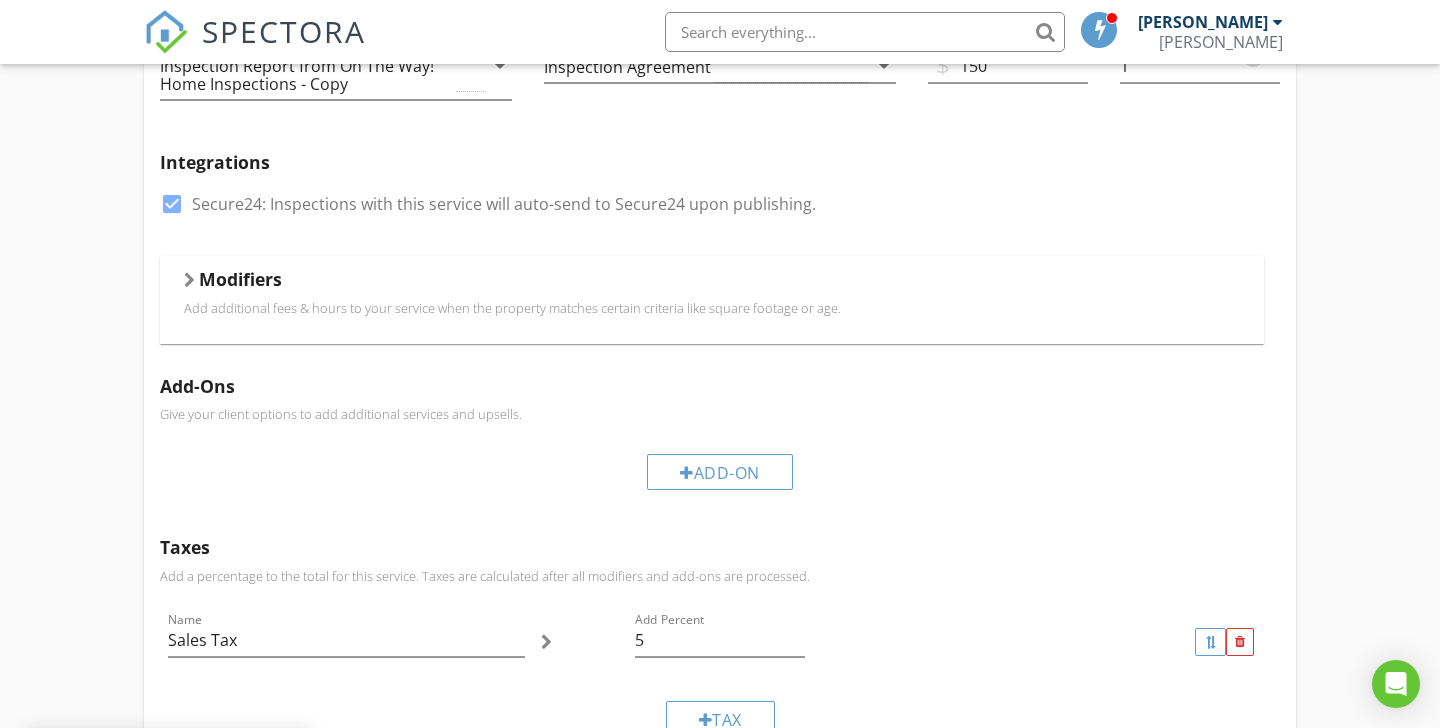 scroll, scrollTop: 688, scrollLeft: 0, axis: vertical 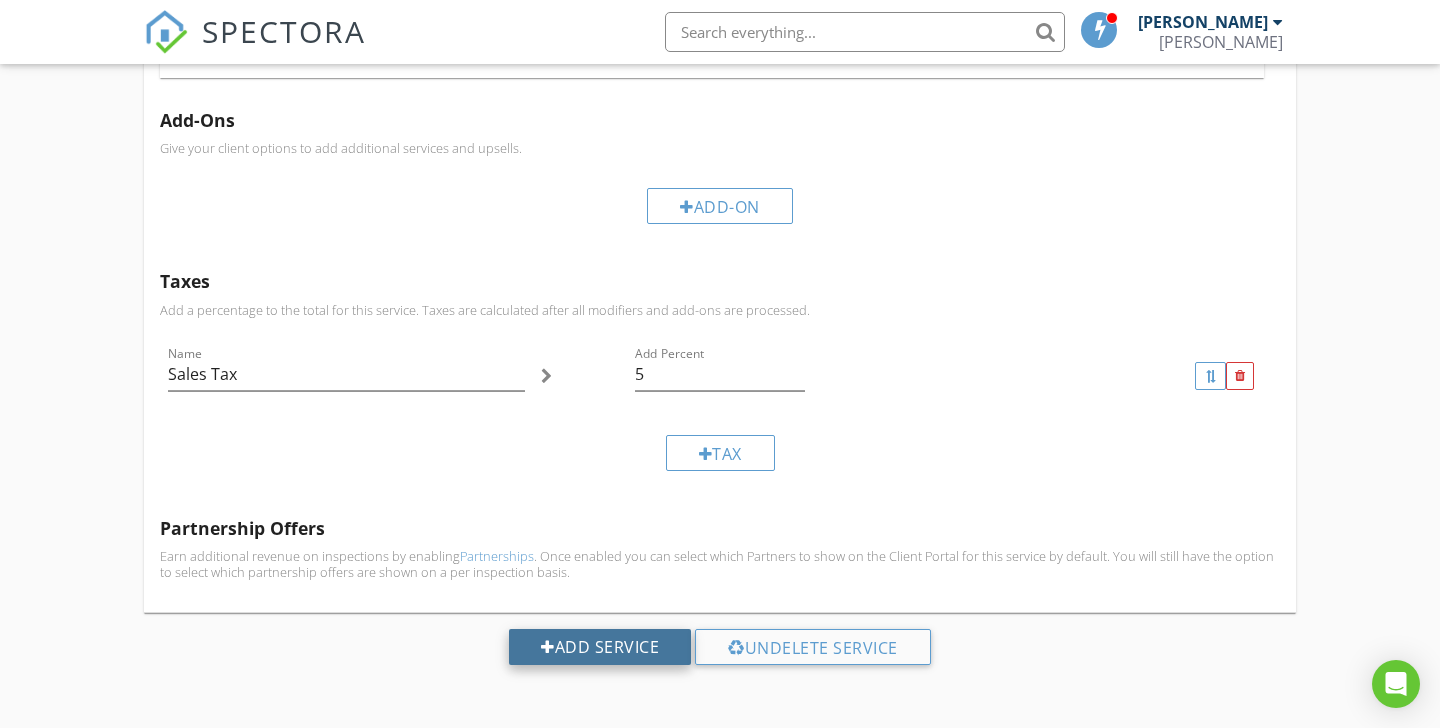 click on "Add Service" at bounding box center [600, 647] 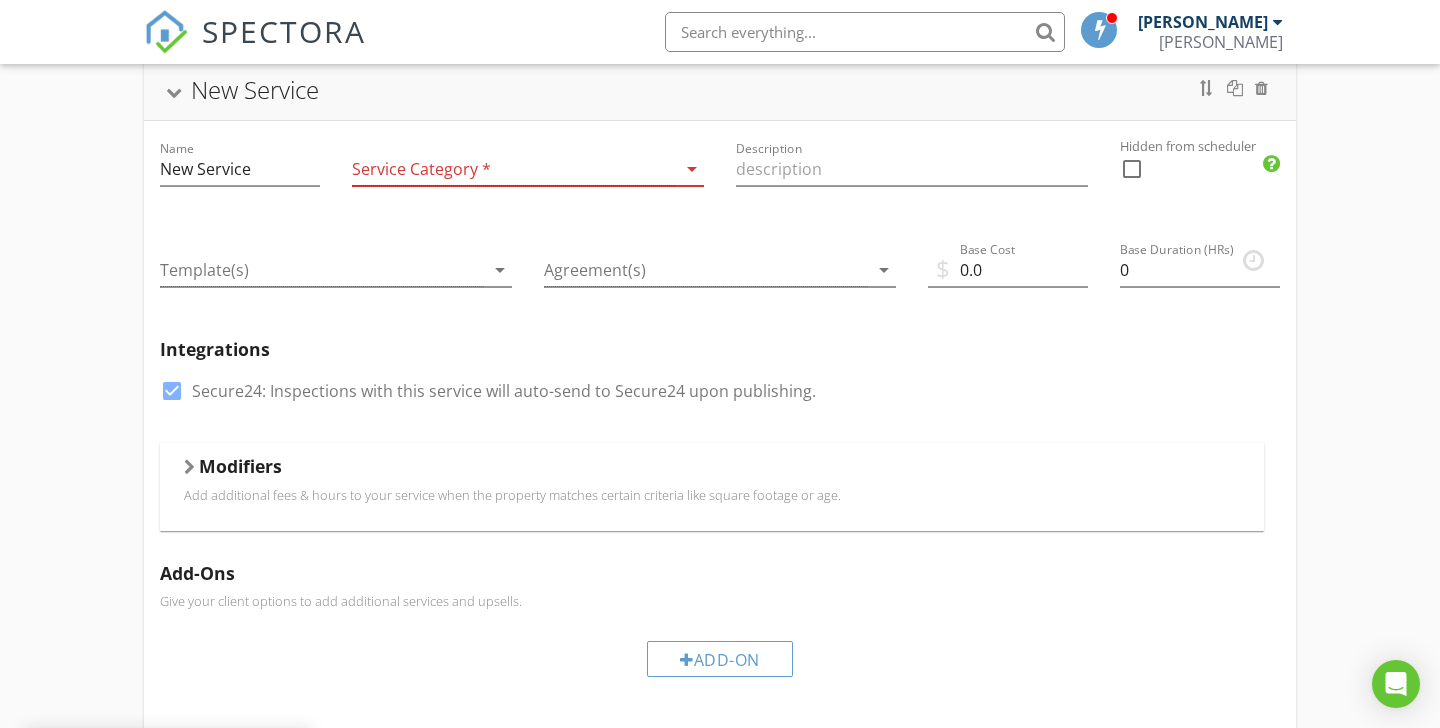 scroll, scrollTop: 0, scrollLeft: 0, axis: both 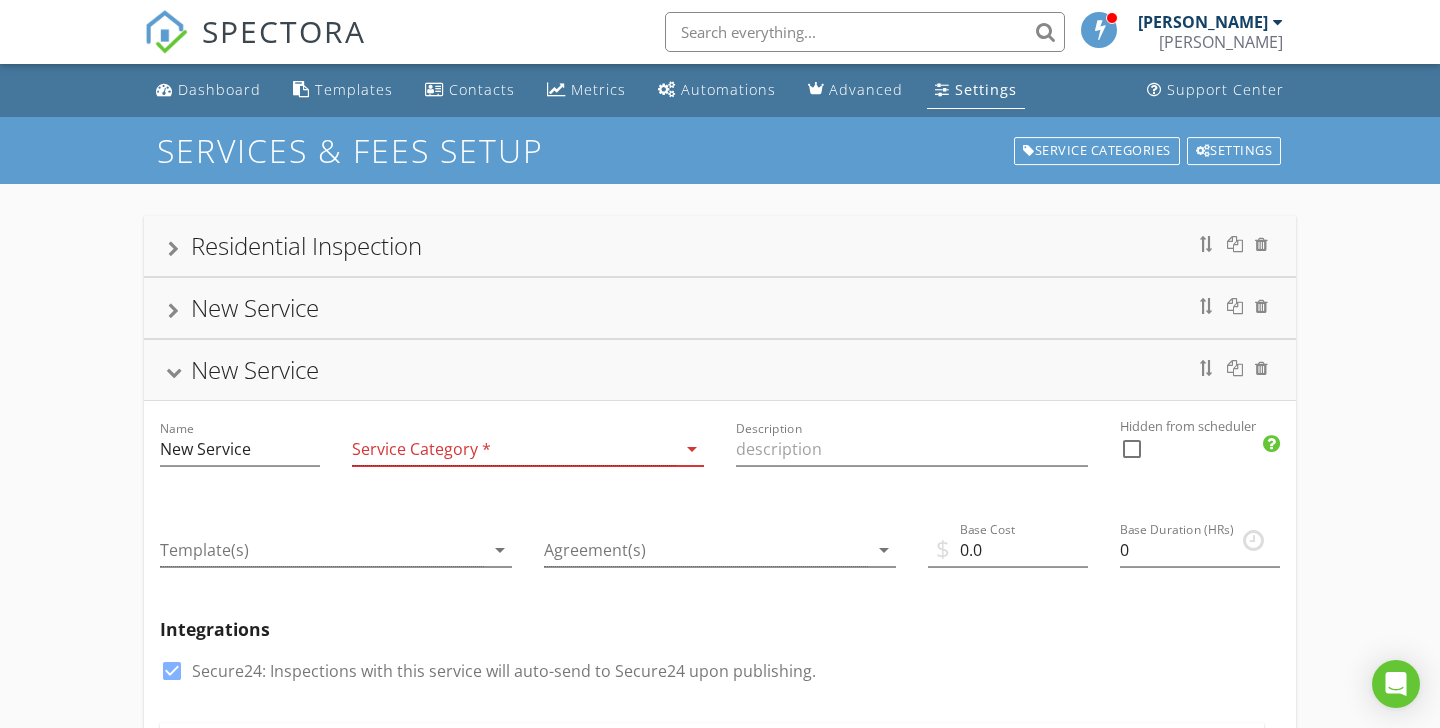 click at bounding box center (514, 449) 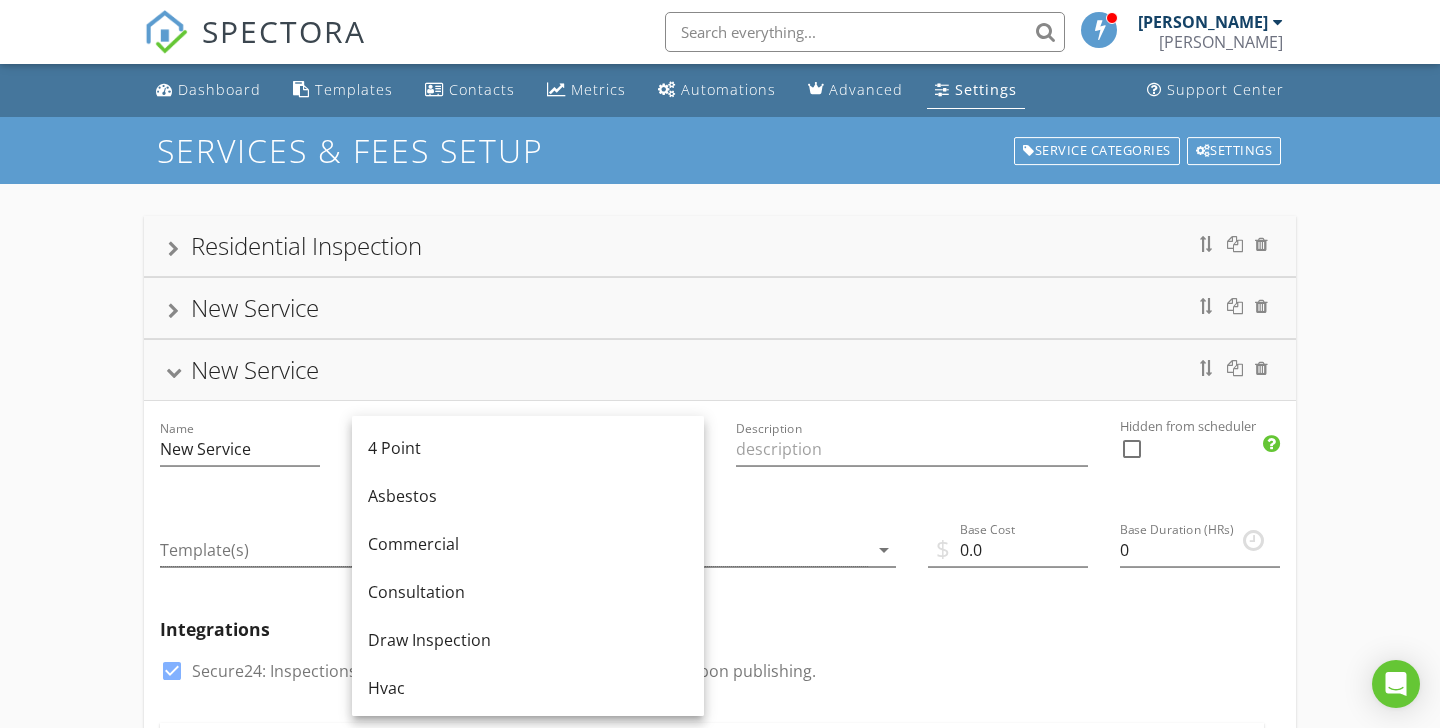click on "New Service" at bounding box center [255, 307] 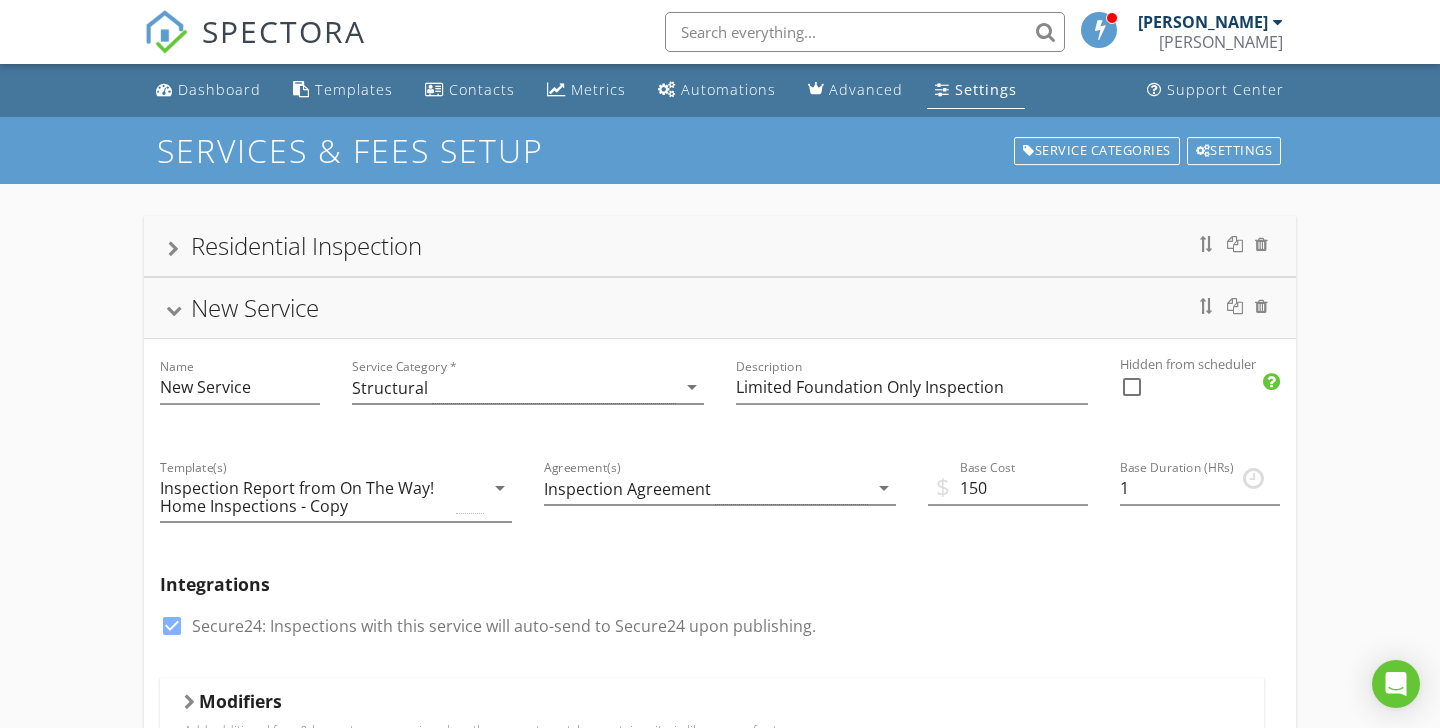 click on "New Service" at bounding box center [255, 307] 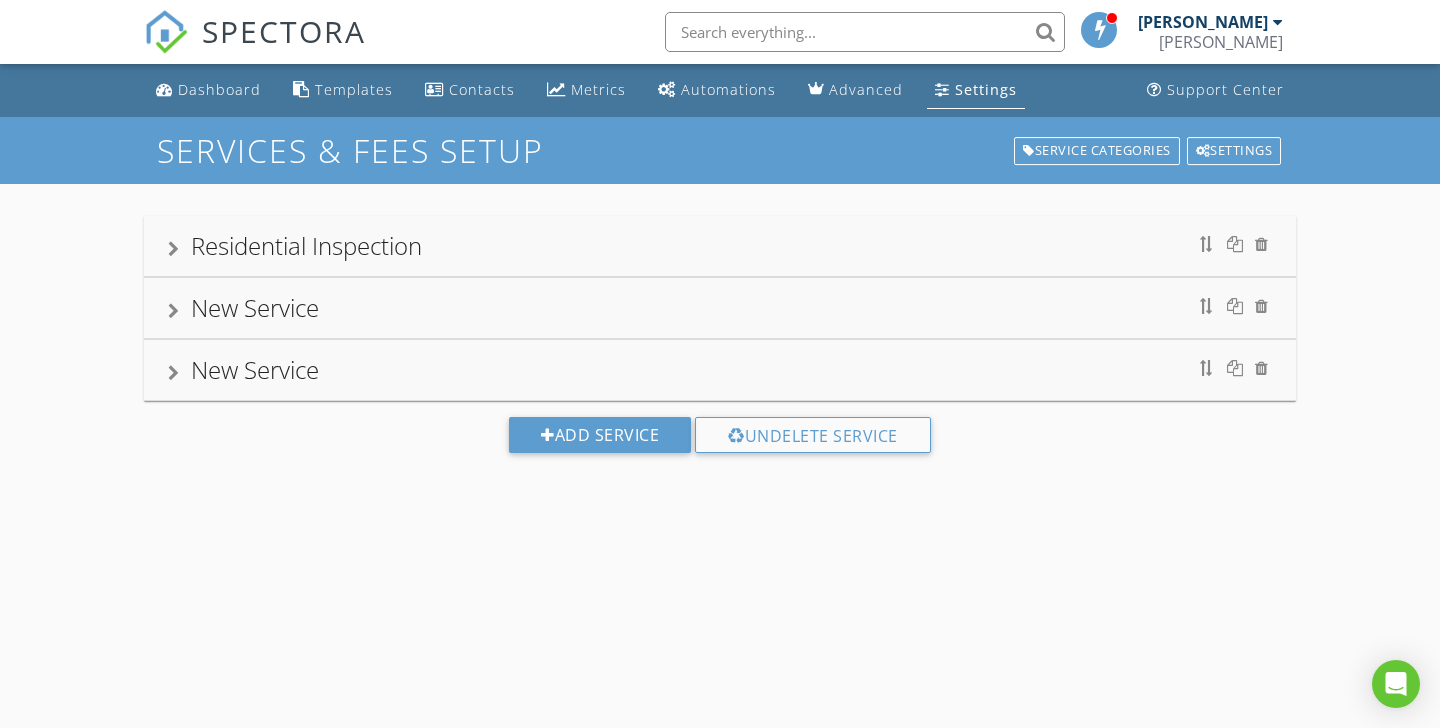 click on "New Service" at bounding box center (255, 369) 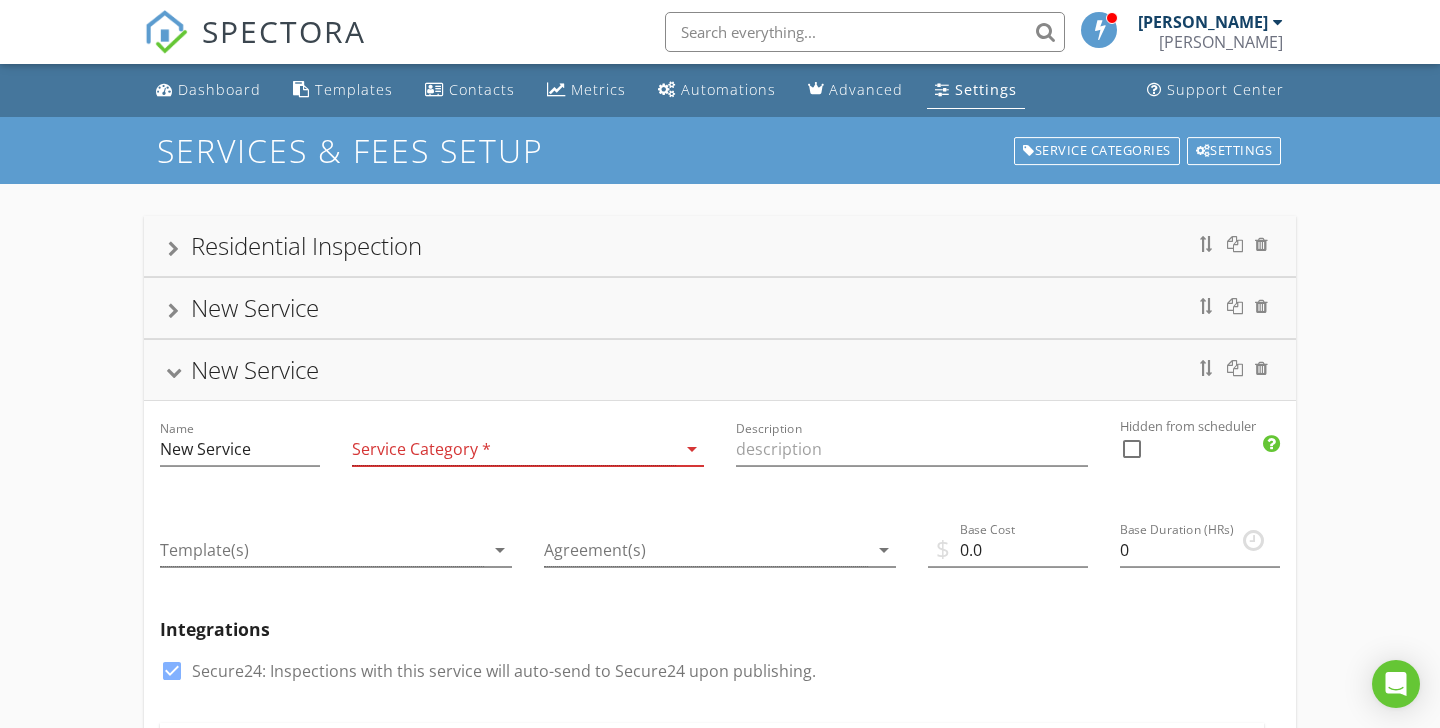 click on "New Service" at bounding box center (255, 369) 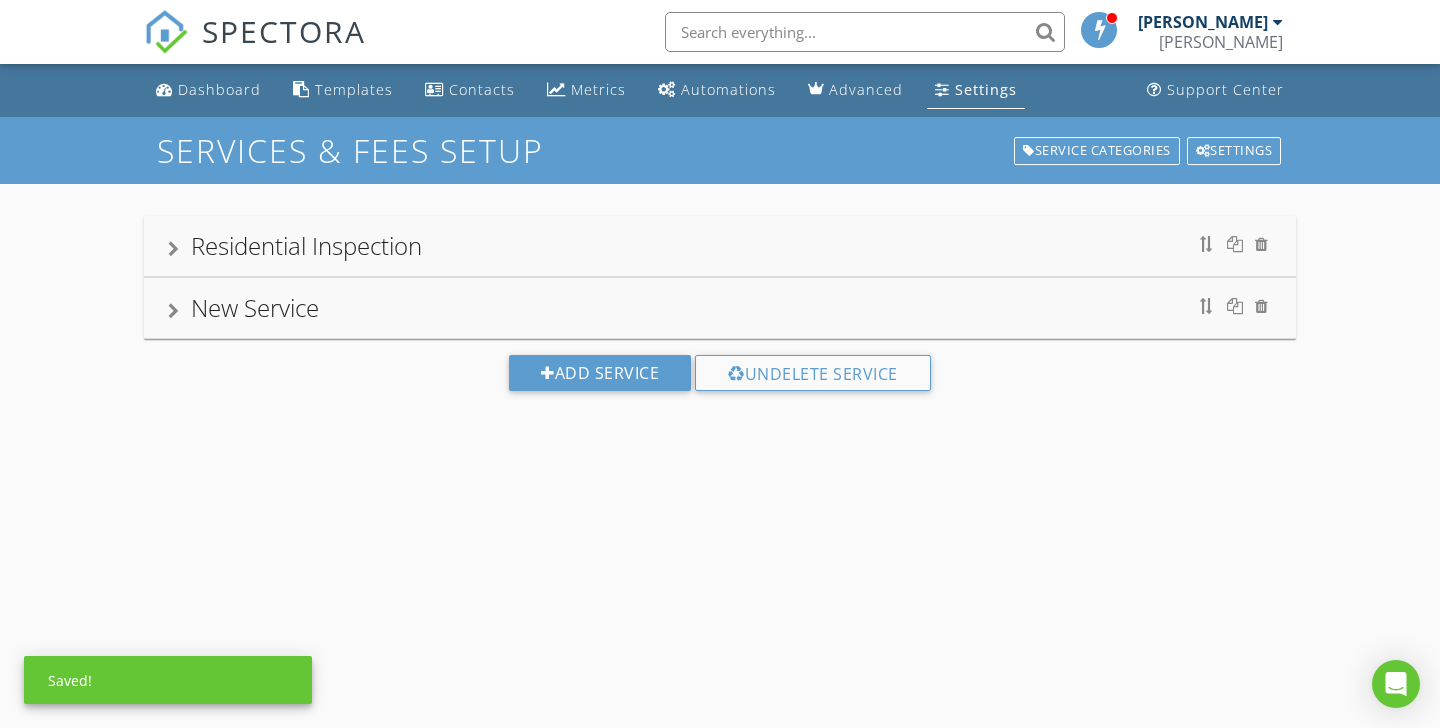 click at bounding box center [173, 311] 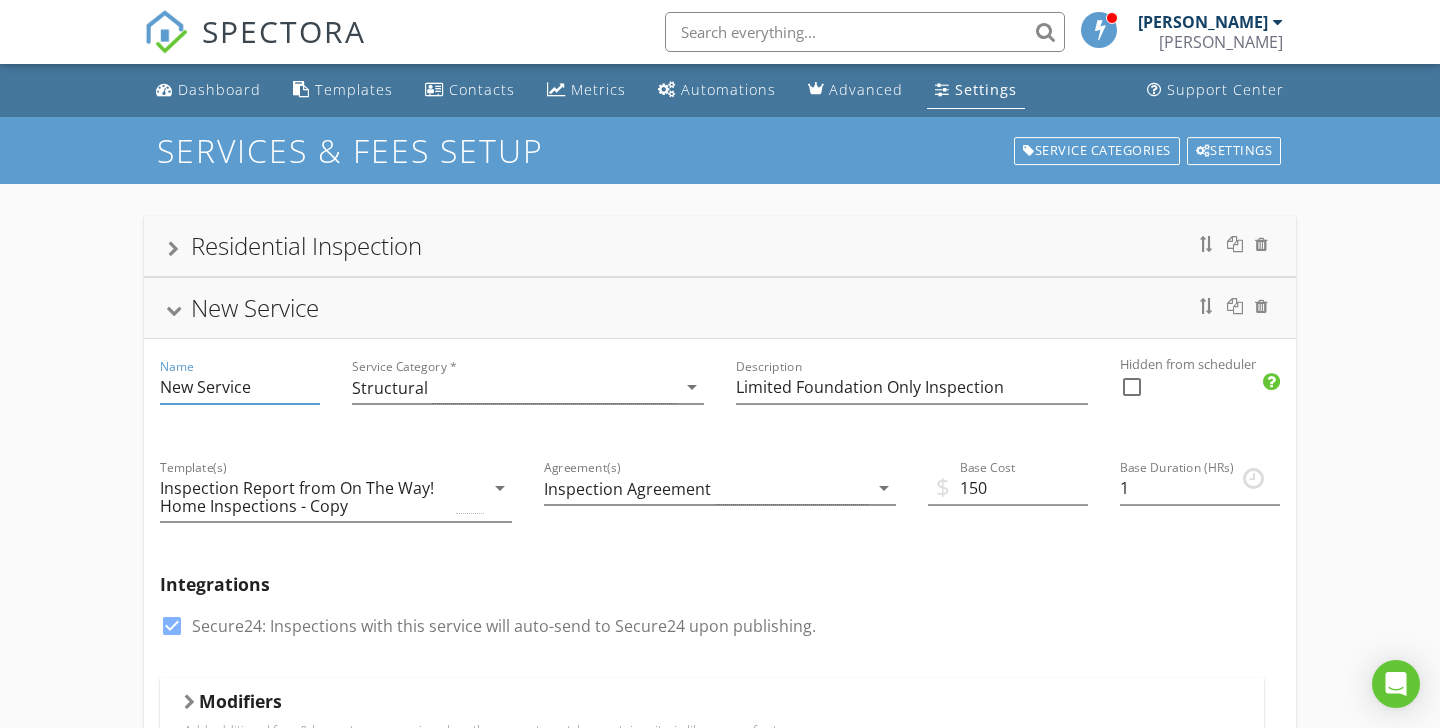 click on "New Service" at bounding box center [240, 387] 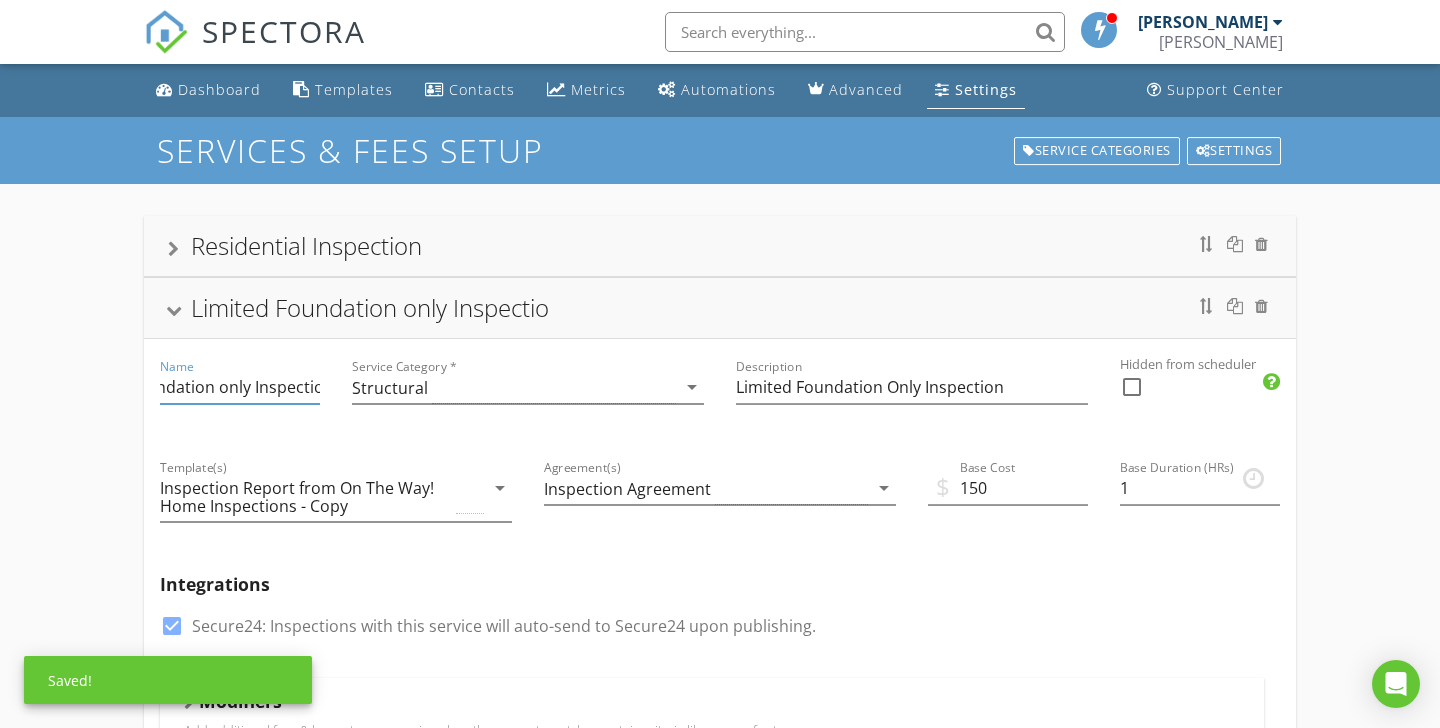 scroll, scrollTop: 0, scrollLeft: 102, axis: horizontal 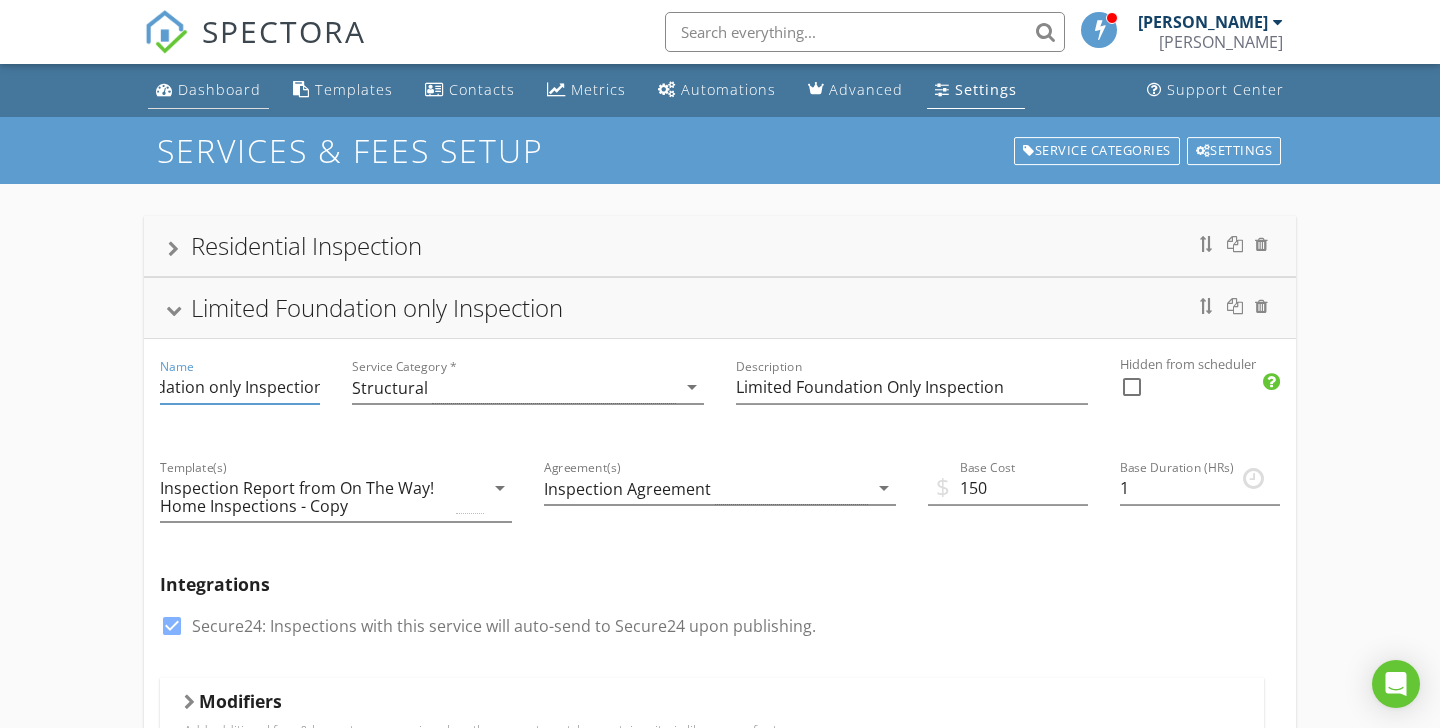 type on "Limited Foundation only Inspection" 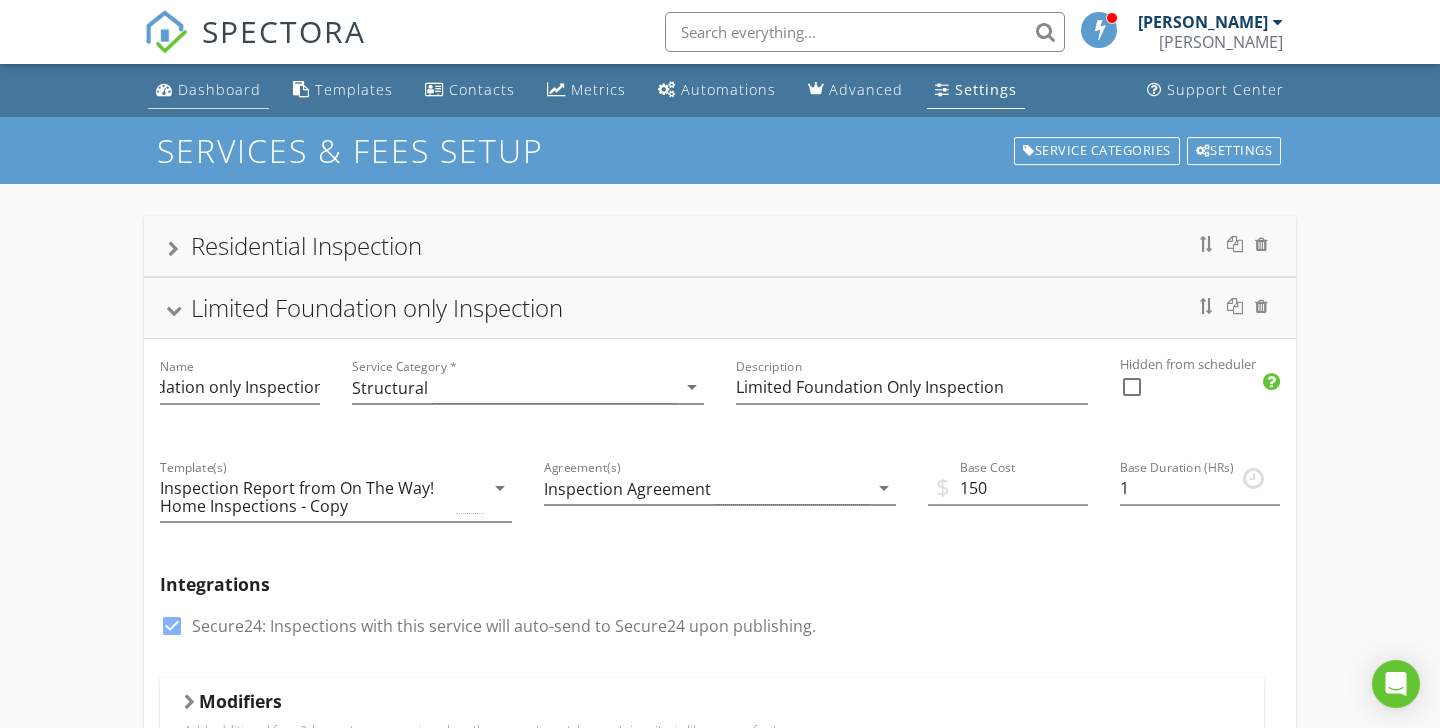 scroll, scrollTop: 0, scrollLeft: 0, axis: both 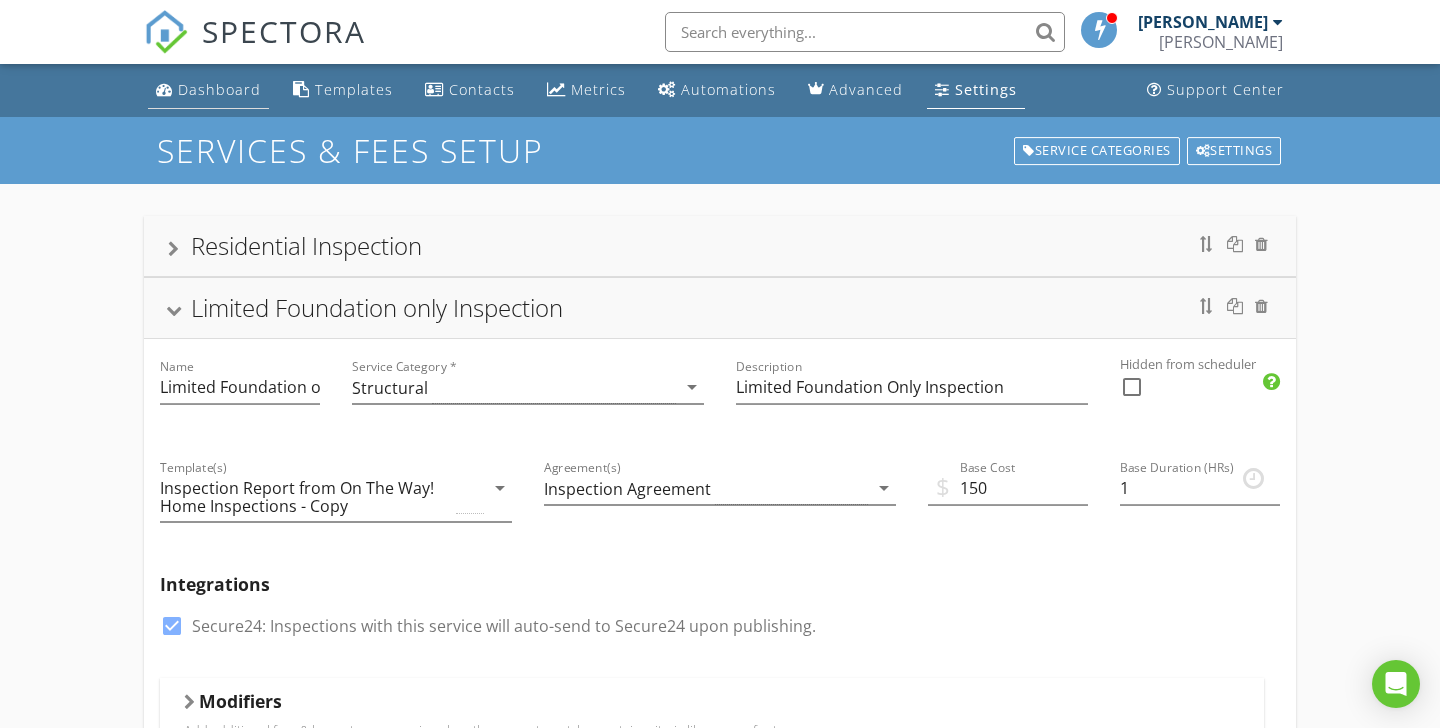 click on "Dashboard" at bounding box center [219, 89] 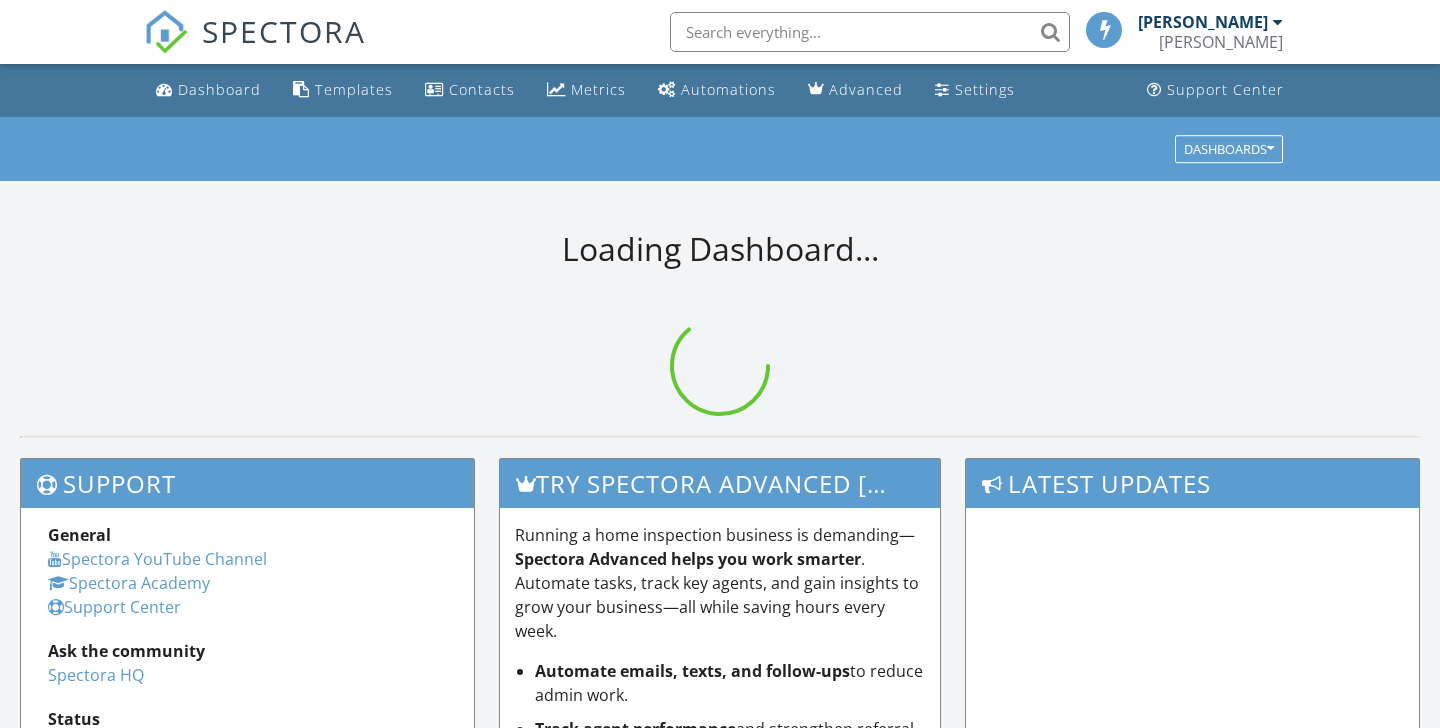 scroll, scrollTop: 0, scrollLeft: 0, axis: both 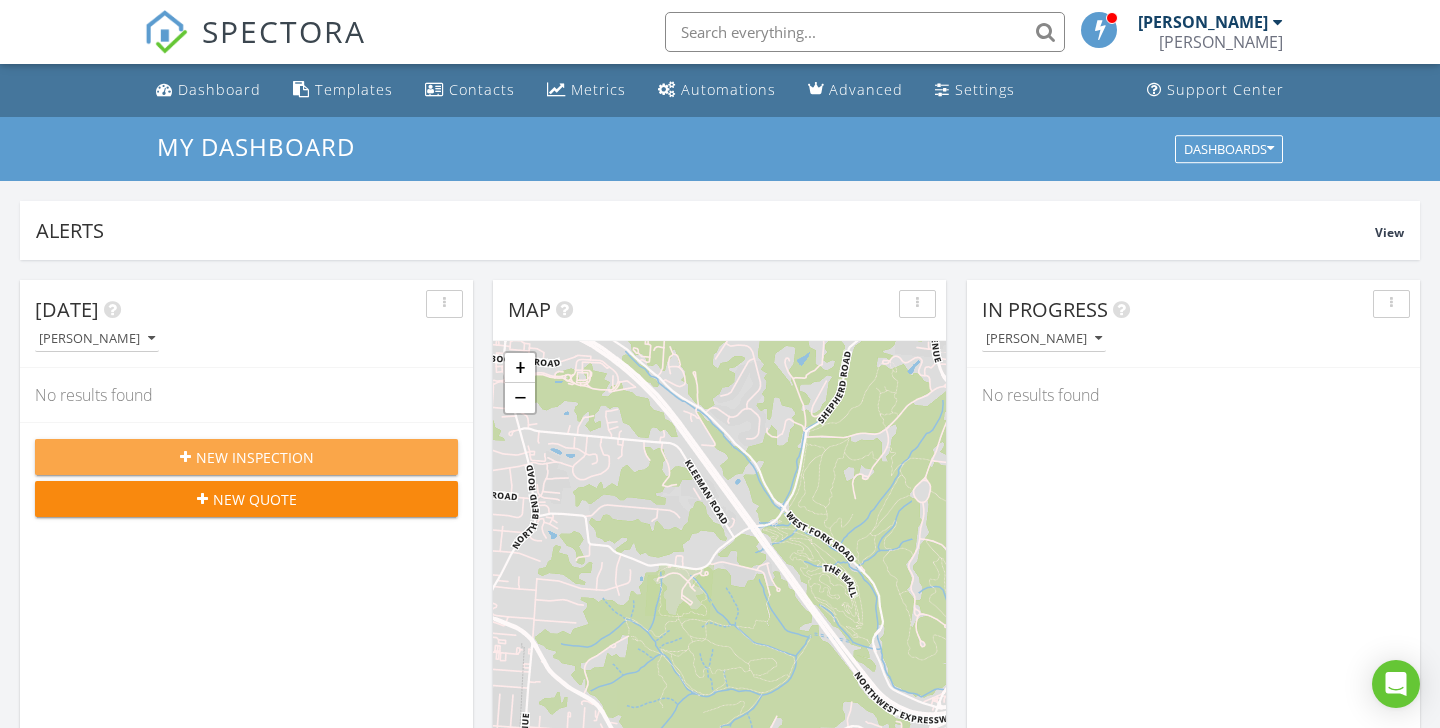 click on "New Inspection" at bounding box center (255, 457) 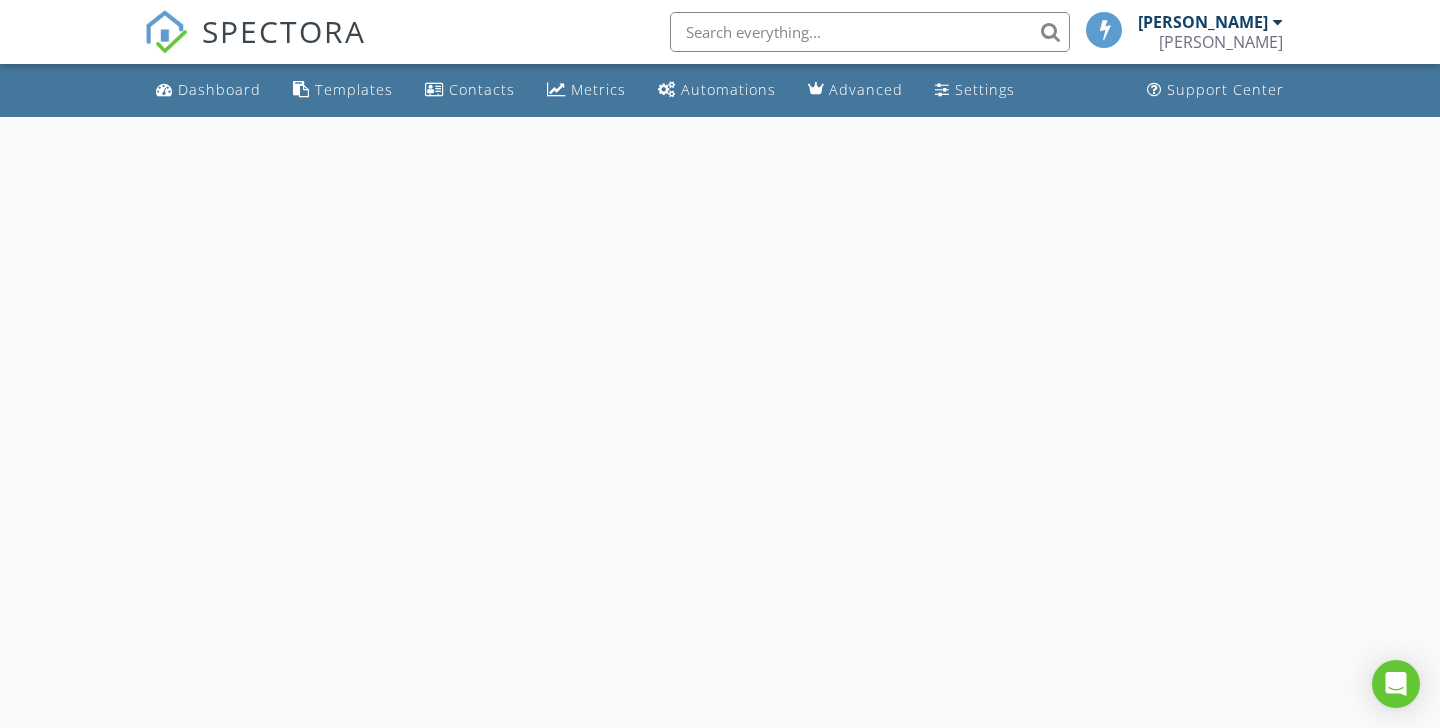 scroll, scrollTop: 0, scrollLeft: 0, axis: both 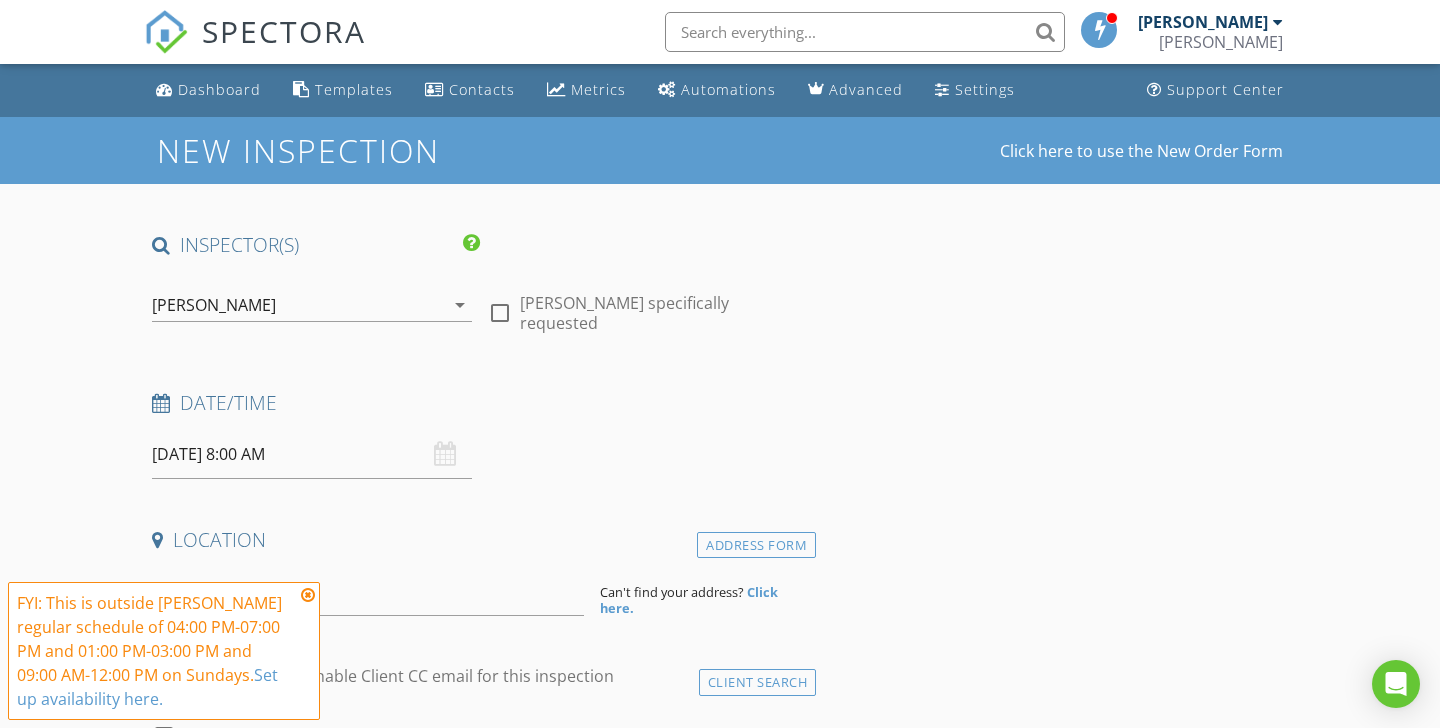 click on "[DATE] 8:00 AM" at bounding box center (312, 454) 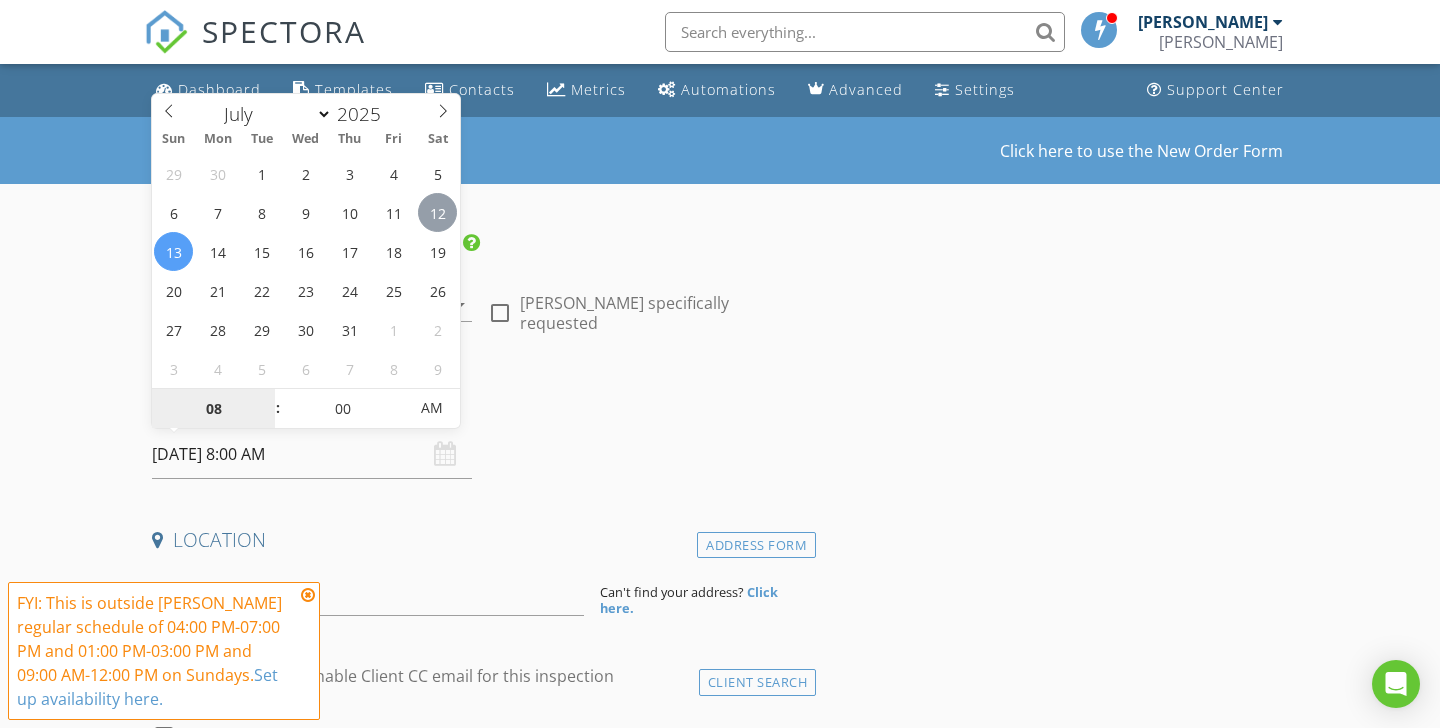 type on "[DATE] 8:00 AM" 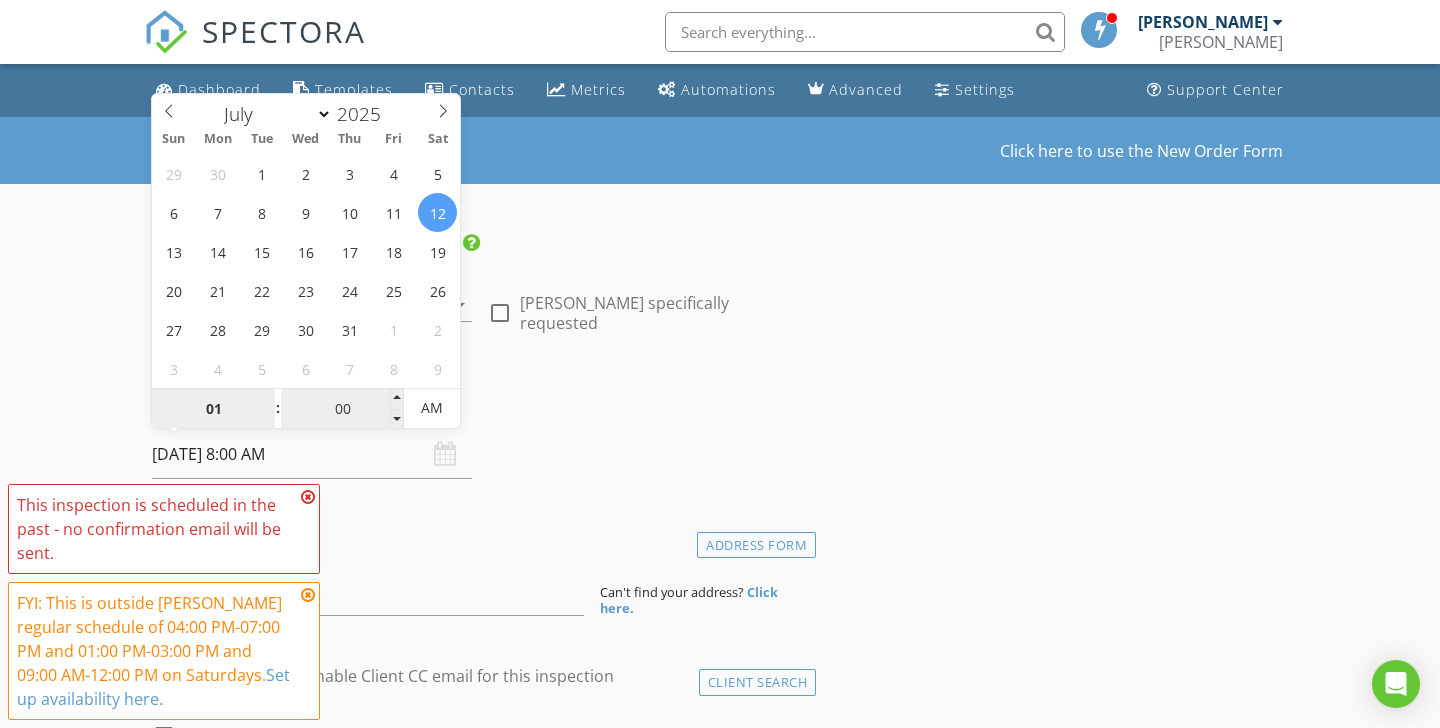 type on "01" 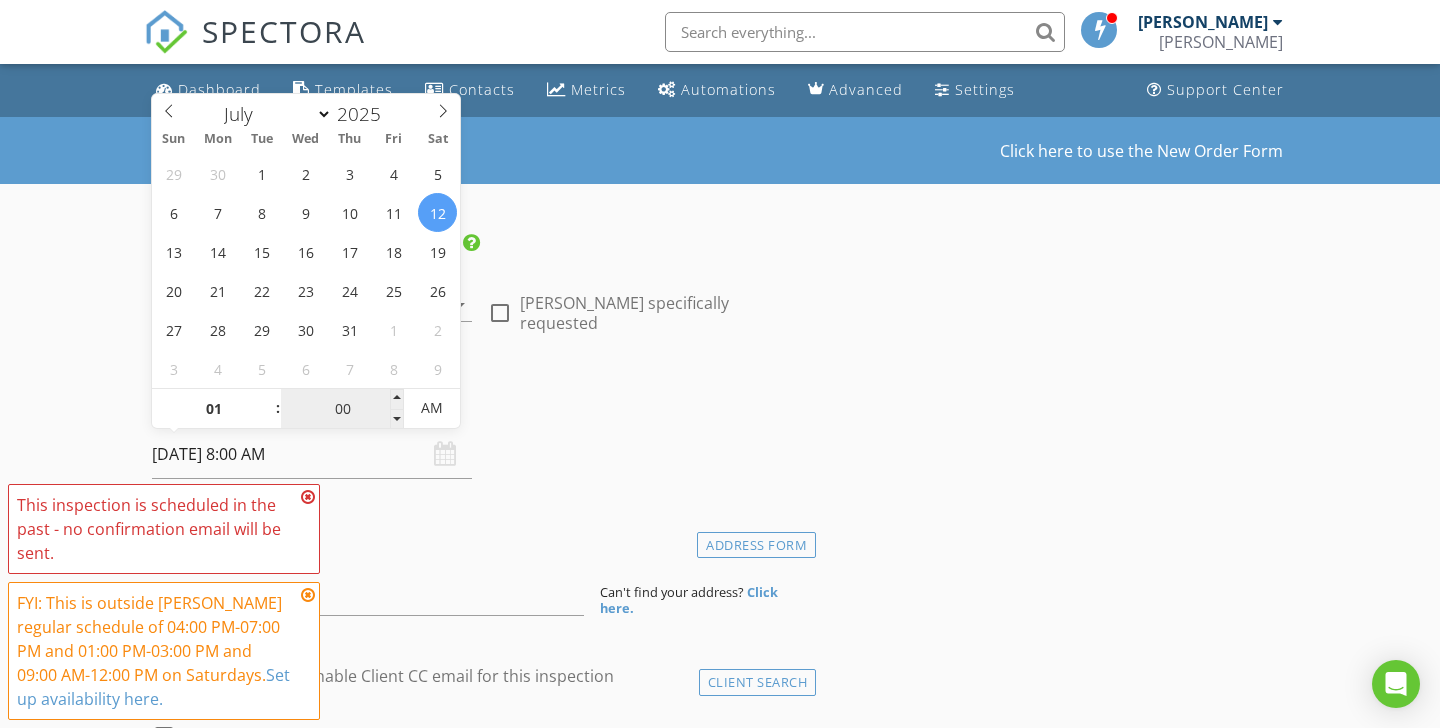 type on "[DATE] 1:00 AM" 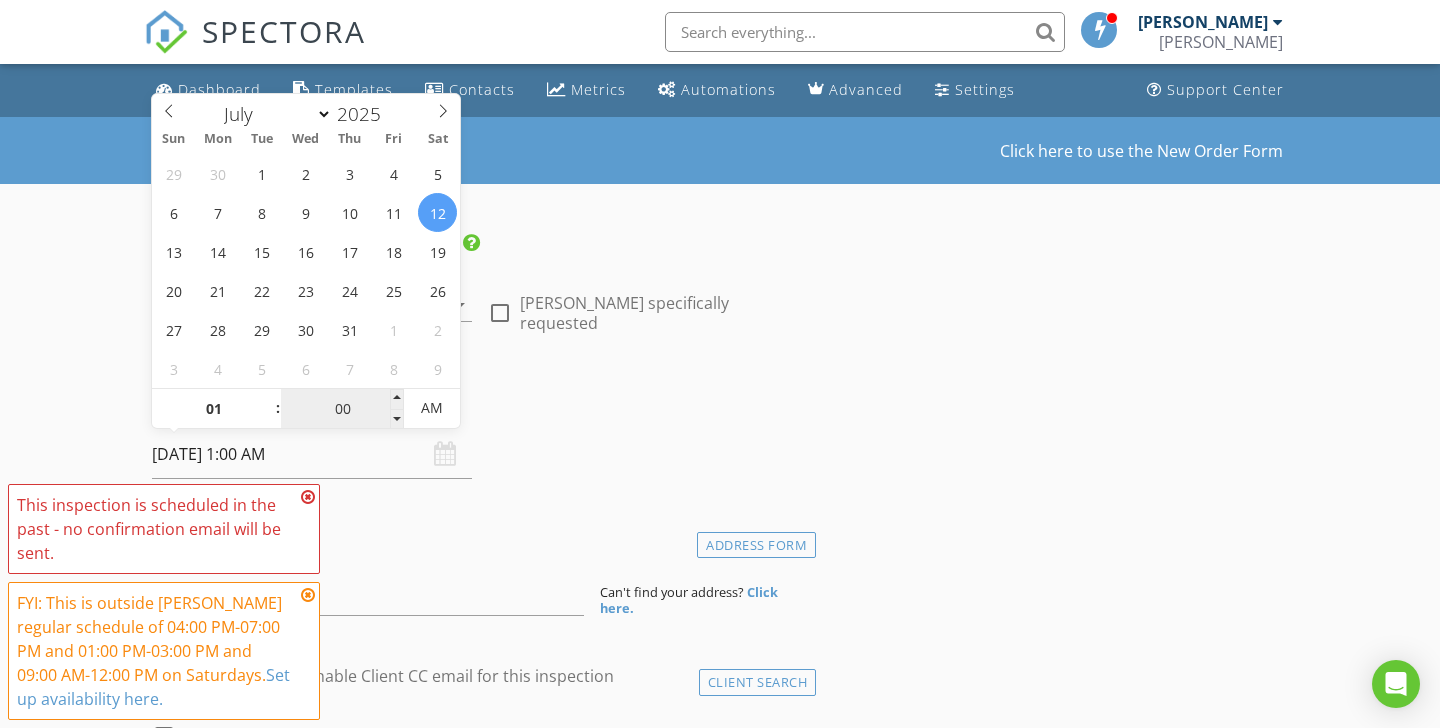 click on "00" at bounding box center [342, 409] 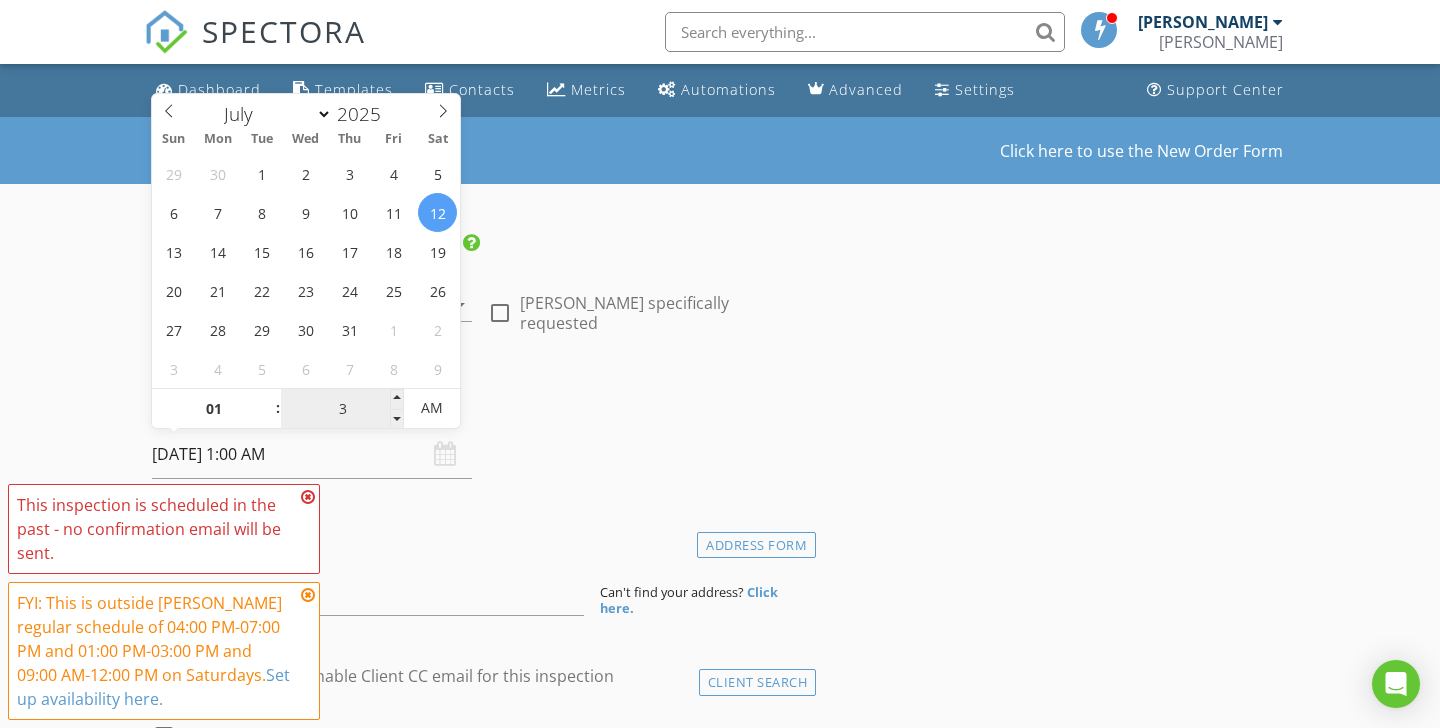 type on "30" 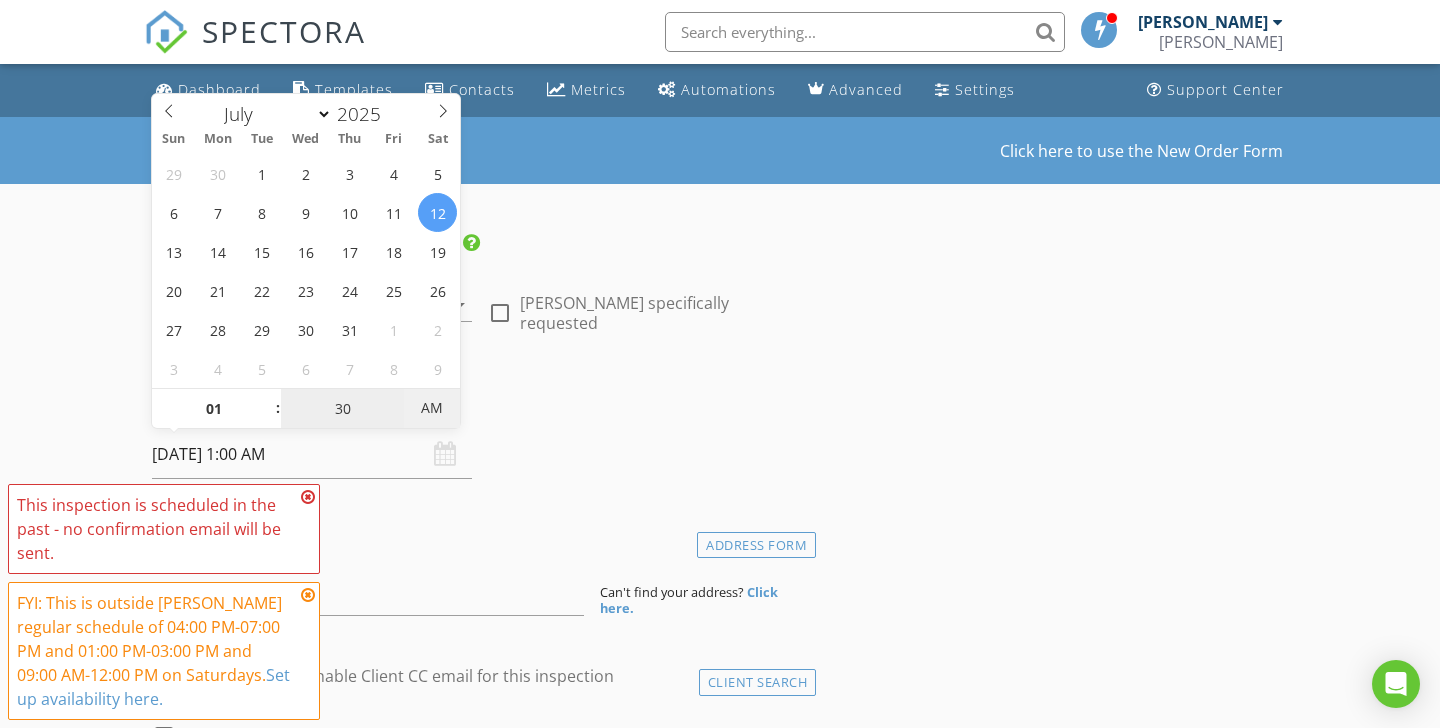 type on "[DATE] 1:30 PM" 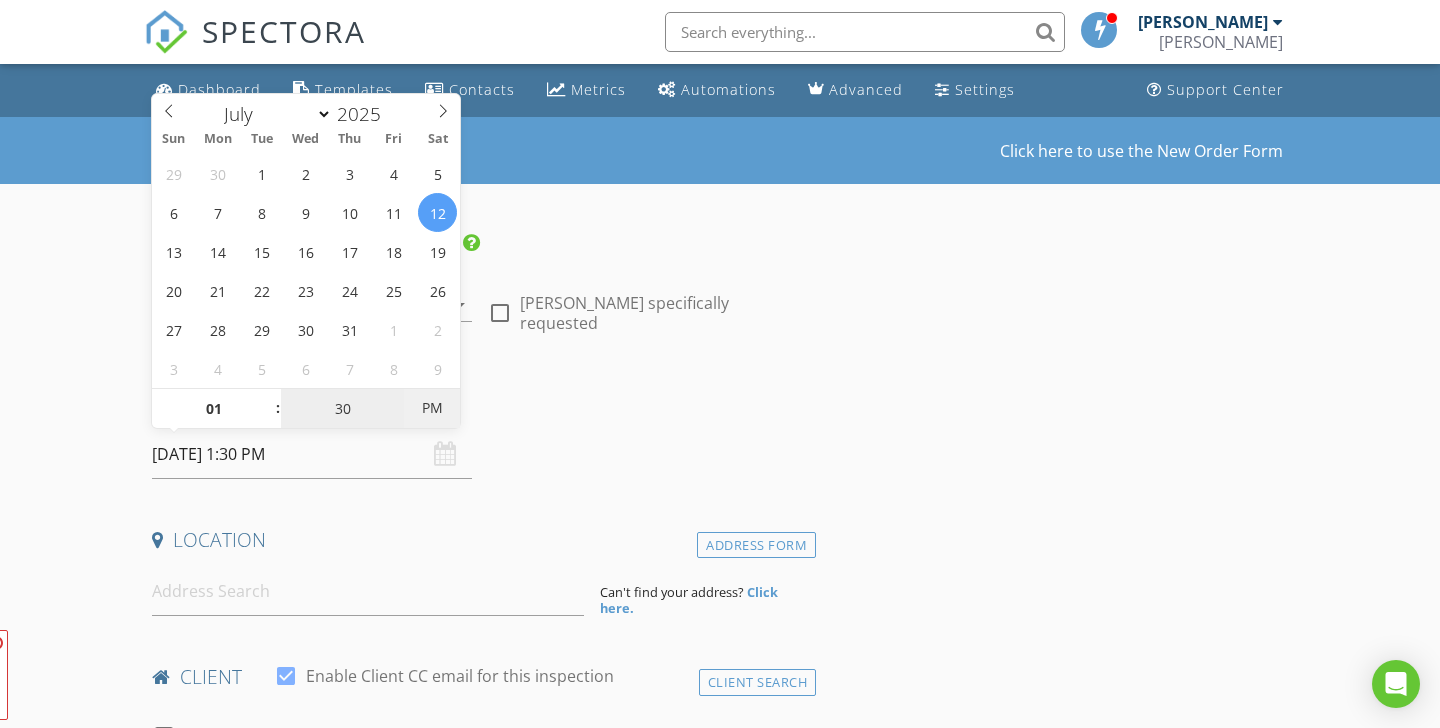click on "PM" at bounding box center (431, 408) 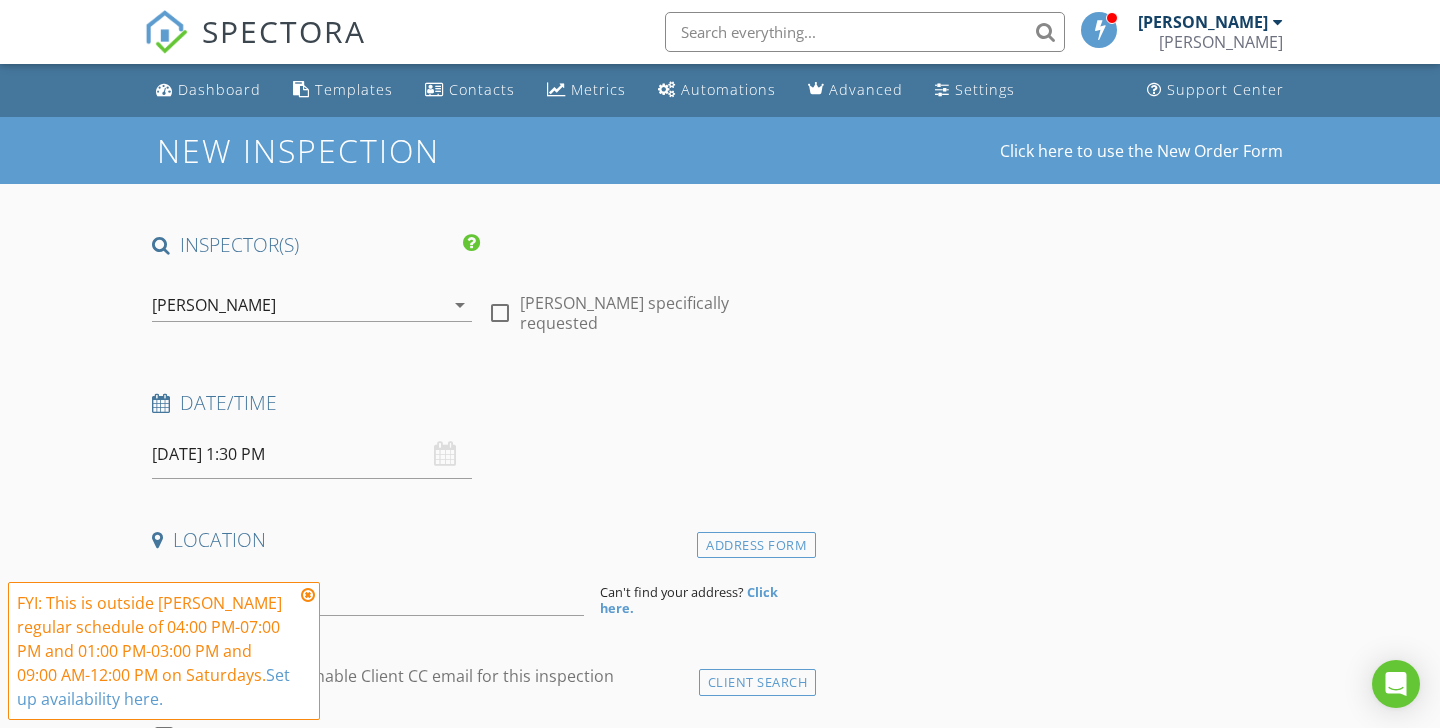 click on "Date/Time" at bounding box center (480, 410) 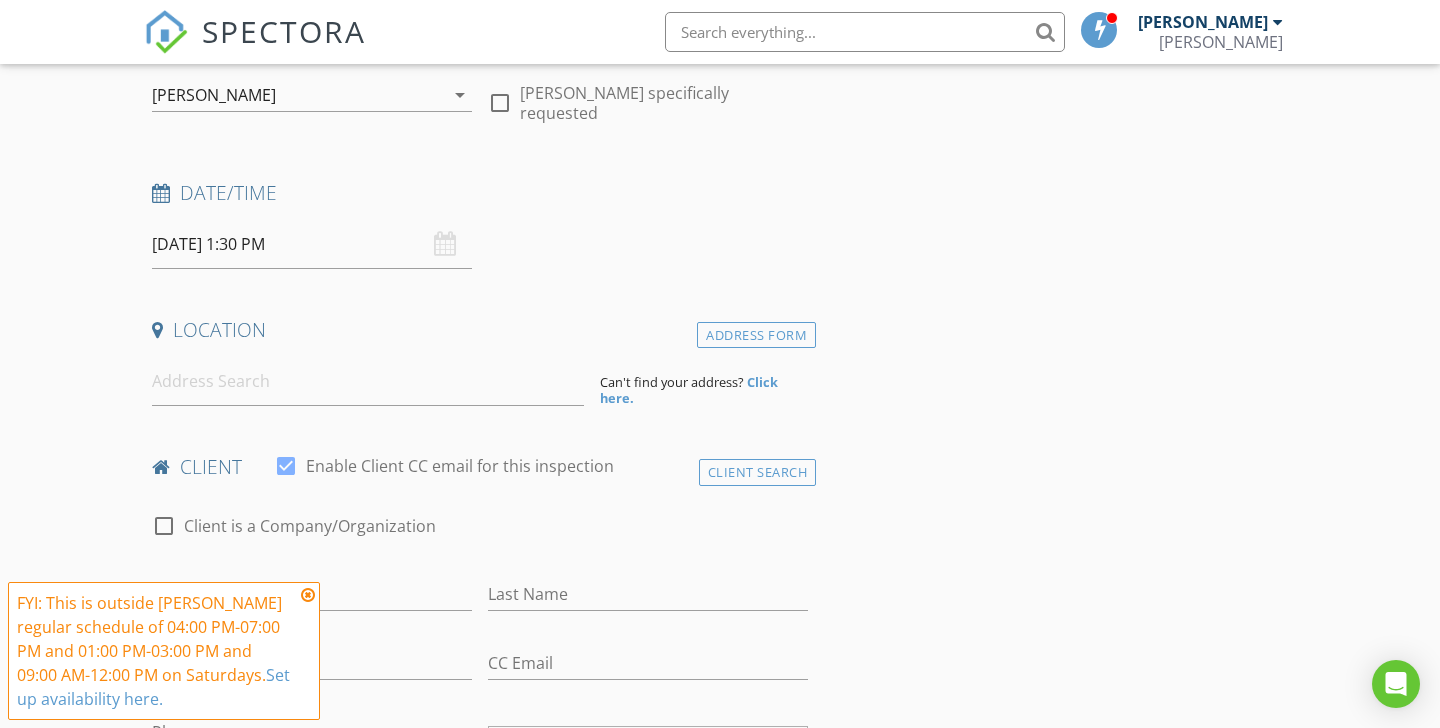 scroll, scrollTop: 227, scrollLeft: 0, axis: vertical 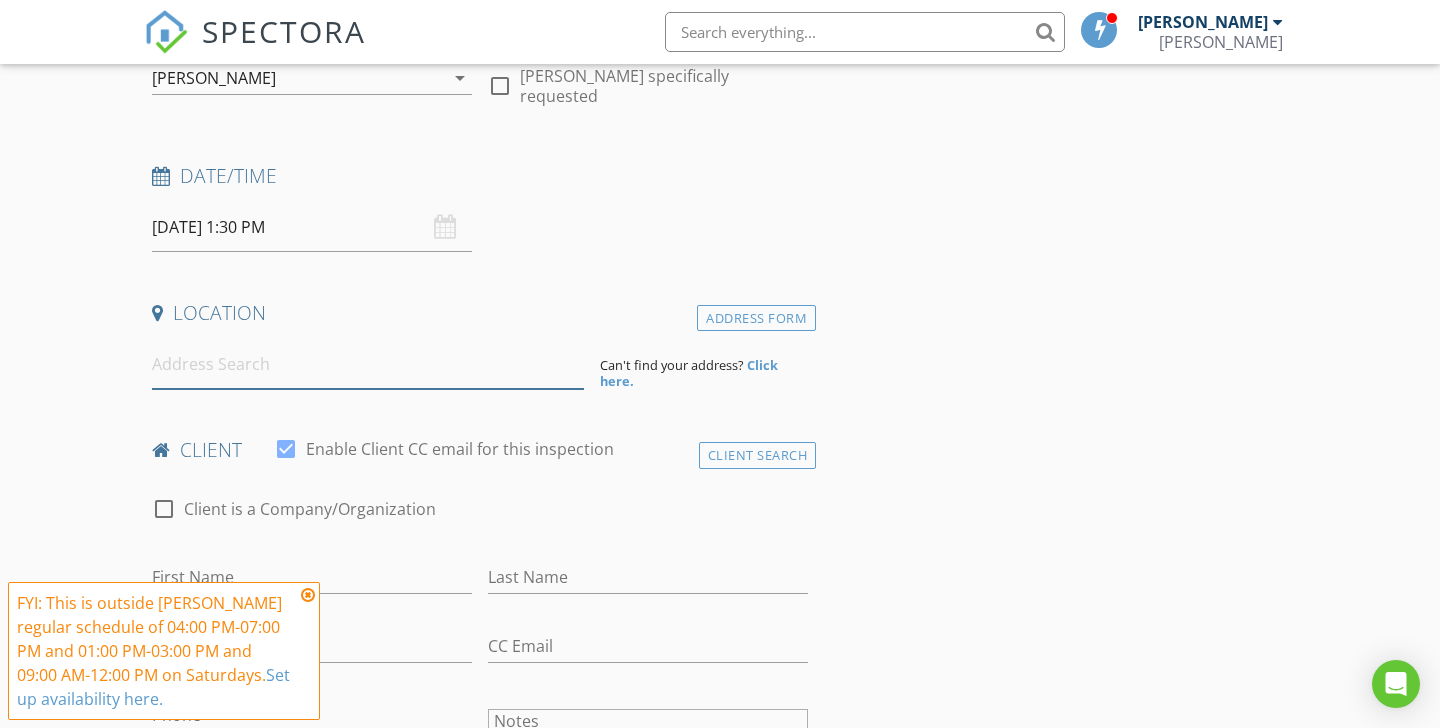 click at bounding box center (368, 364) 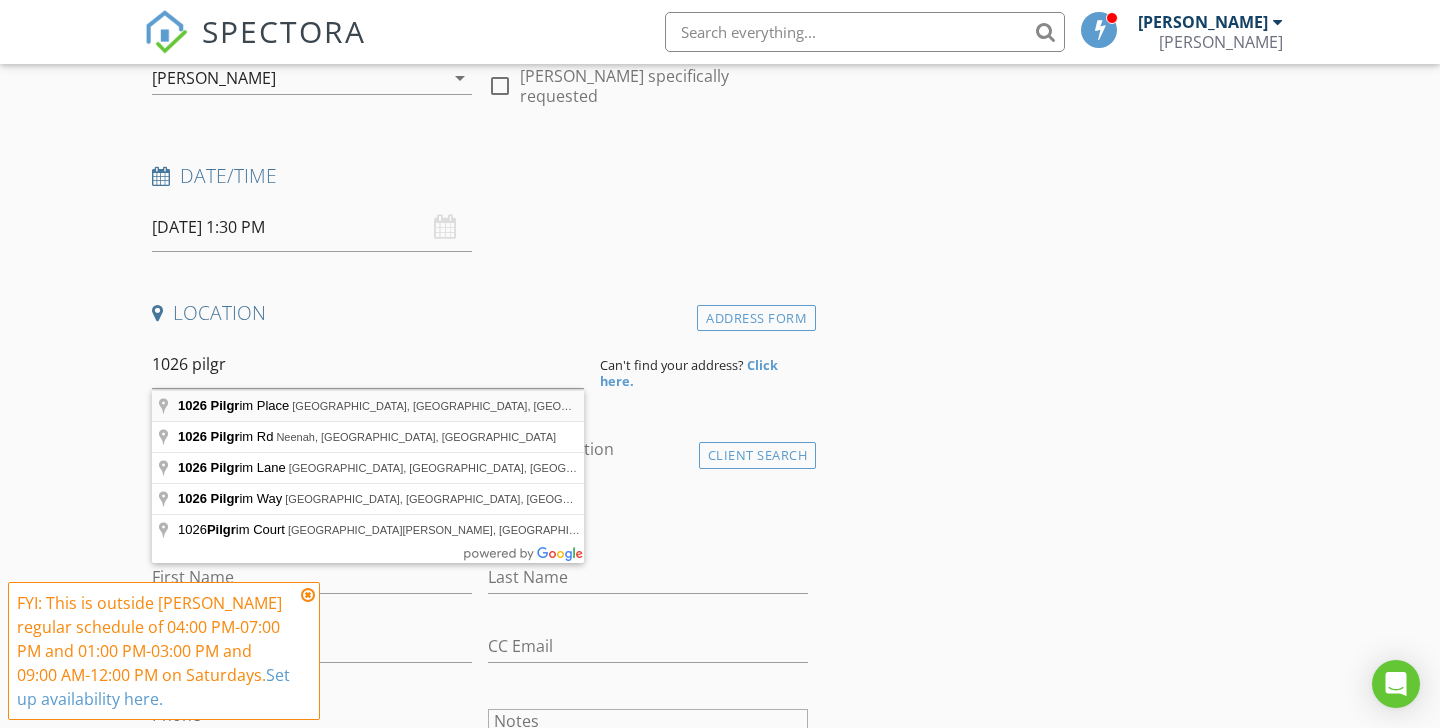 type on "[STREET_ADDRESS]" 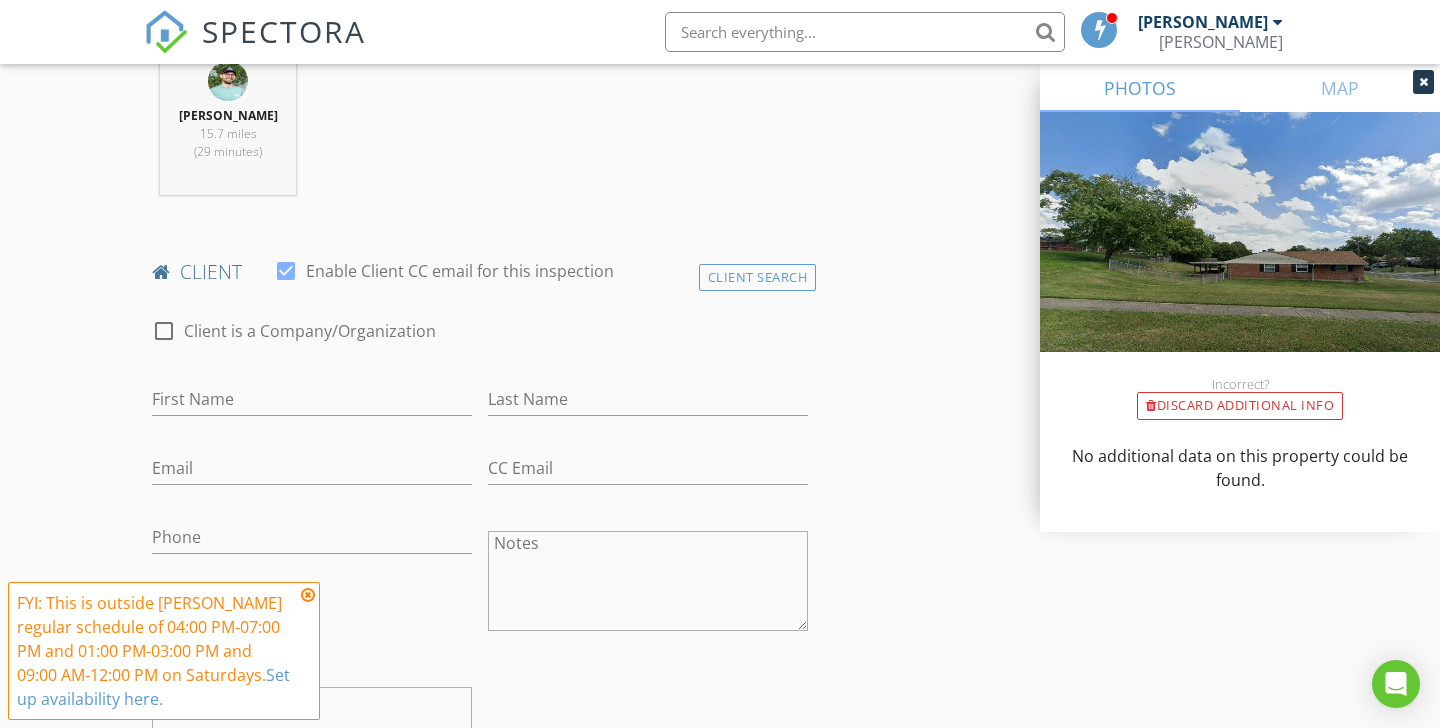 scroll, scrollTop: 822, scrollLeft: 0, axis: vertical 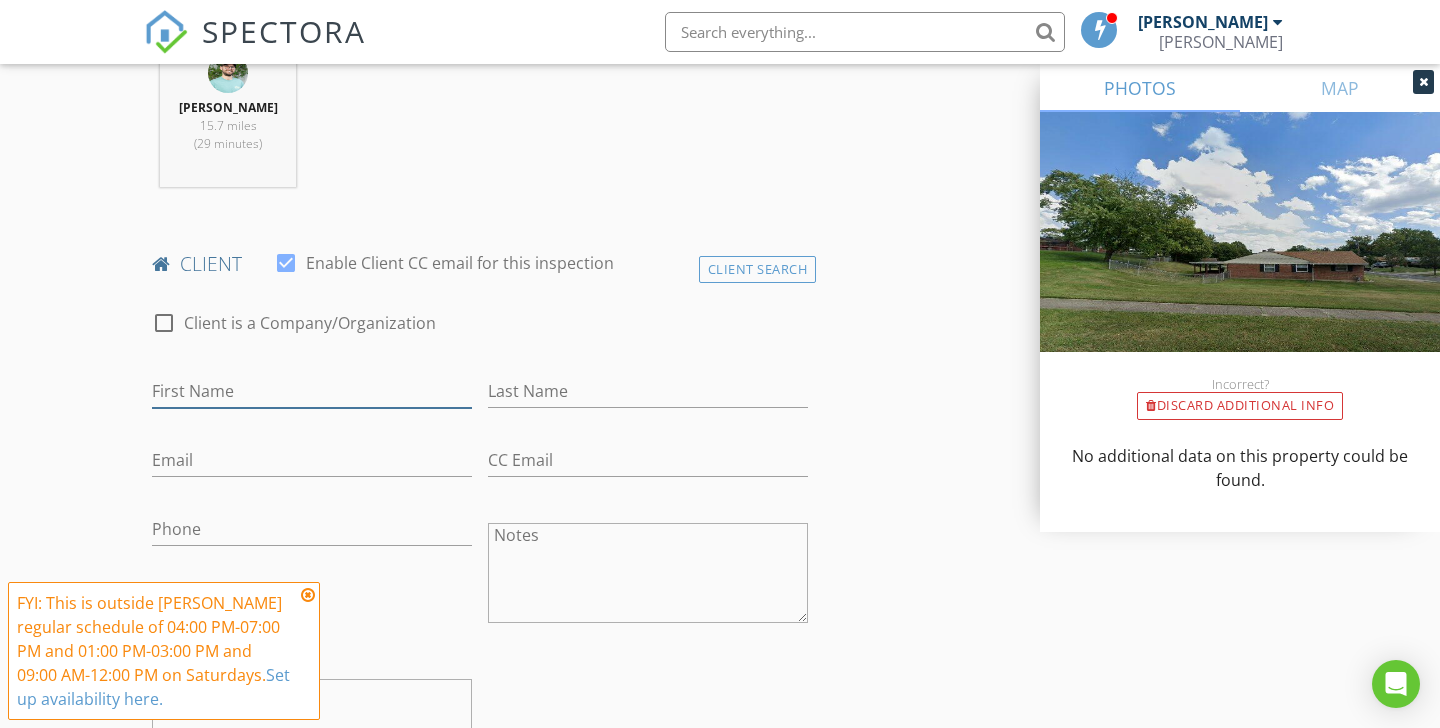 click on "First Name" at bounding box center (312, 391) 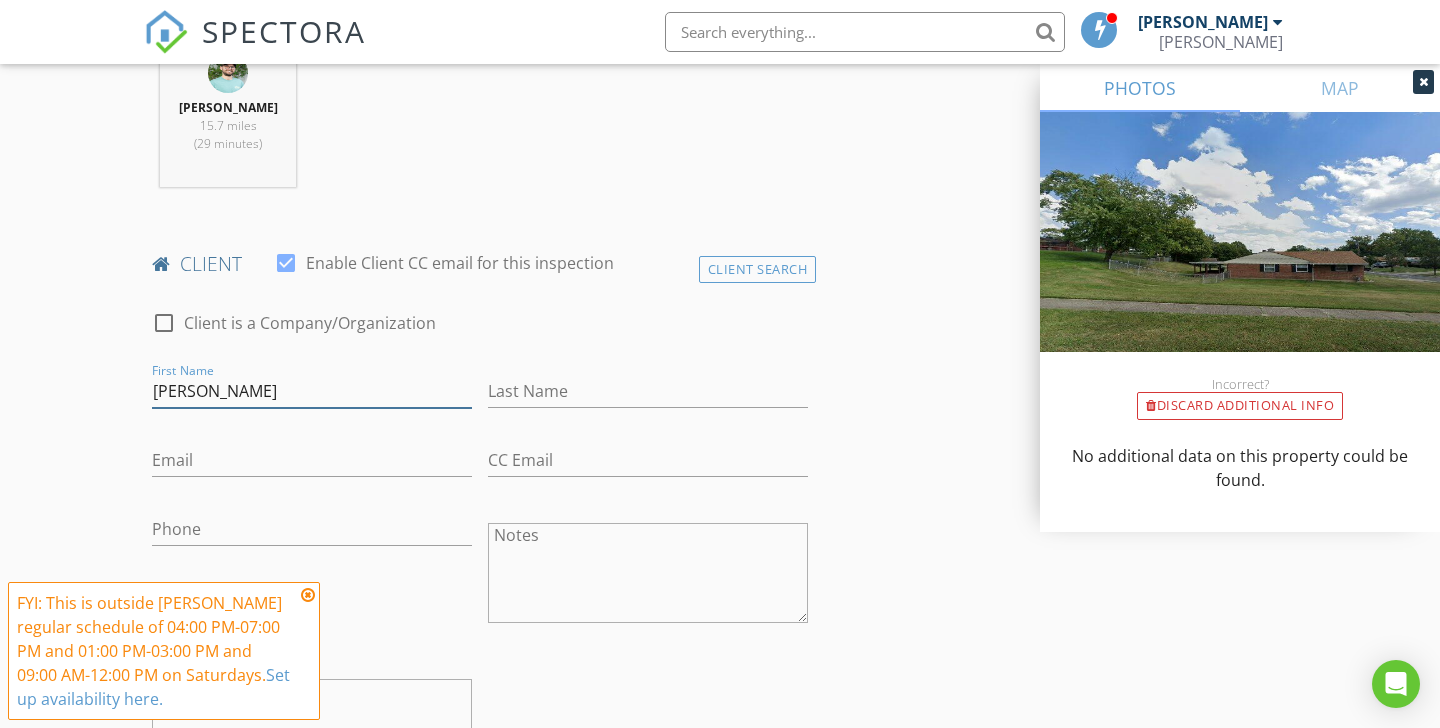 type on "[PERSON_NAME]" 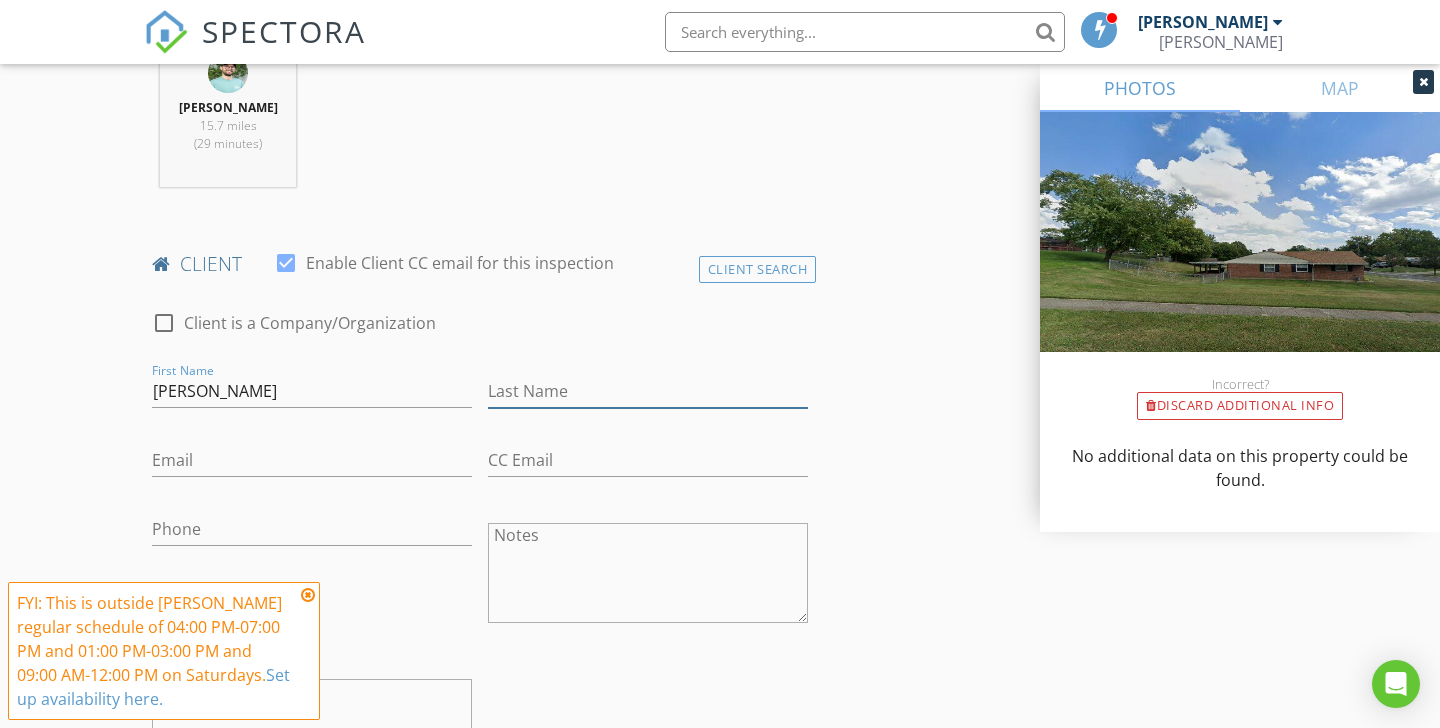click on "Last Name" at bounding box center (648, 391) 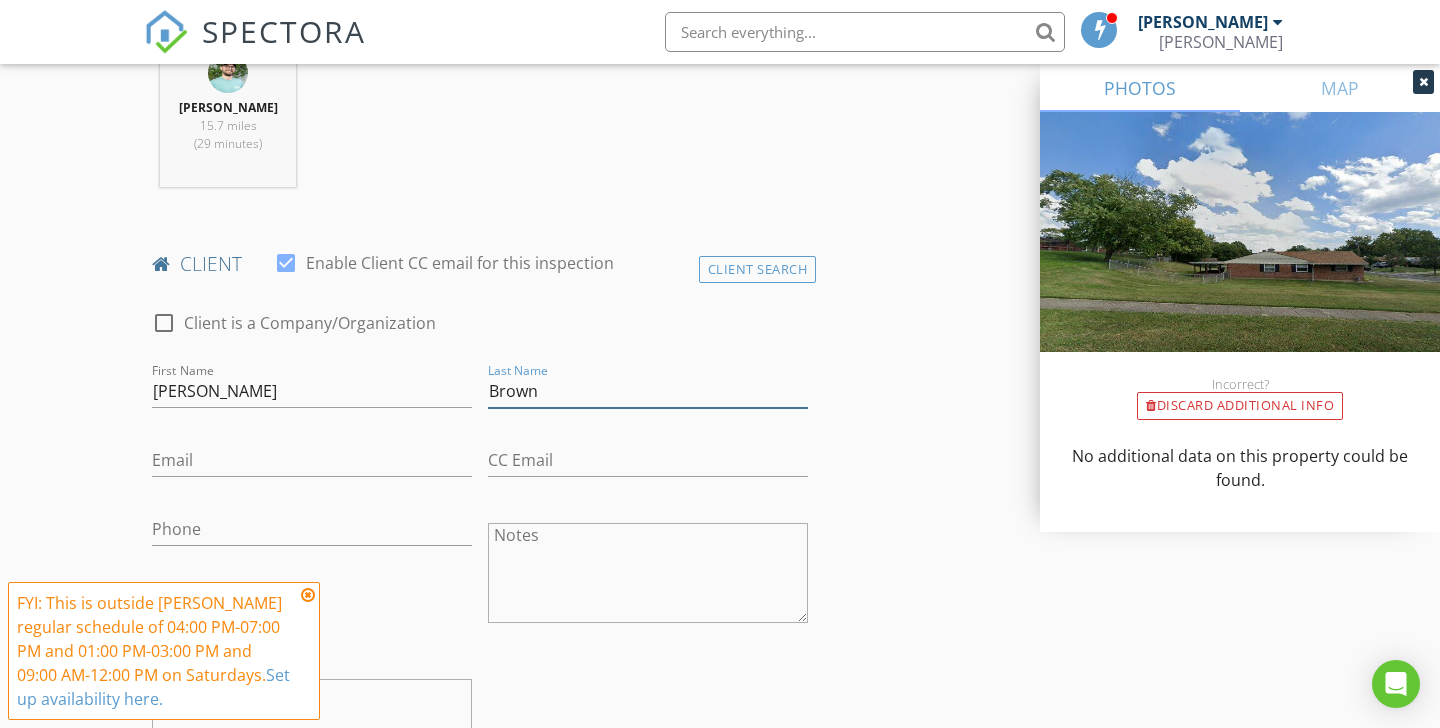 type on "Brown" 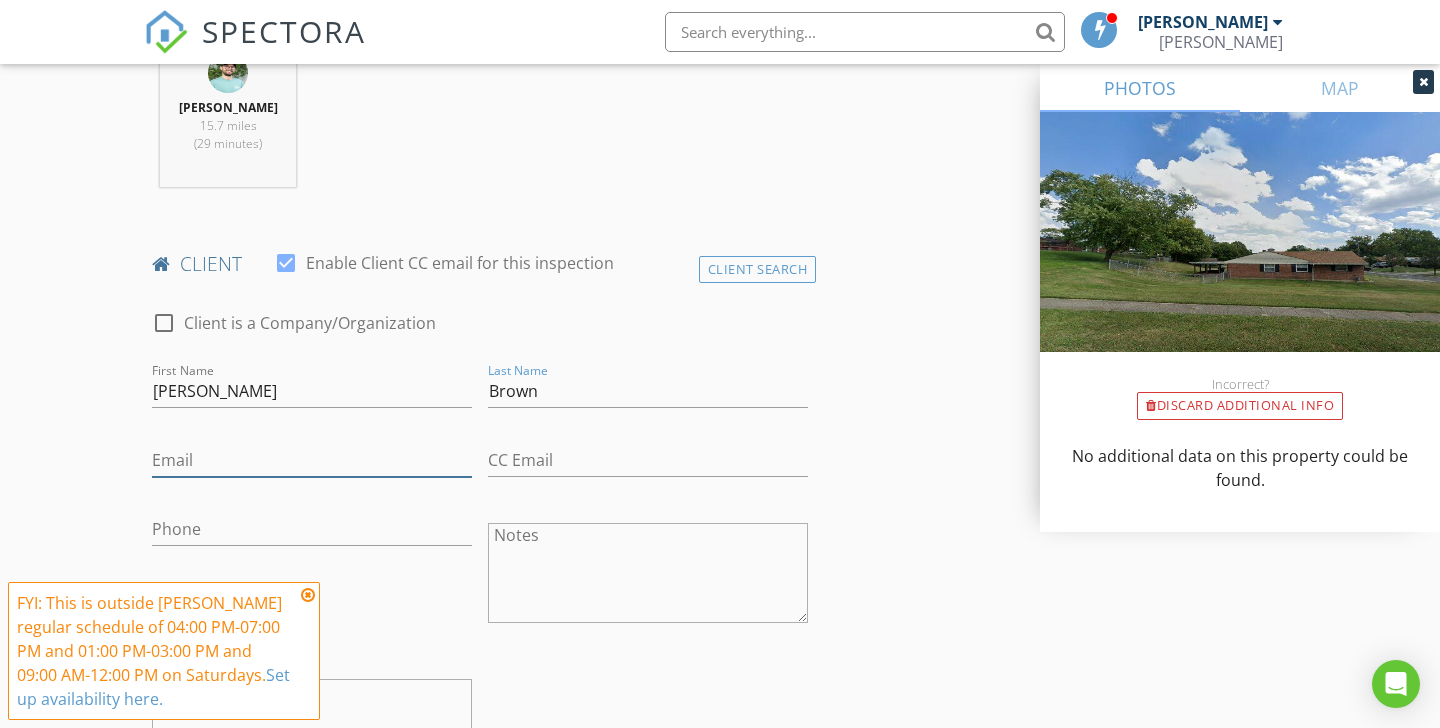 click on "Email" at bounding box center (312, 460) 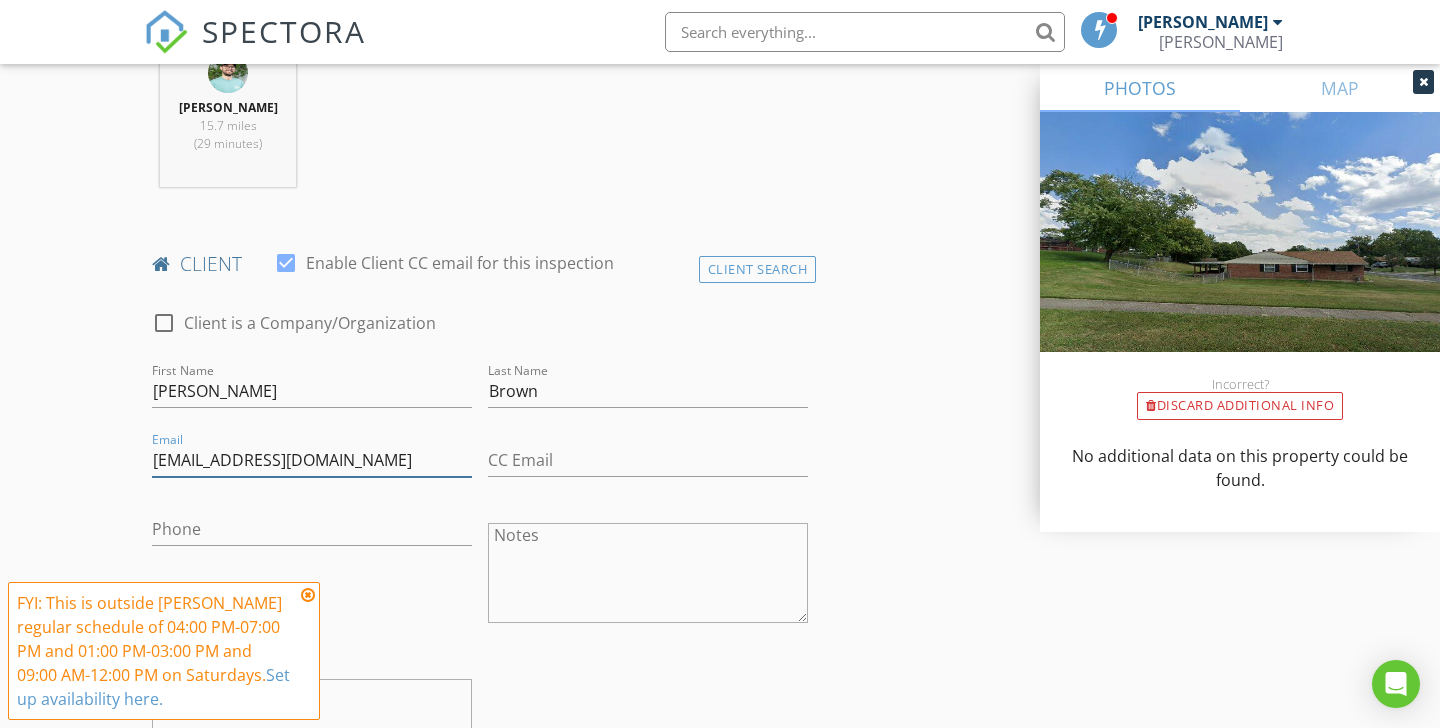 type on "[EMAIL_ADDRESS][DOMAIN_NAME]" 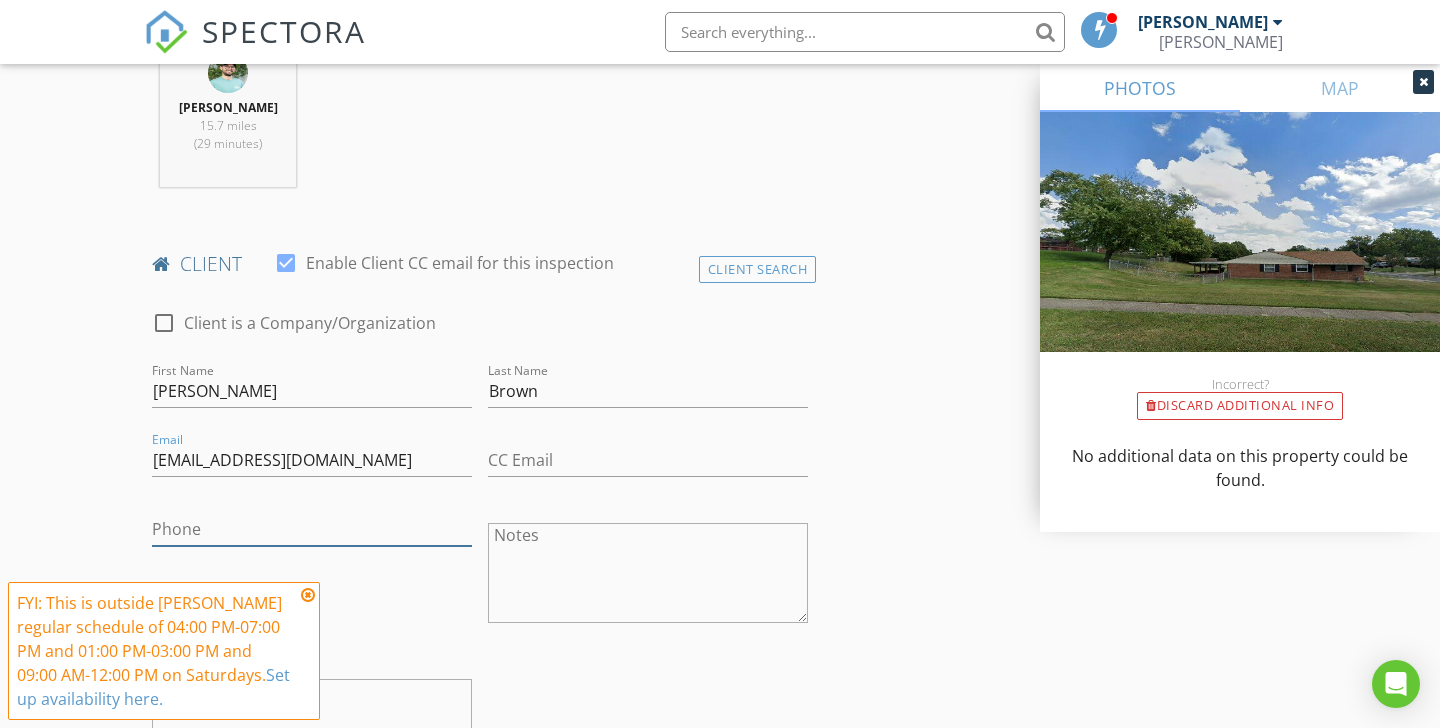 click on "Phone" at bounding box center [312, 529] 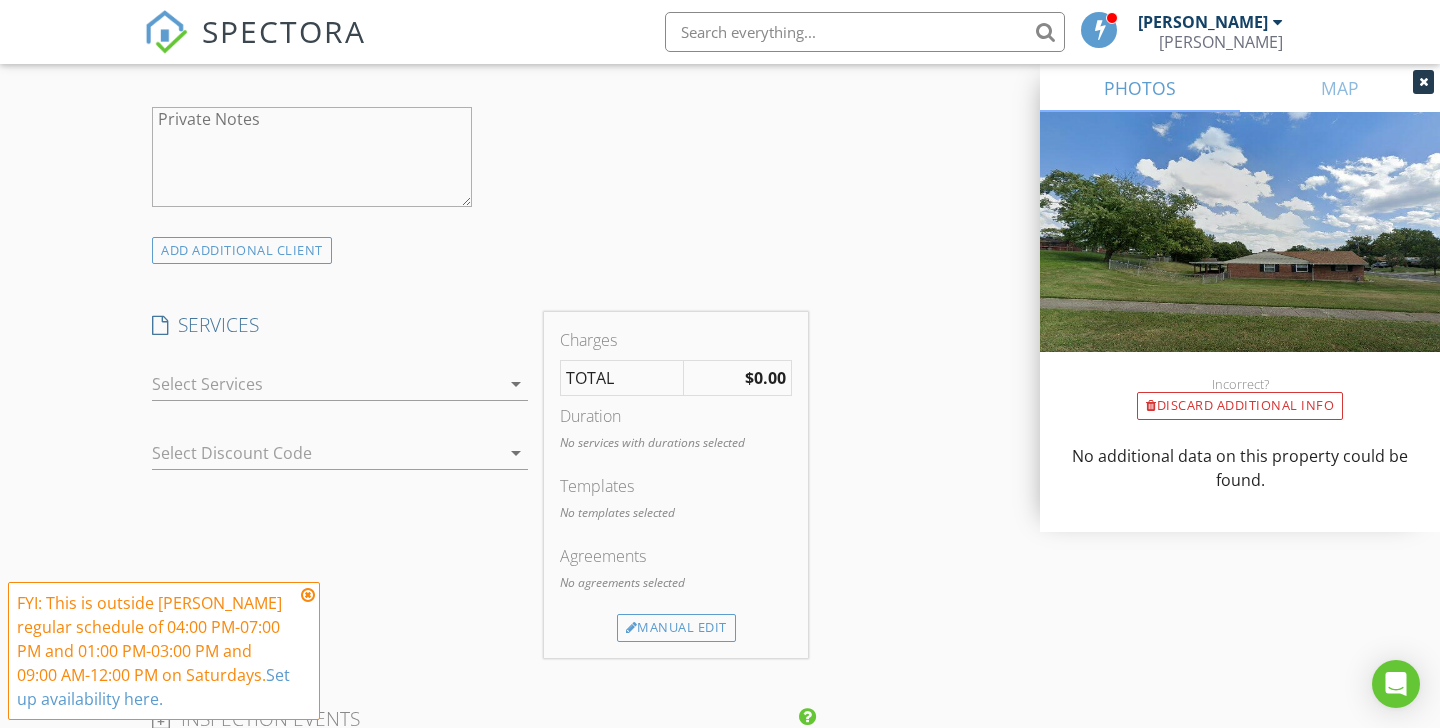 scroll, scrollTop: 1395, scrollLeft: 0, axis: vertical 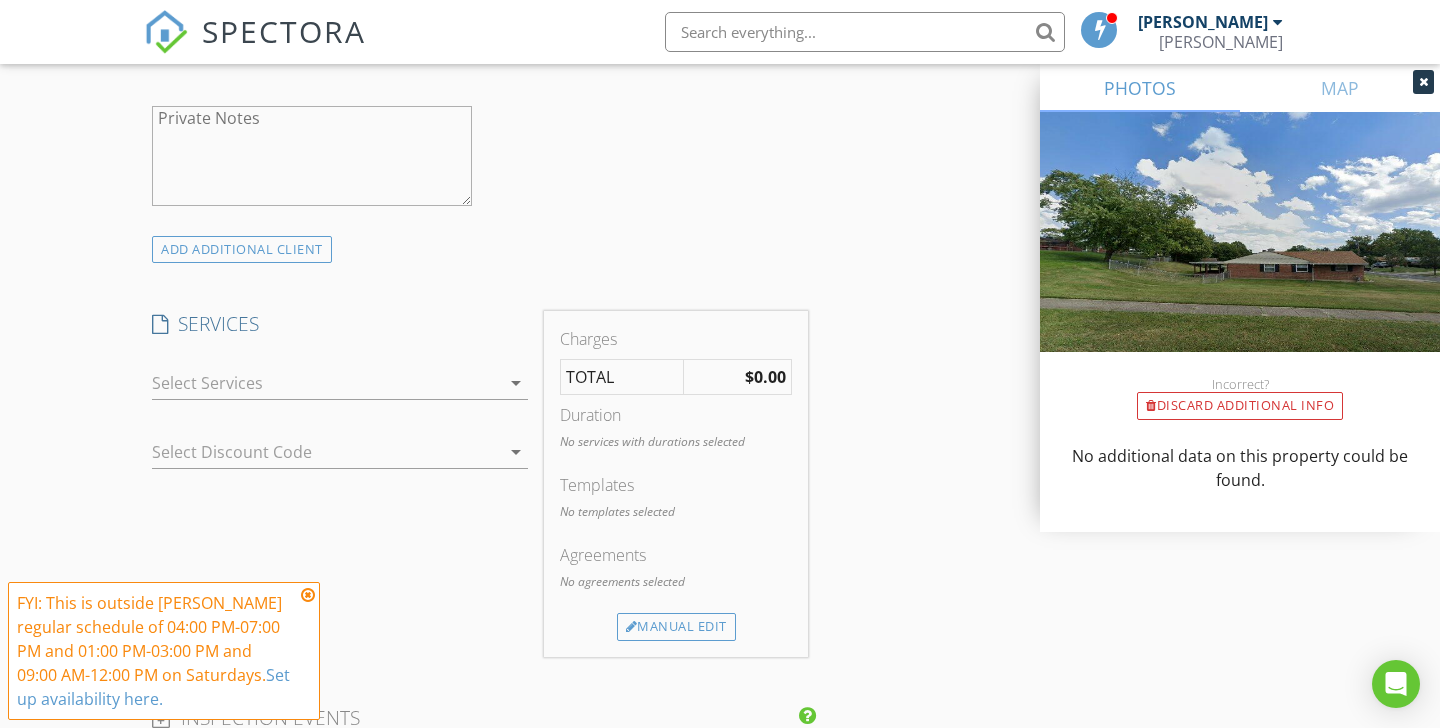 type on "[PHONE_NUMBER]" 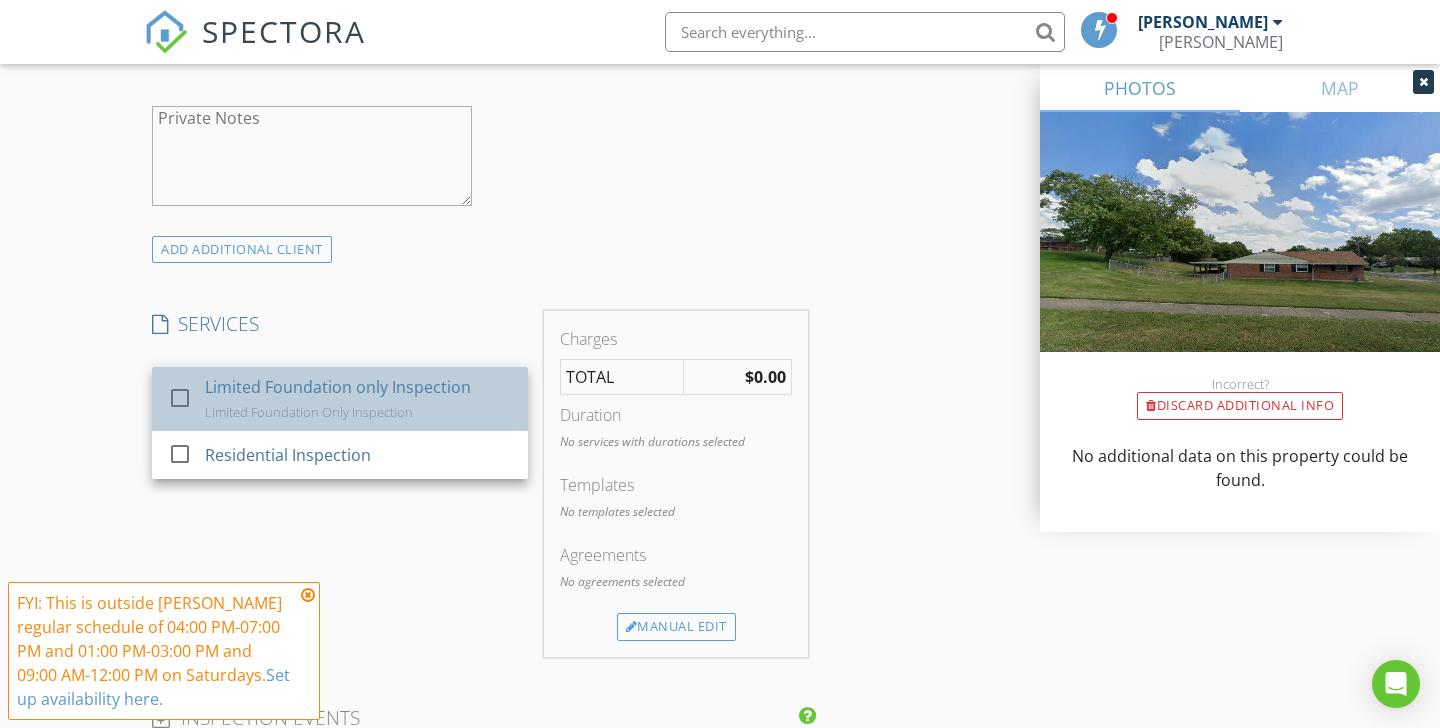 click on "Limited Foundation only Inspection   Limited Foundation Only Inspection" at bounding box center (358, 399) 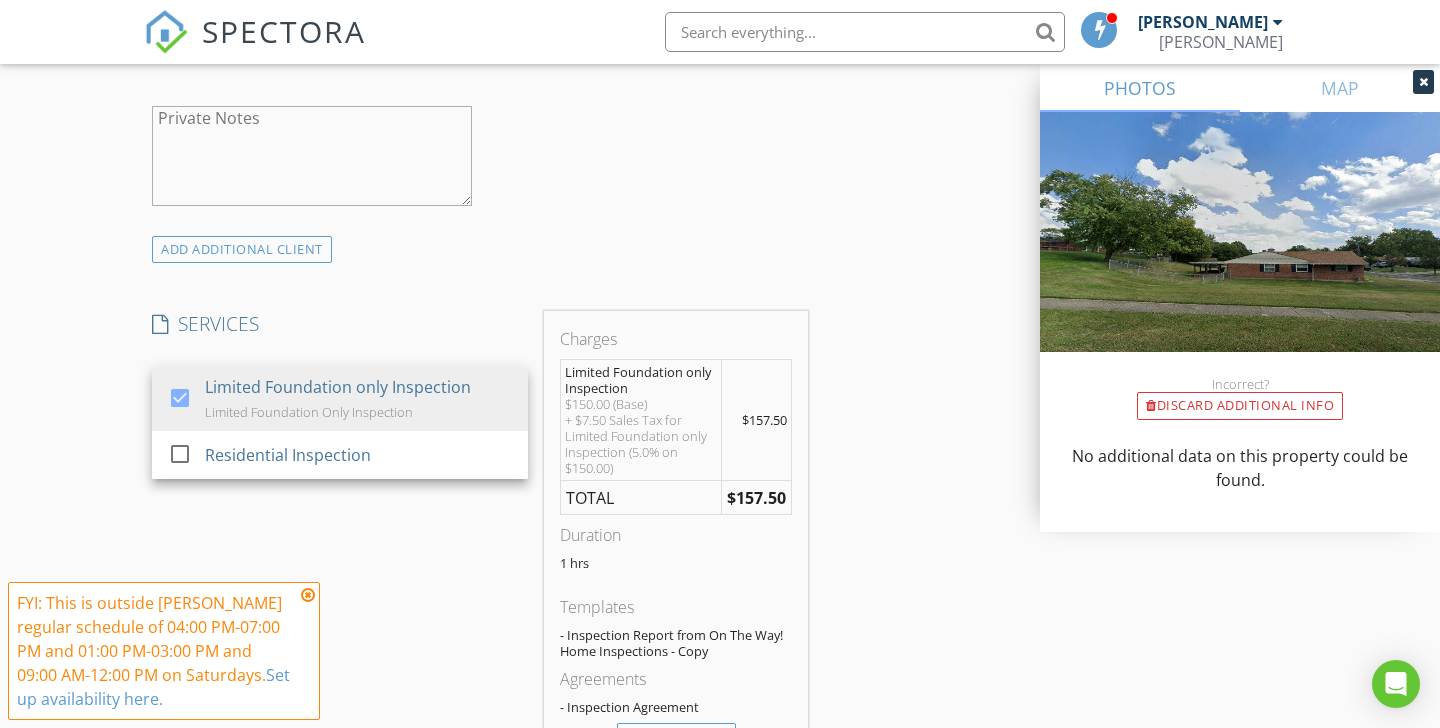 click on "INSPECTOR(S)
check_box   Logan Nichols   PRIMARY   Logan Nichols arrow_drop_down   check_box_outline_blank Logan Nichols specifically requested
Date/Time
07/12/2025 1:30 PM
Location
Address Search       Address 1026 Pilgrim Pl   Unit   City Springdale   State OH   Zip 45246   County Hamilton     Square Feet   Year Built   Foundation arrow_drop_down     Logan Nichols     15.7 miles     (29 minutes)
client
check_box Enable Client CC email for this inspection   Client Search     check_box_outline_blank Client is a Company/Organization     First Name Justin   Last Name Brown   Email thejustarts@gmail.com   CC Email   Phone 513-828-4141           Notes   Private Notes
ADD ADDITIONAL client
SERVICES
check_box   Limited Foundation only Inspection   check_box_outline_blank" at bounding box center [720, 609] 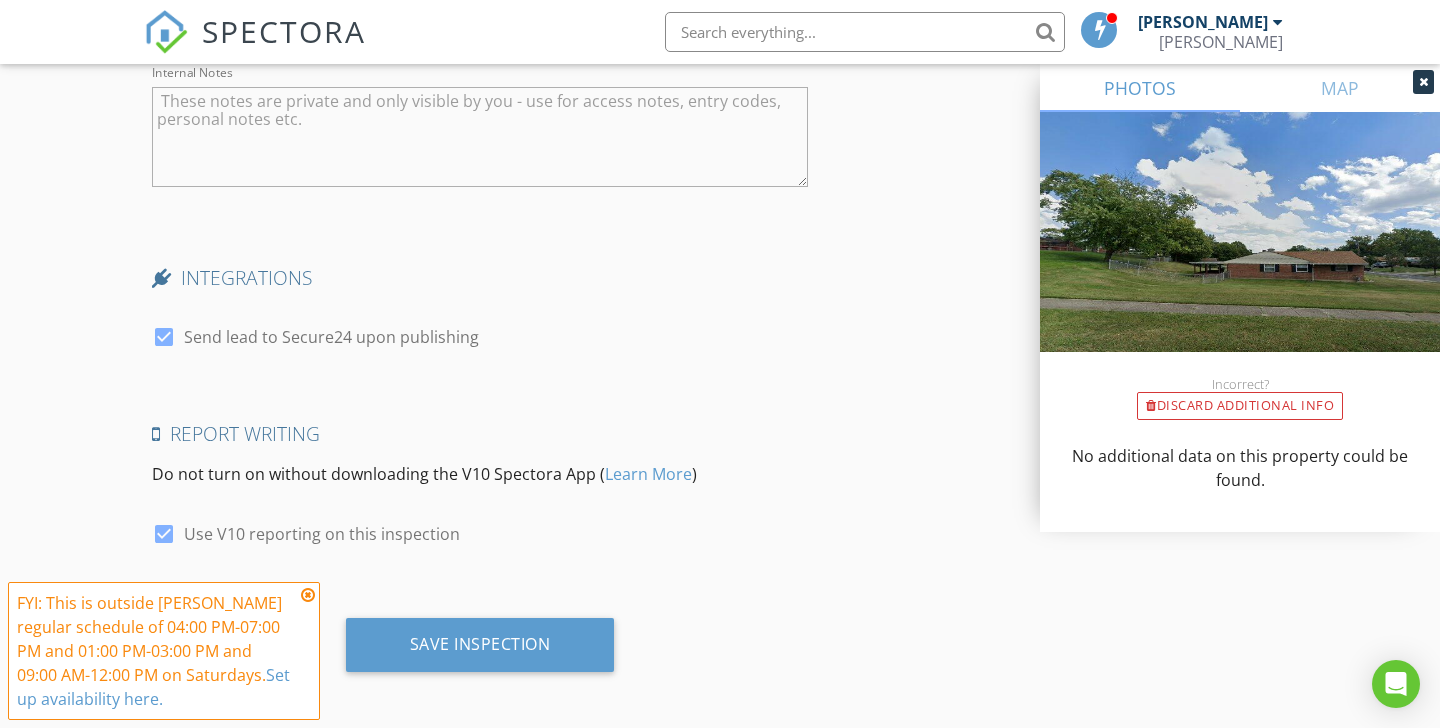 scroll, scrollTop: 3097, scrollLeft: 0, axis: vertical 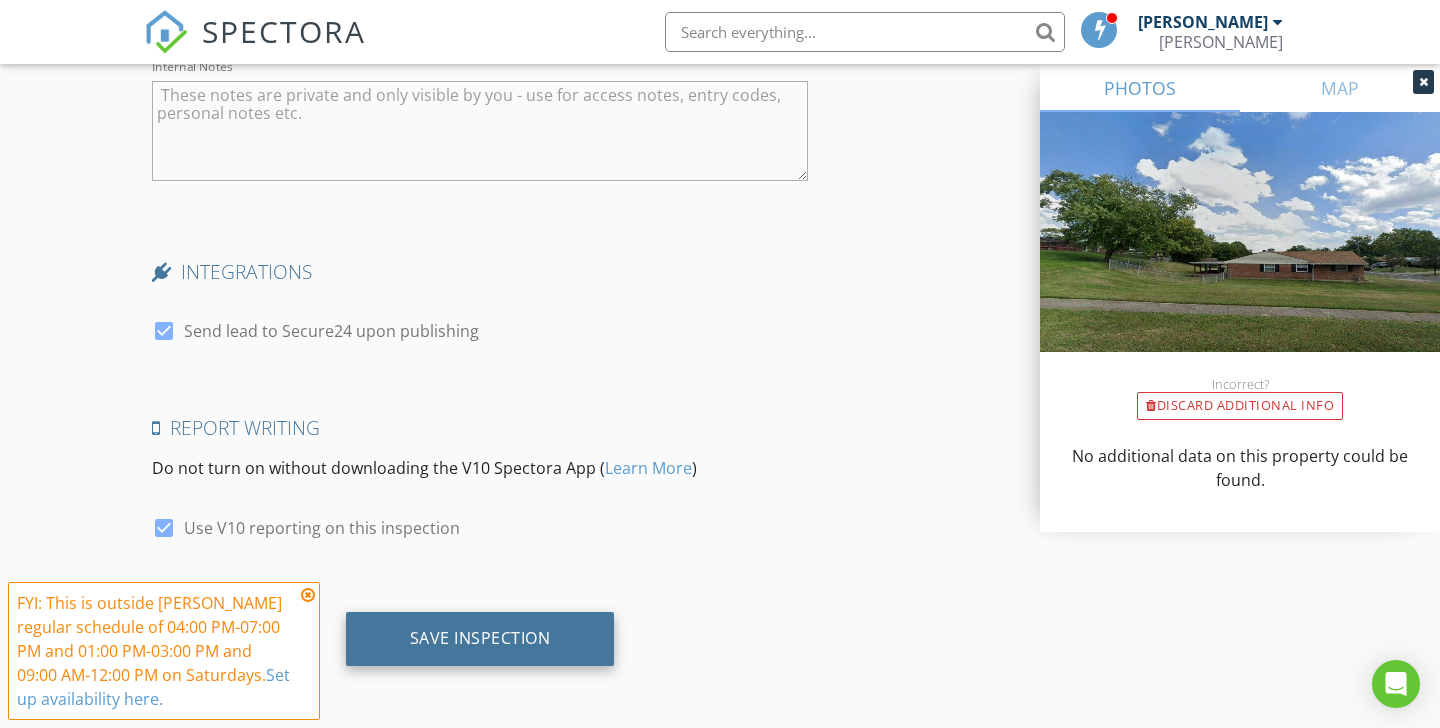 click on "Save Inspection" at bounding box center (480, 638) 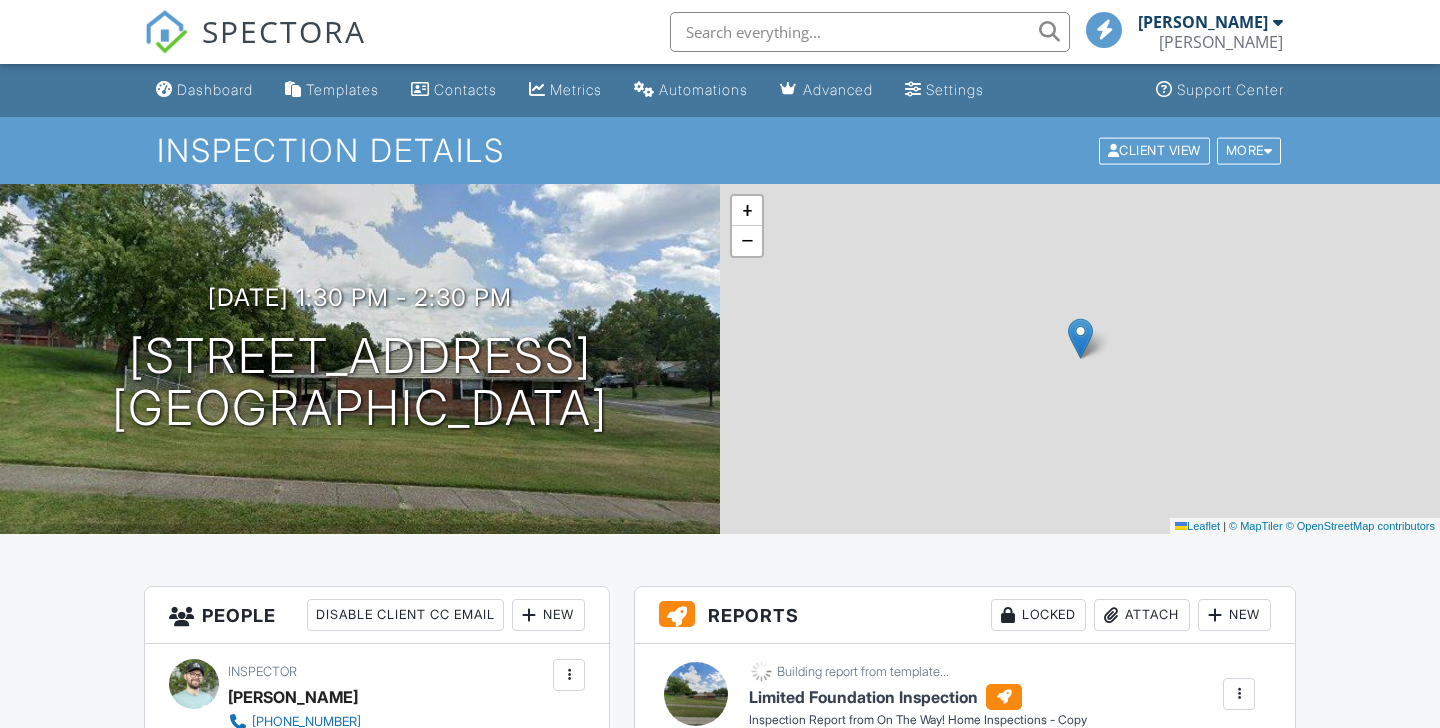 scroll, scrollTop: 0, scrollLeft: 0, axis: both 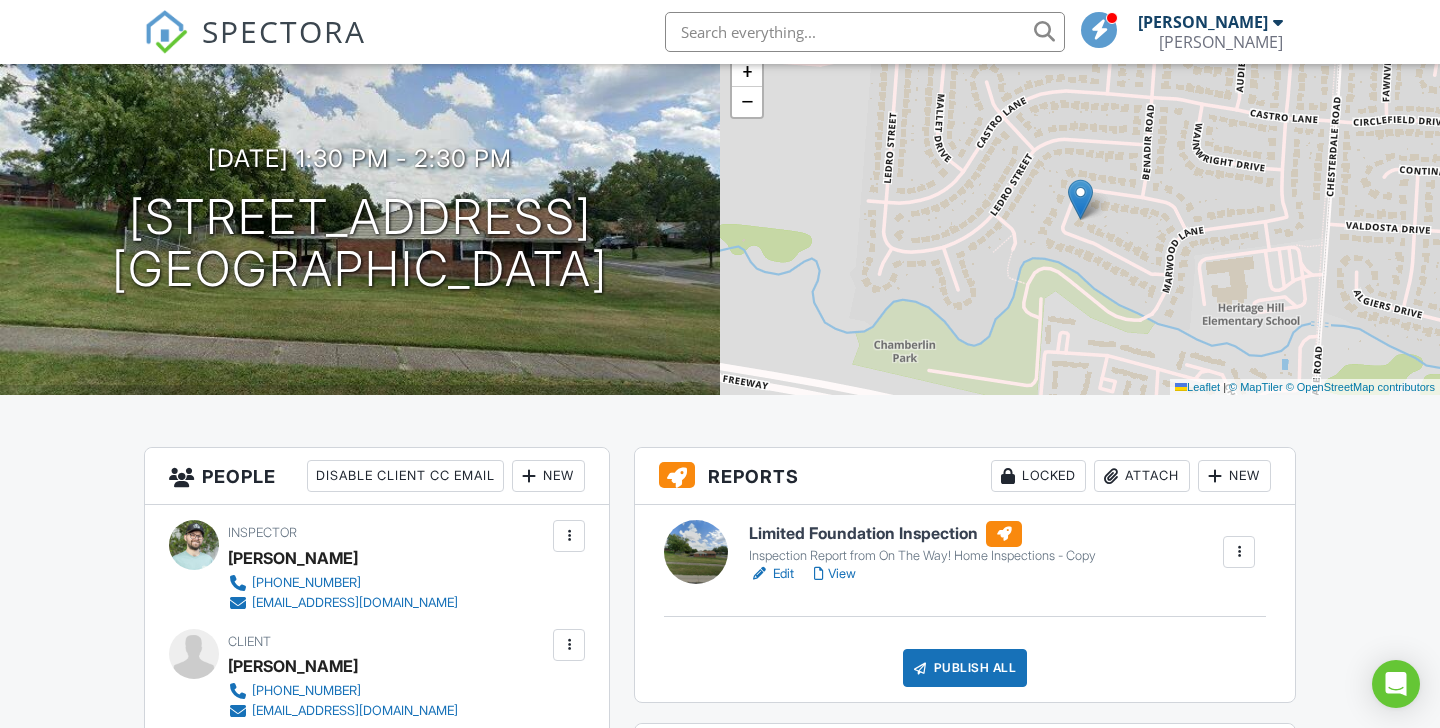 click on "Inspection Report  from On The Way! Home Inspections - Copy" at bounding box center (922, 556) 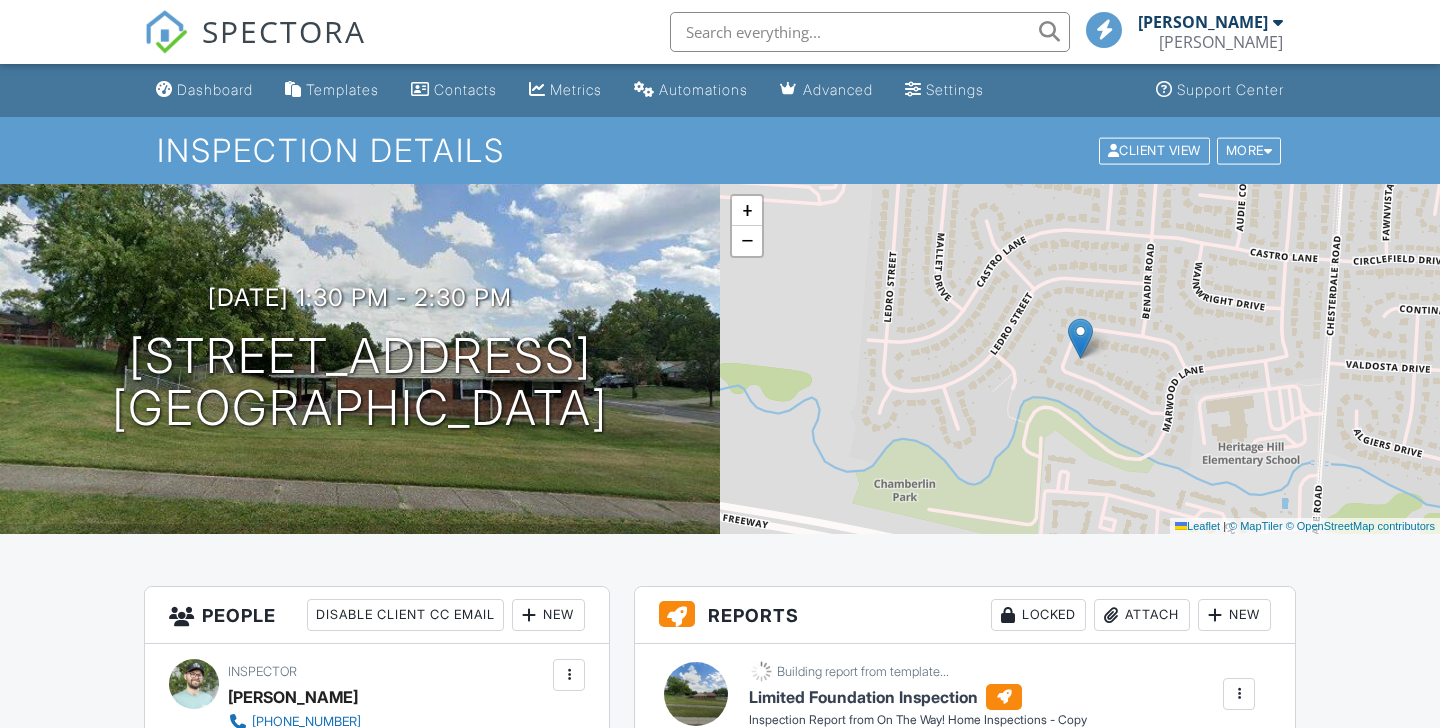 scroll, scrollTop: 0, scrollLeft: 0, axis: both 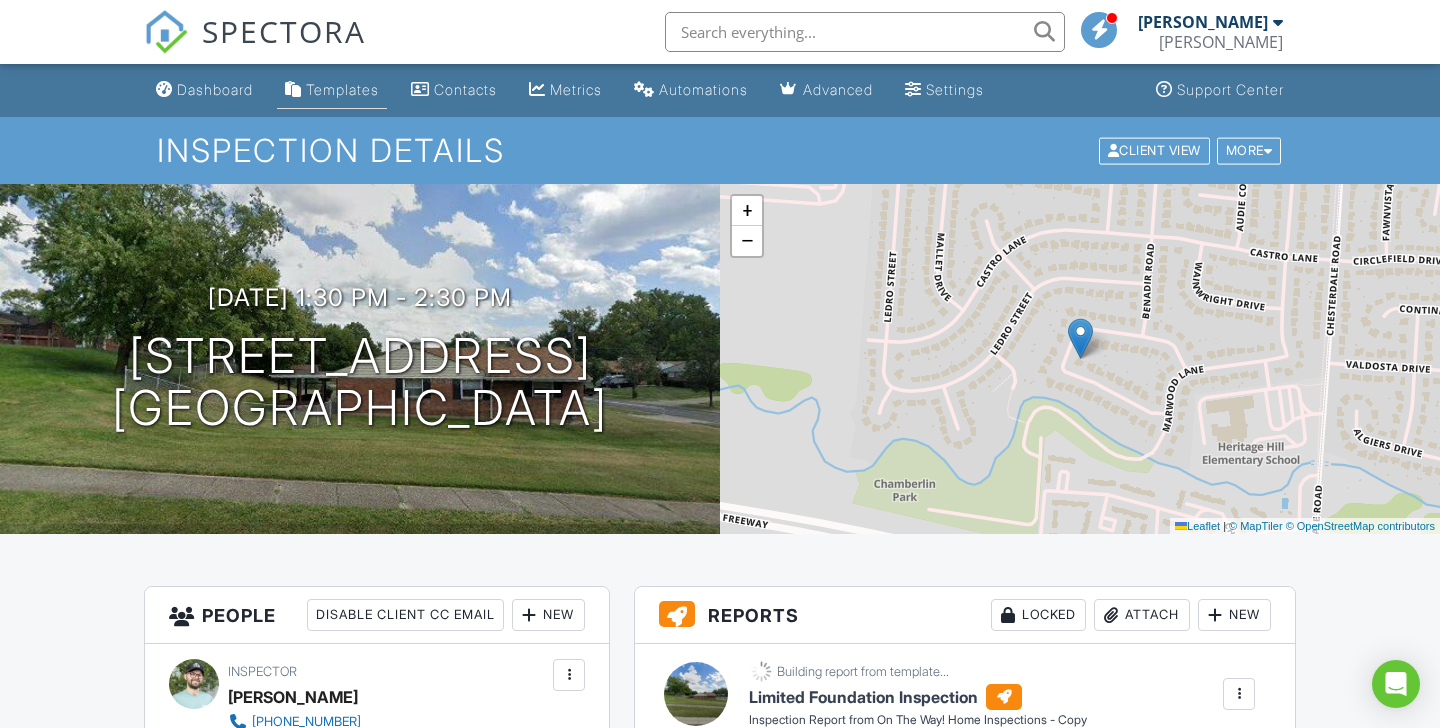 click on "Templates" at bounding box center (342, 89) 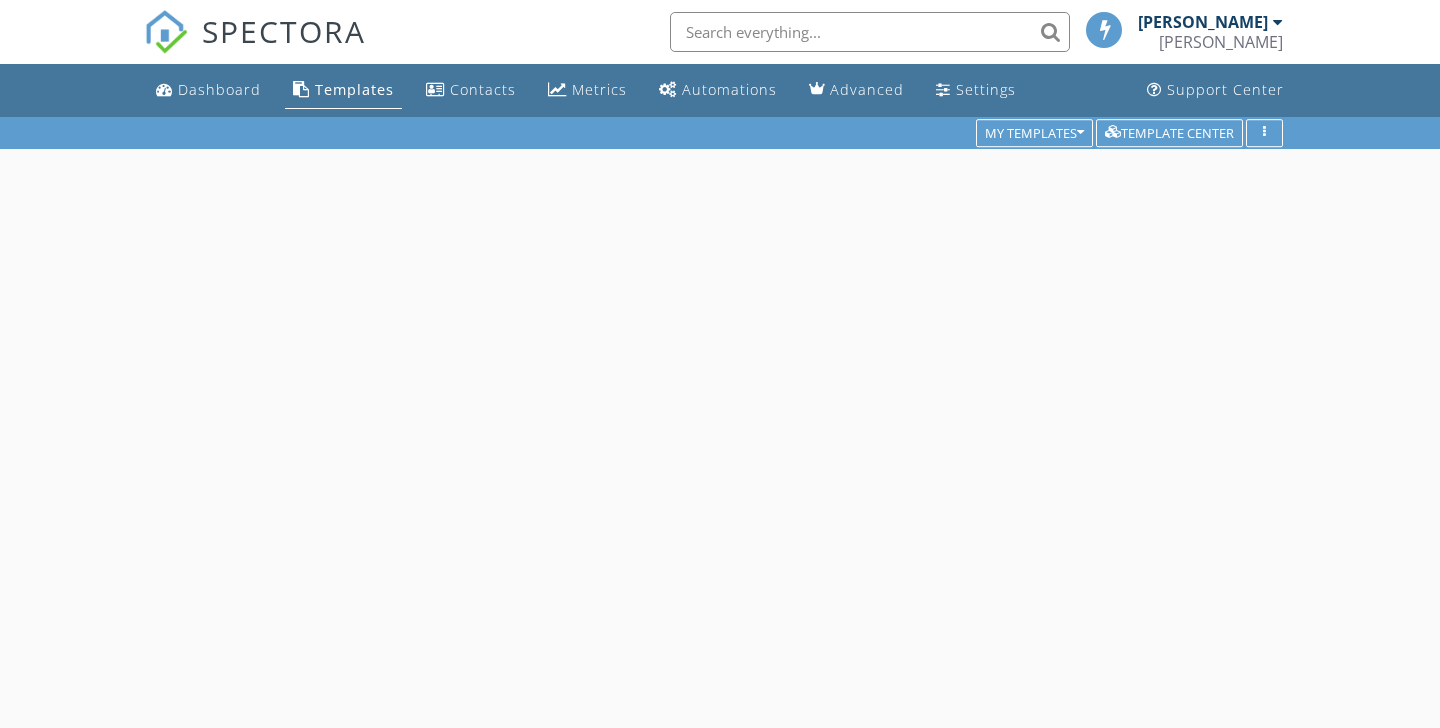 scroll, scrollTop: 0, scrollLeft: 0, axis: both 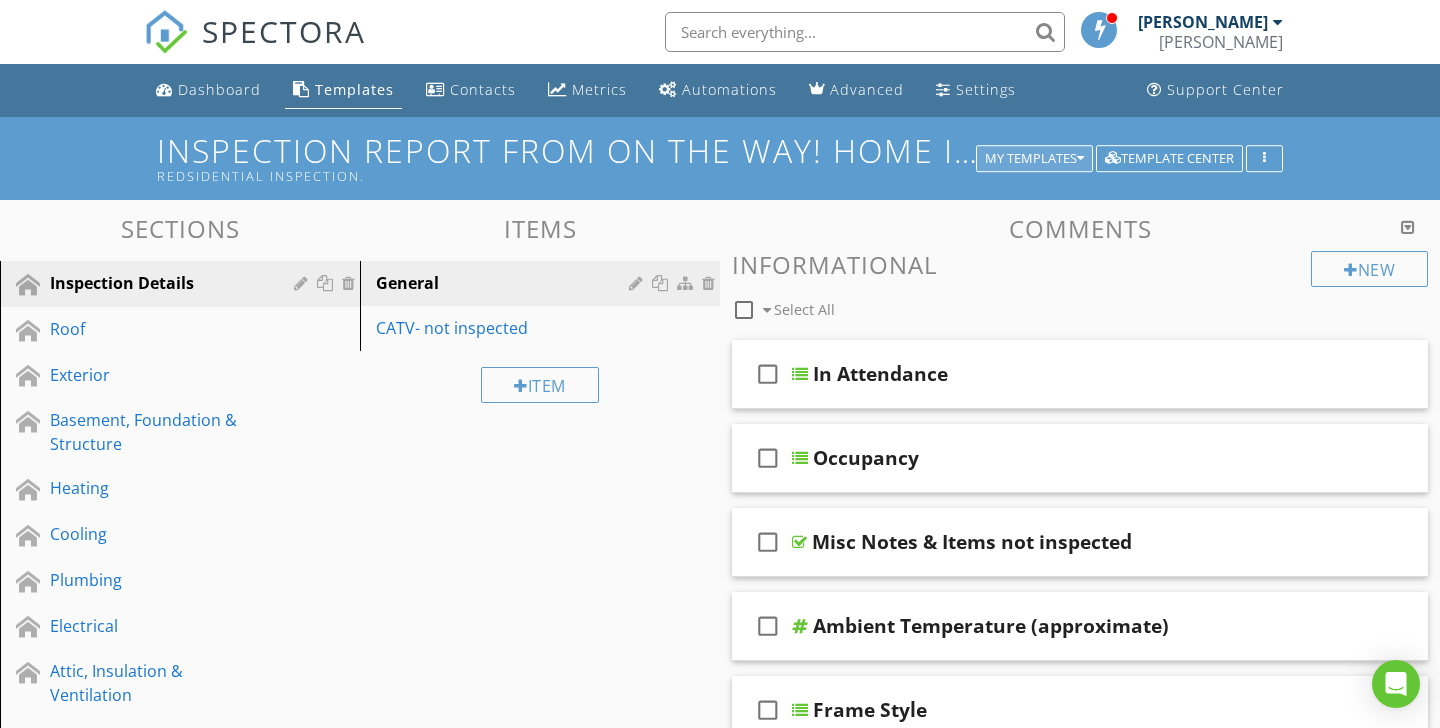click on "My Templates" at bounding box center (1034, 159) 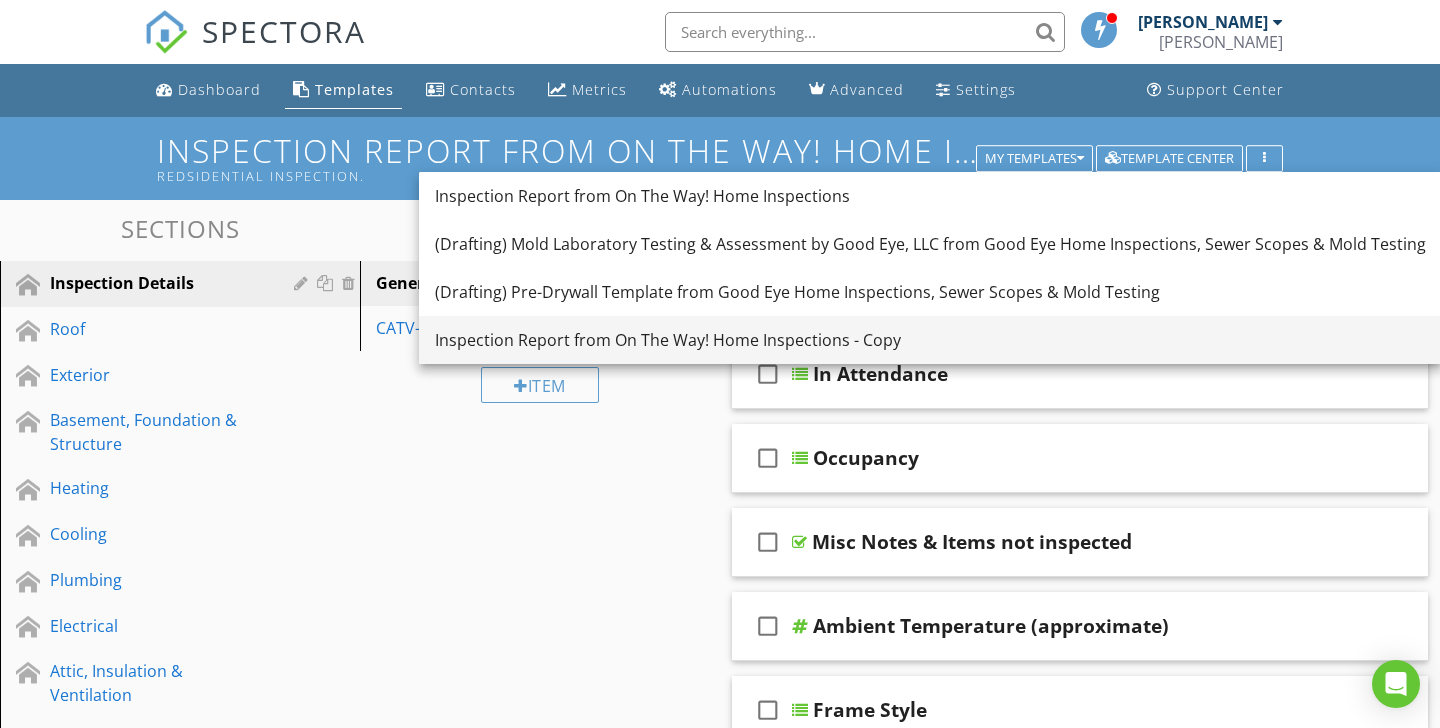 click on "Inspection Report  from On The Way! Home Inspections - Copy" at bounding box center [930, 340] 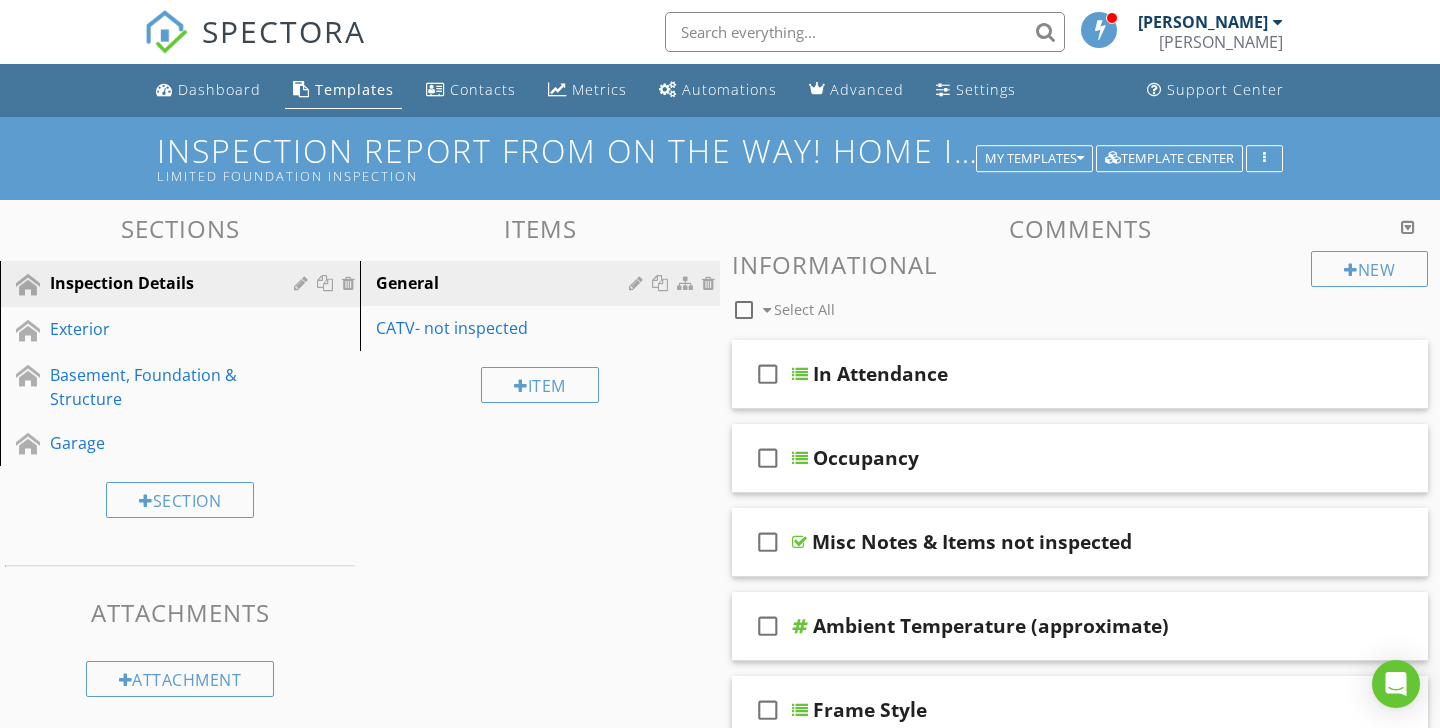 click on "Inspection Report  from On The Way! Home Inspections - Copy
Limited Foundation Inspection" at bounding box center [720, 158] 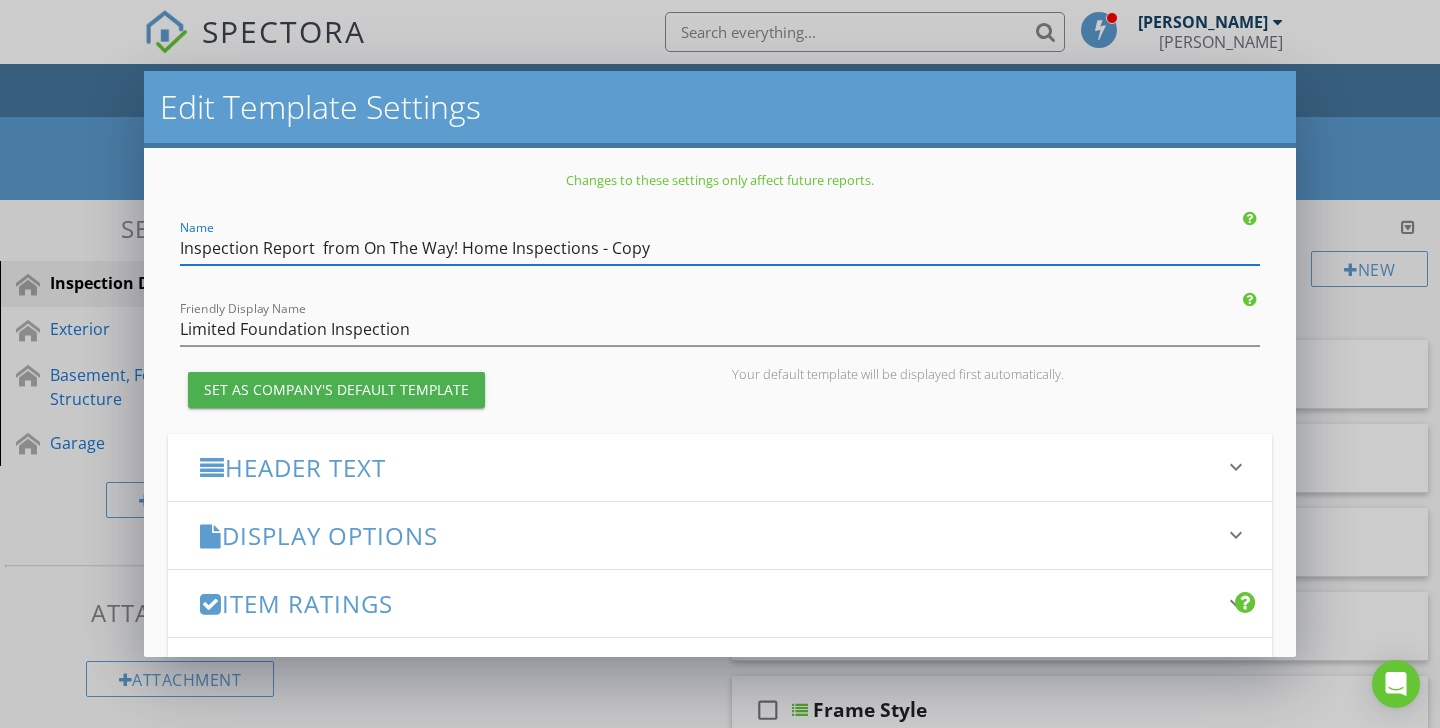 drag, startPoint x: 310, startPoint y: 249, endPoint x: 132, endPoint y: 249, distance: 178 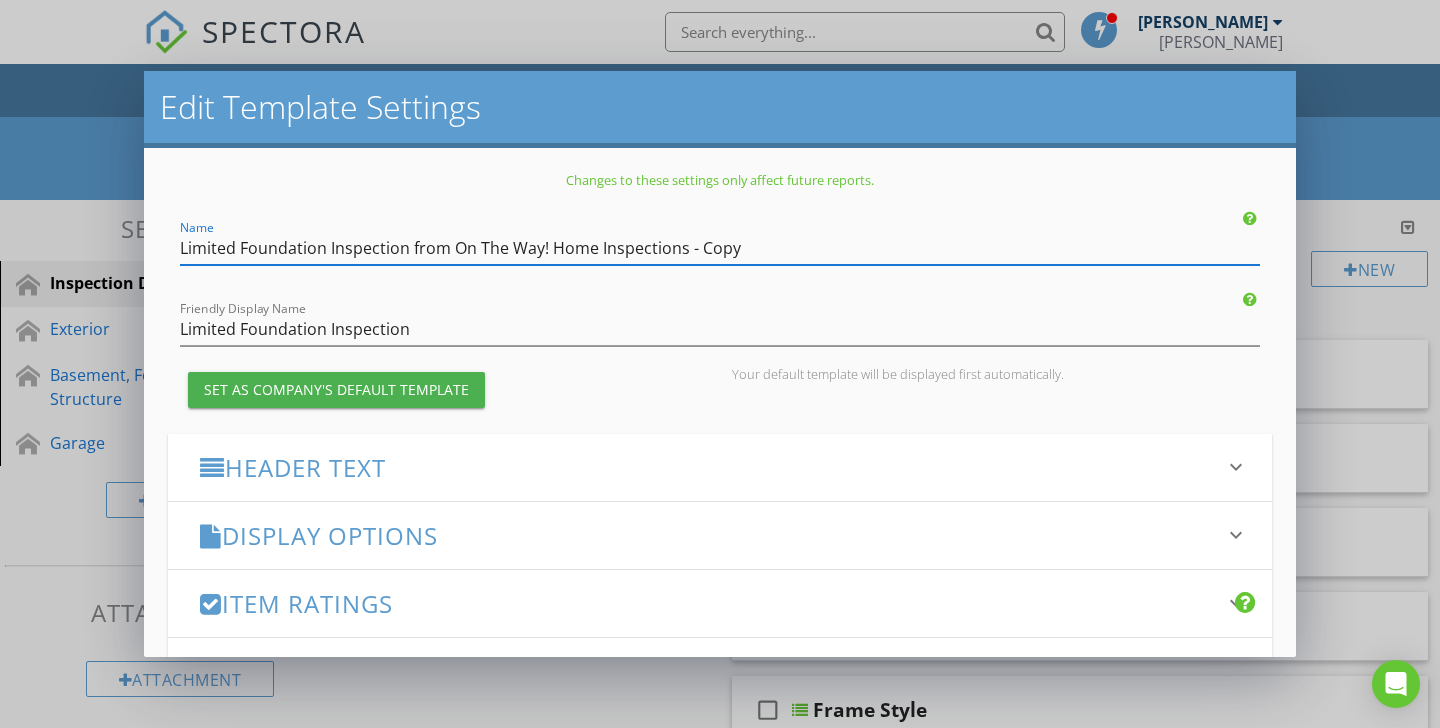 drag, startPoint x: 684, startPoint y: 251, endPoint x: 836, endPoint y: 250, distance: 152.0033 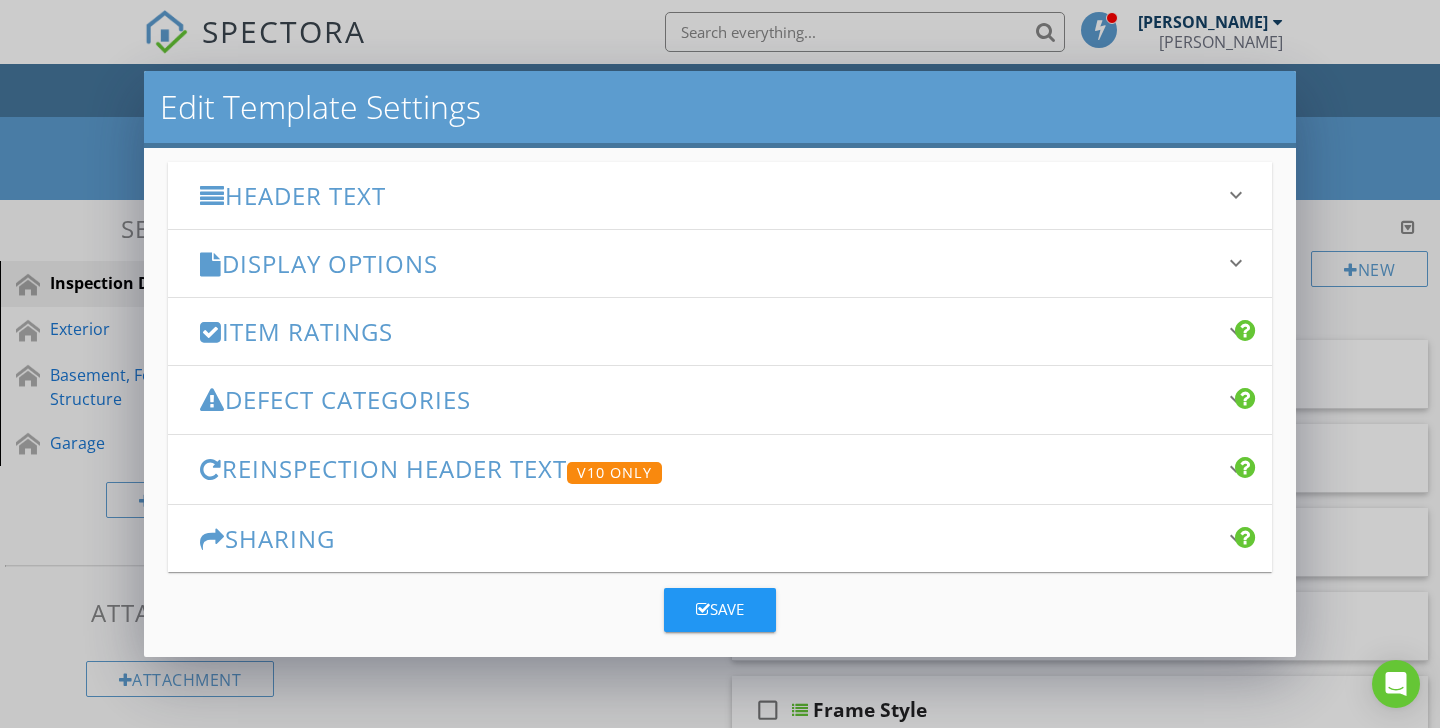 scroll, scrollTop: 289, scrollLeft: 0, axis: vertical 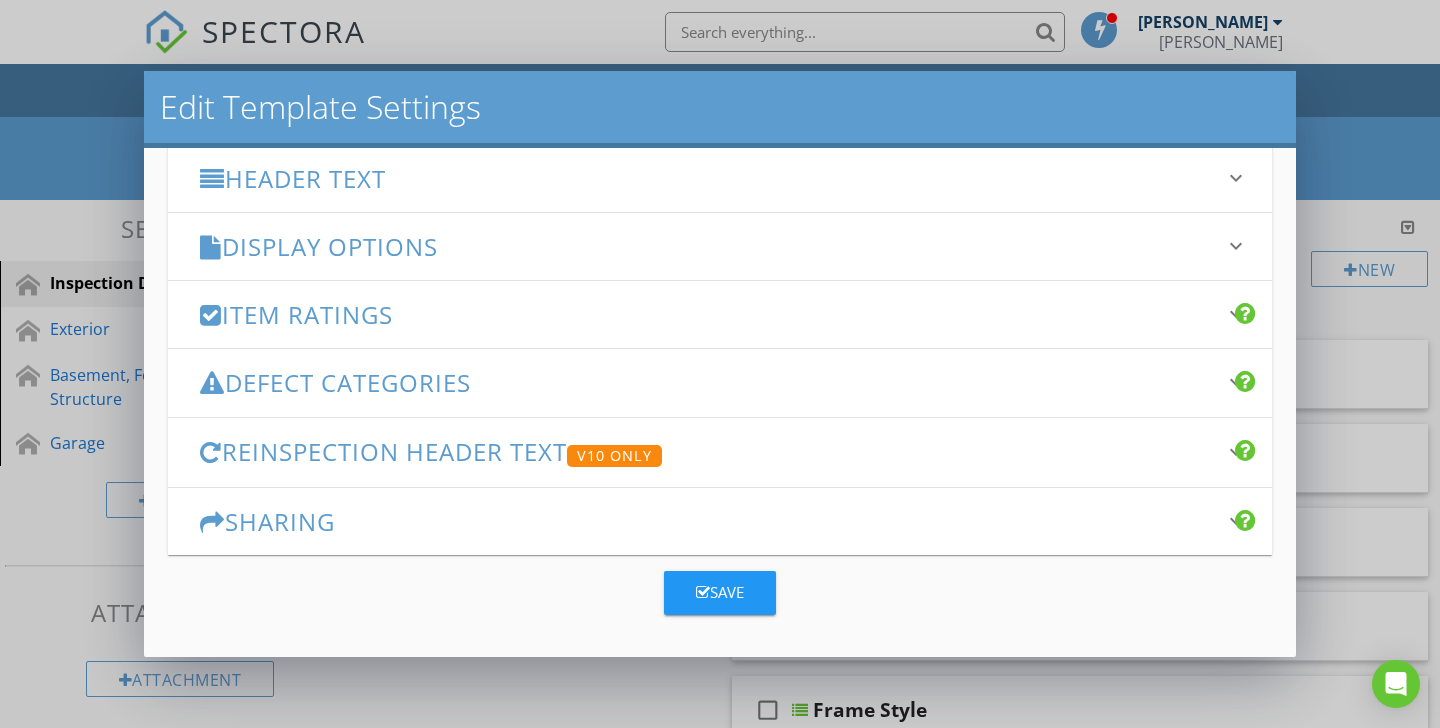 click on "Save" at bounding box center (720, 593) 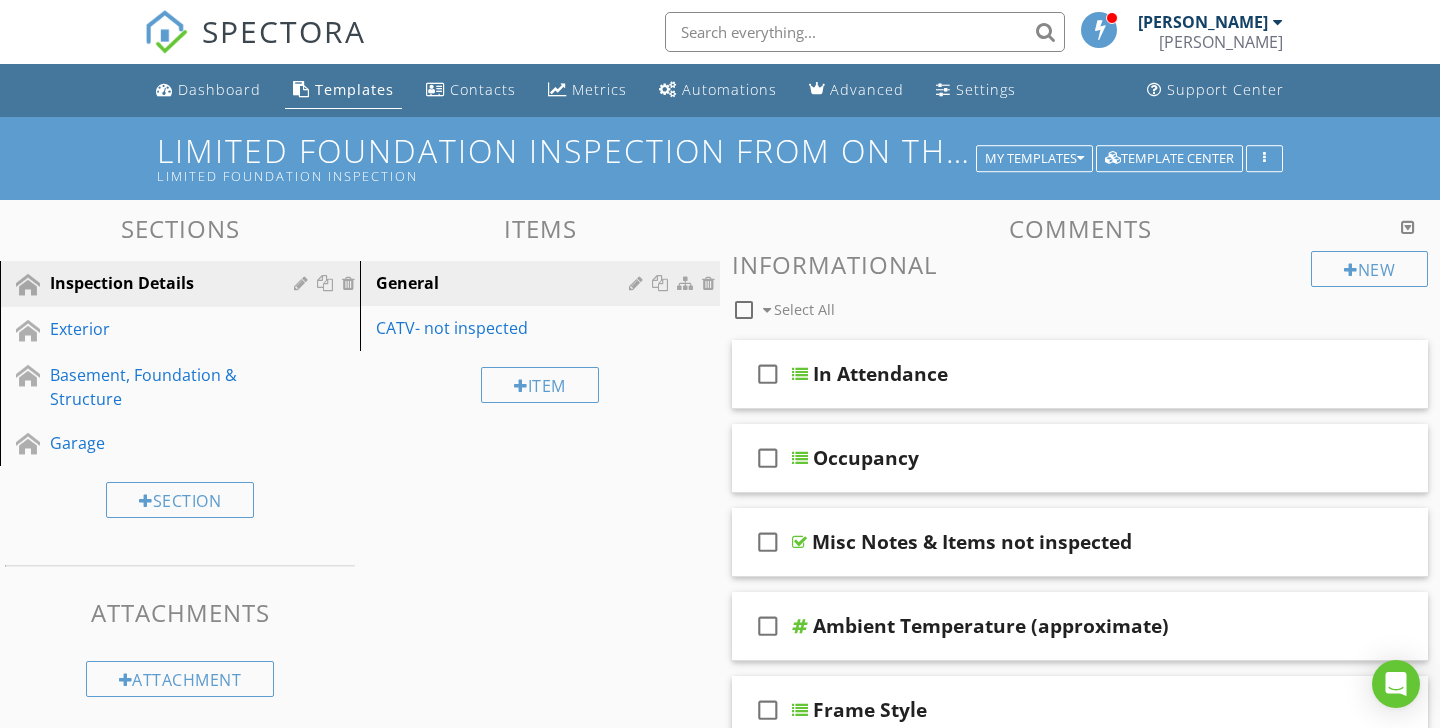 click on "Comments" at bounding box center [1080, 228] 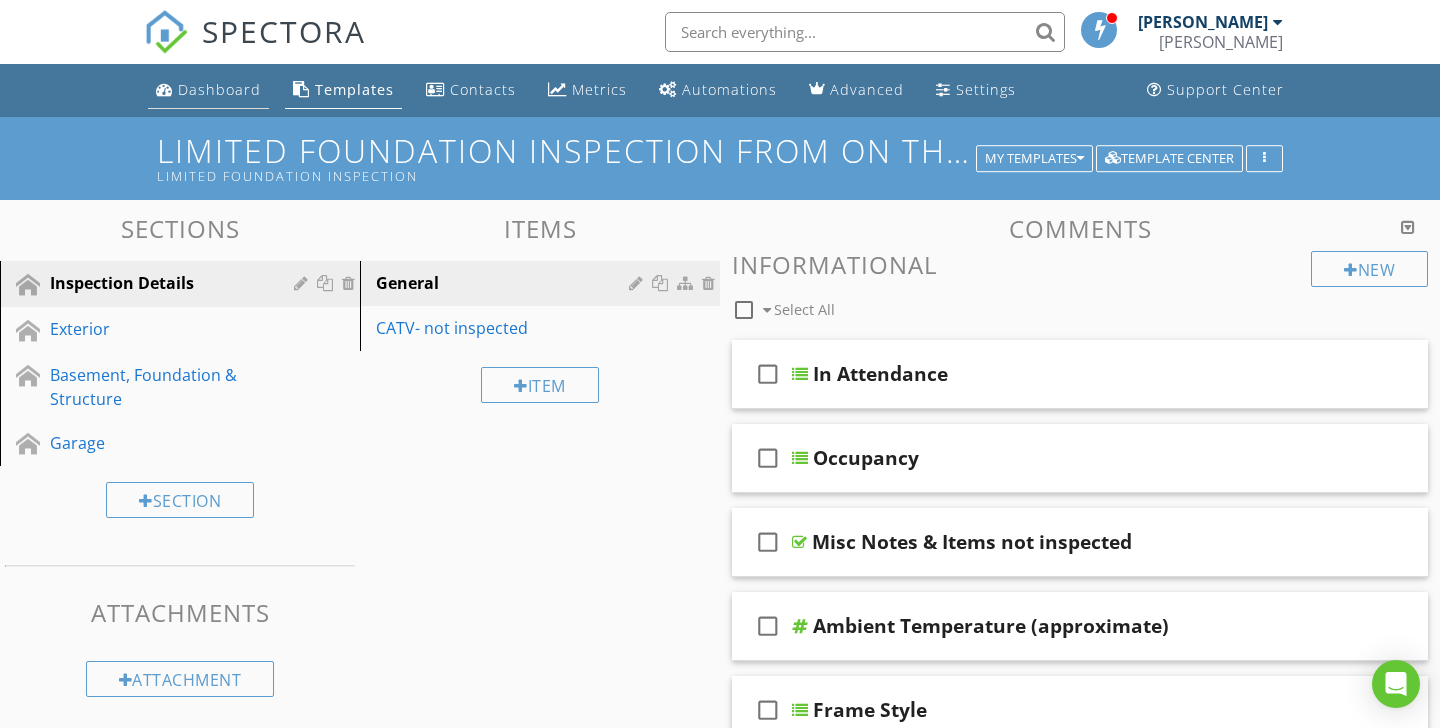 click on "Dashboard" at bounding box center [219, 89] 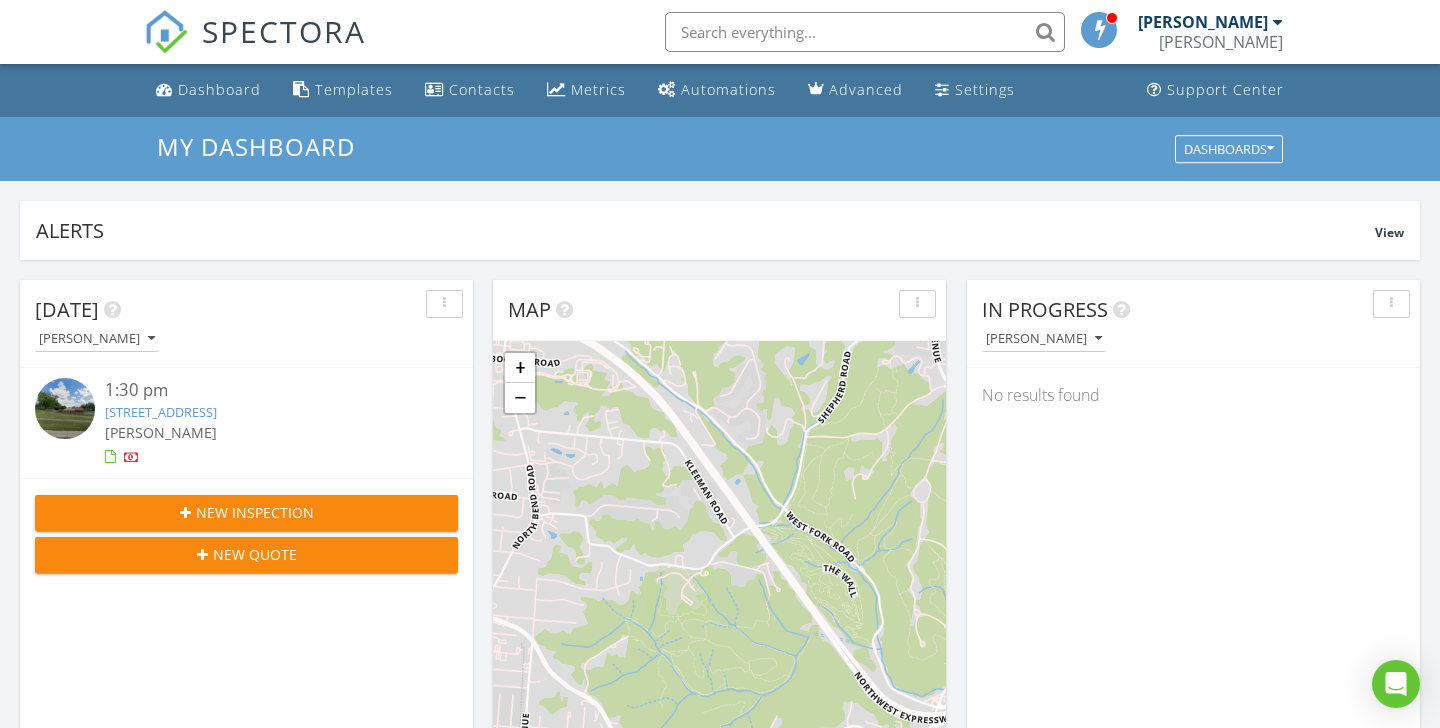 scroll, scrollTop: 672, scrollLeft: 0, axis: vertical 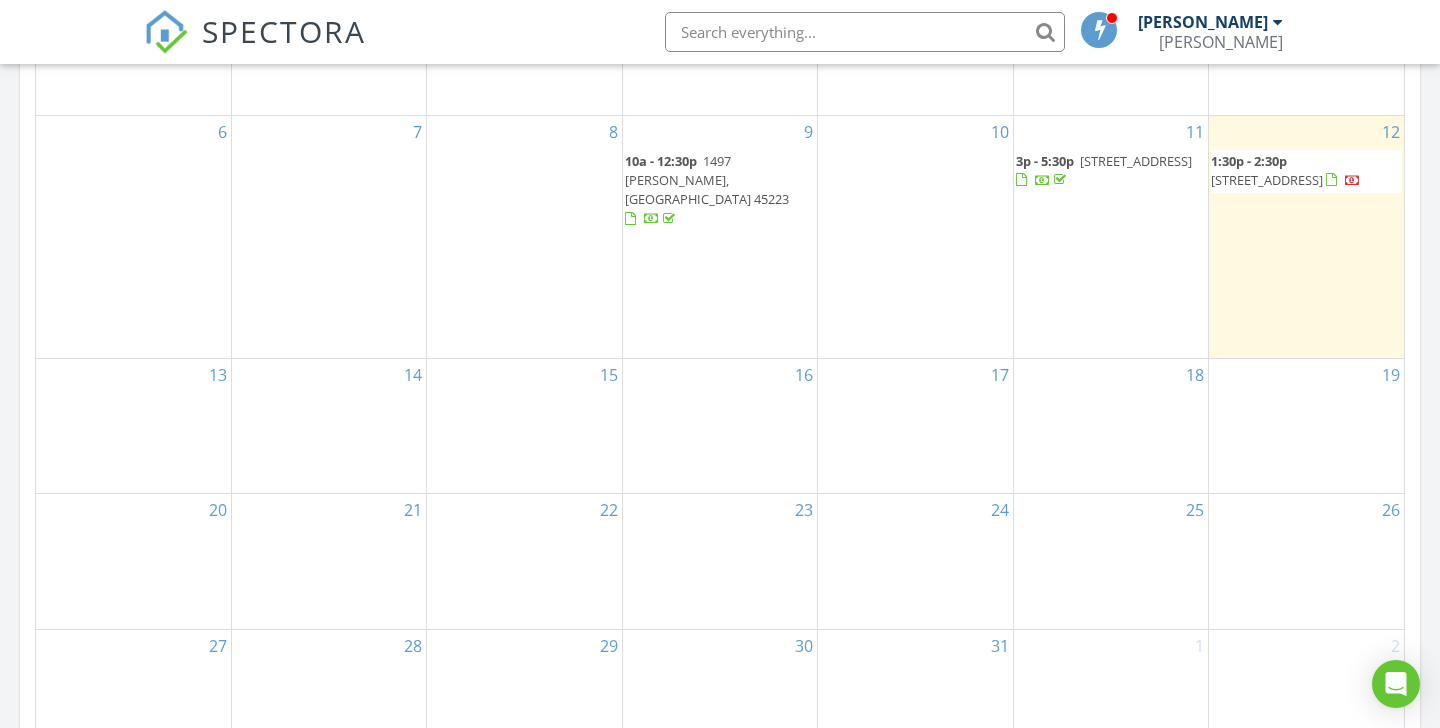 click on "[STREET_ADDRESS]" at bounding box center [1267, 180] 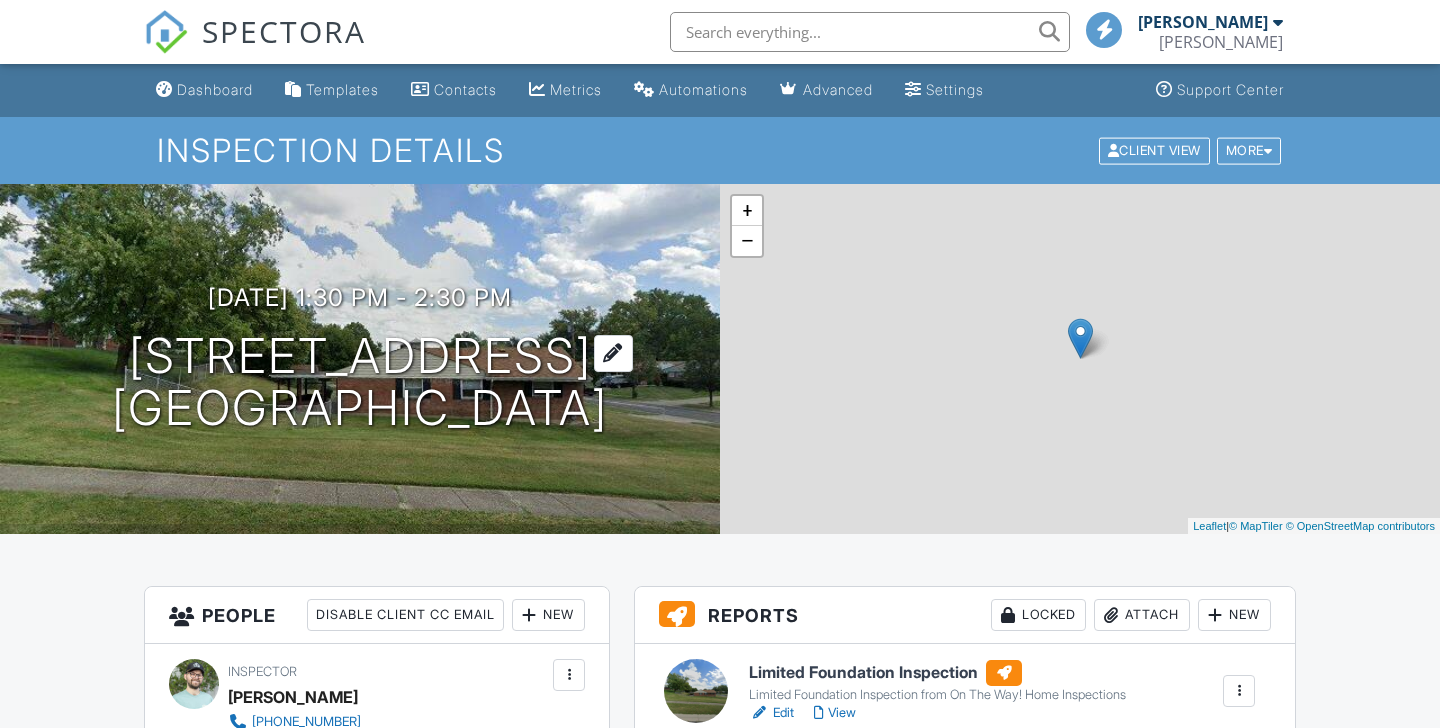 scroll, scrollTop: 0, scrollLeft: 0, axis: both 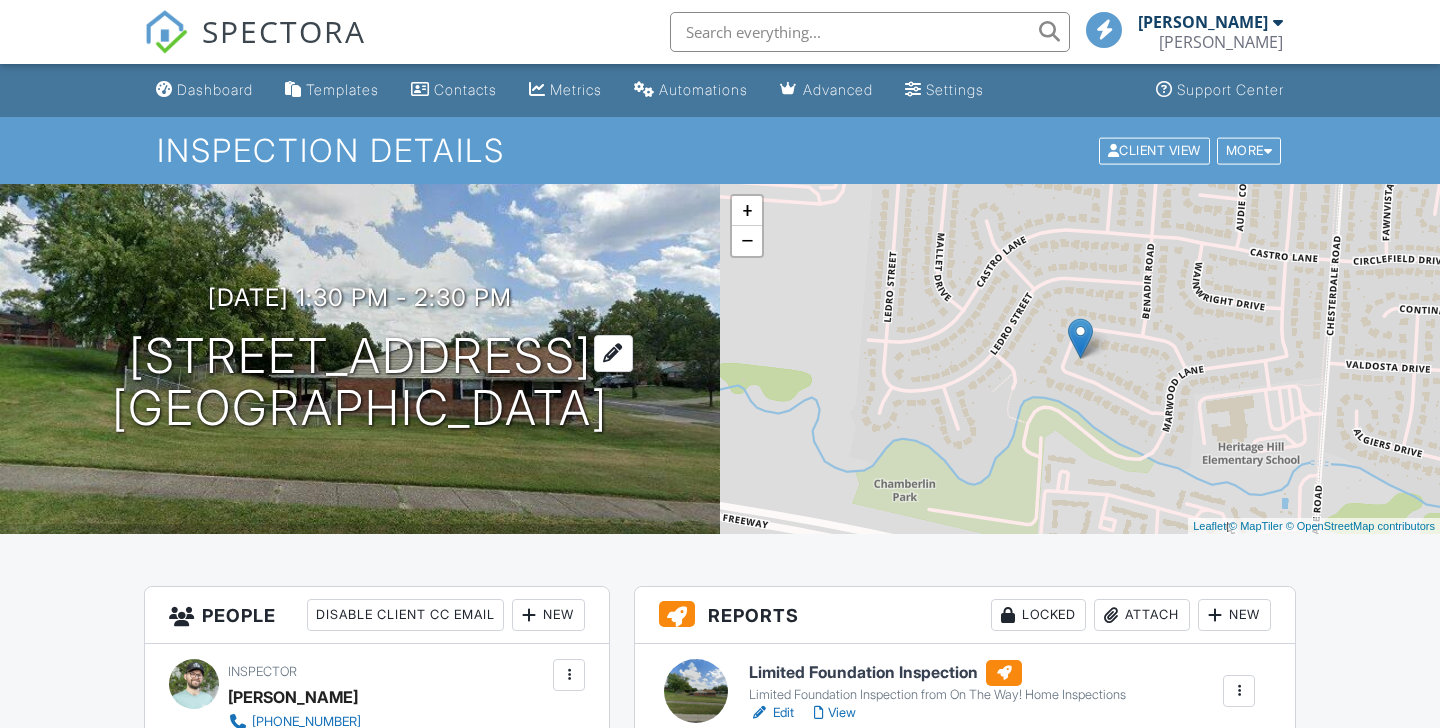 click at bounding box center [613, 353] 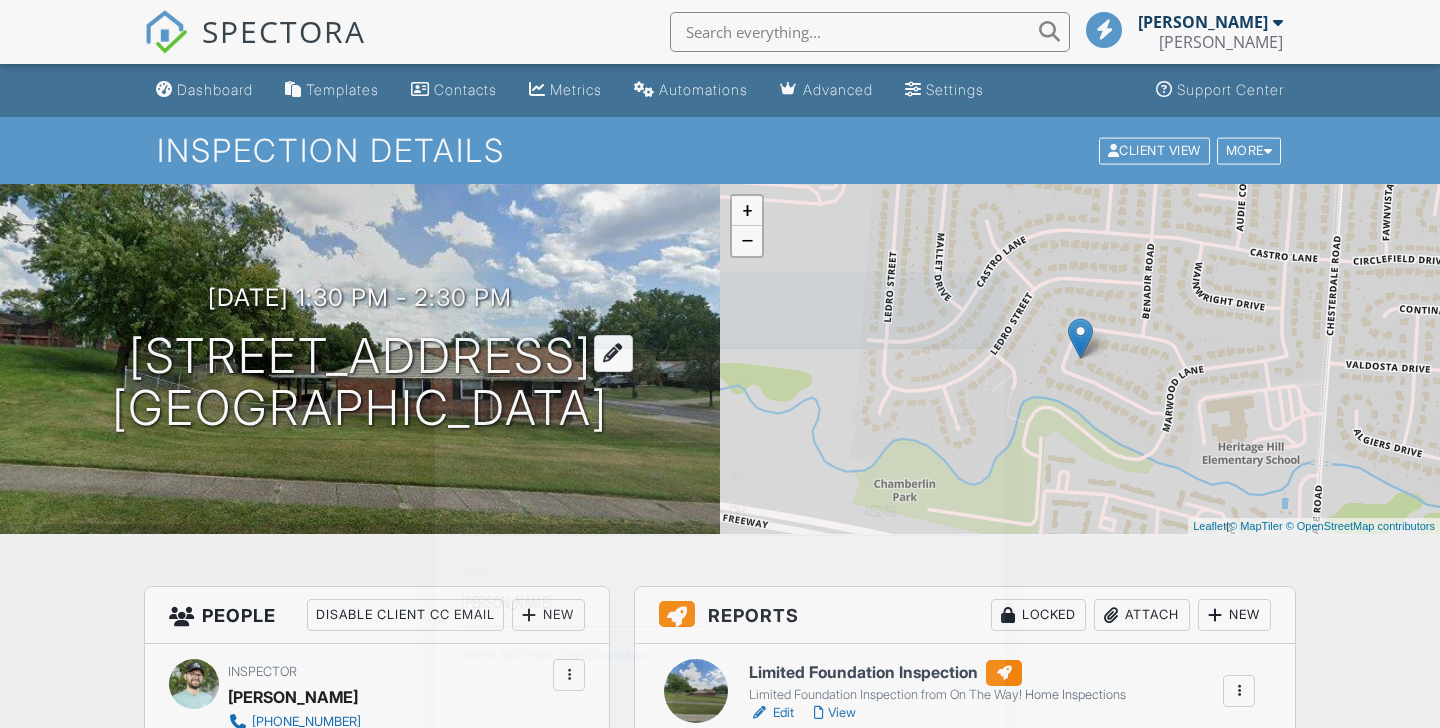 scroll, scrollTop: 0, scrollLeft: 0, axis: both 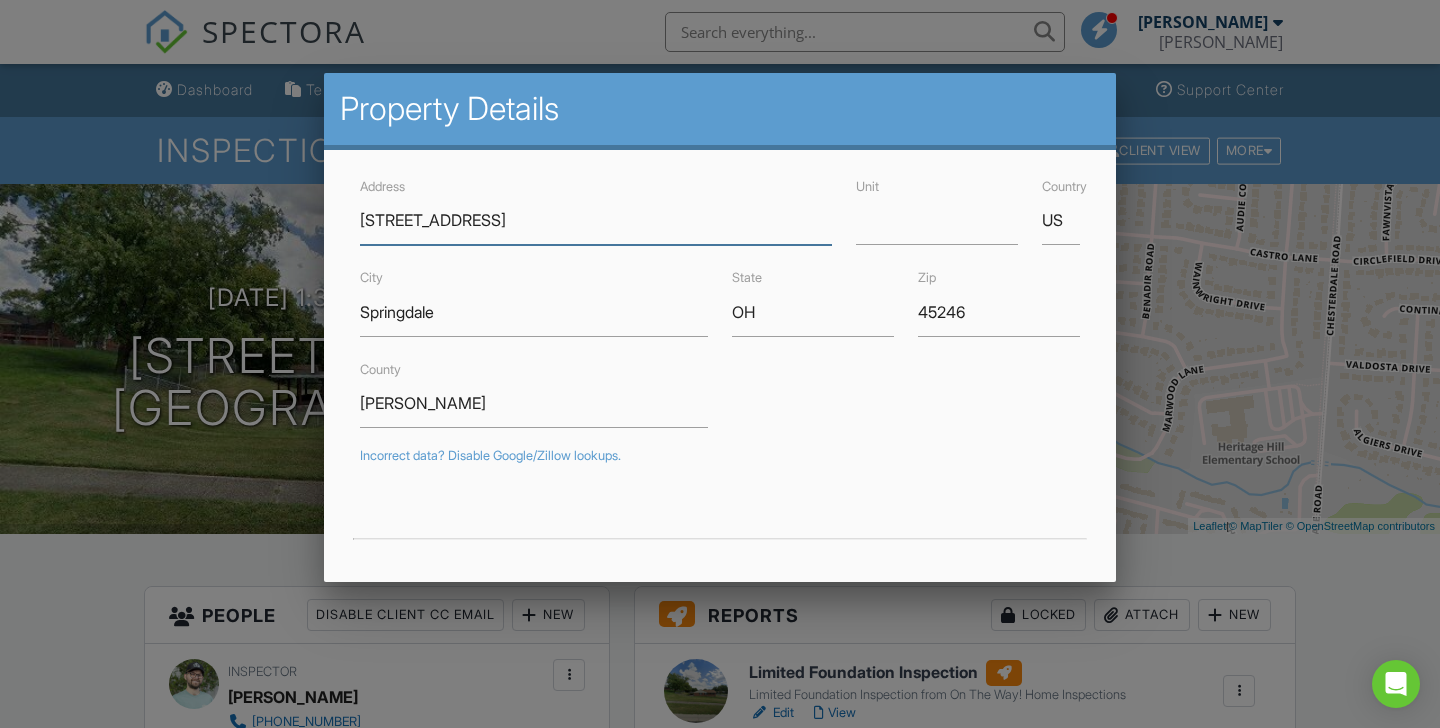 click on "[STREET_ADDRESS]" at bounding box center (596, 220) 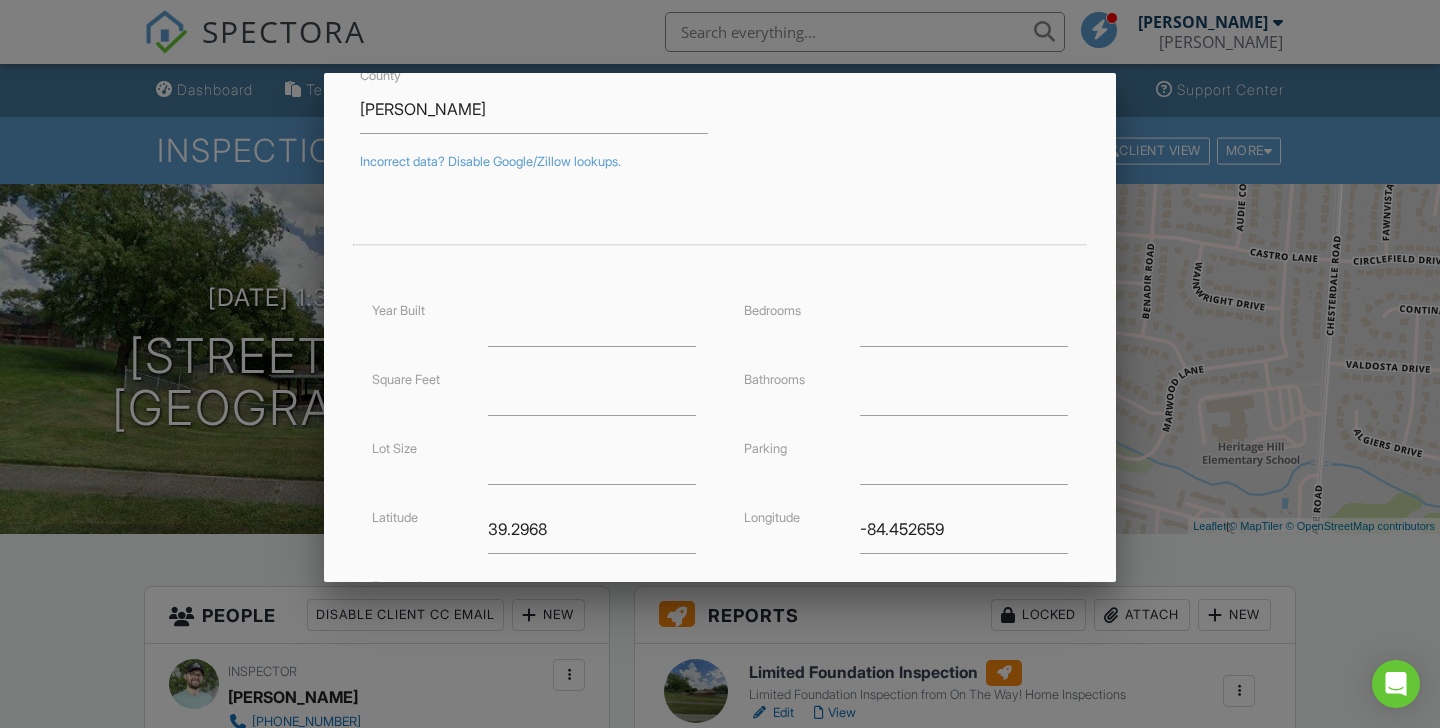 scroll, scrollTop: 490, scrollLeft: 0, axis: vertical 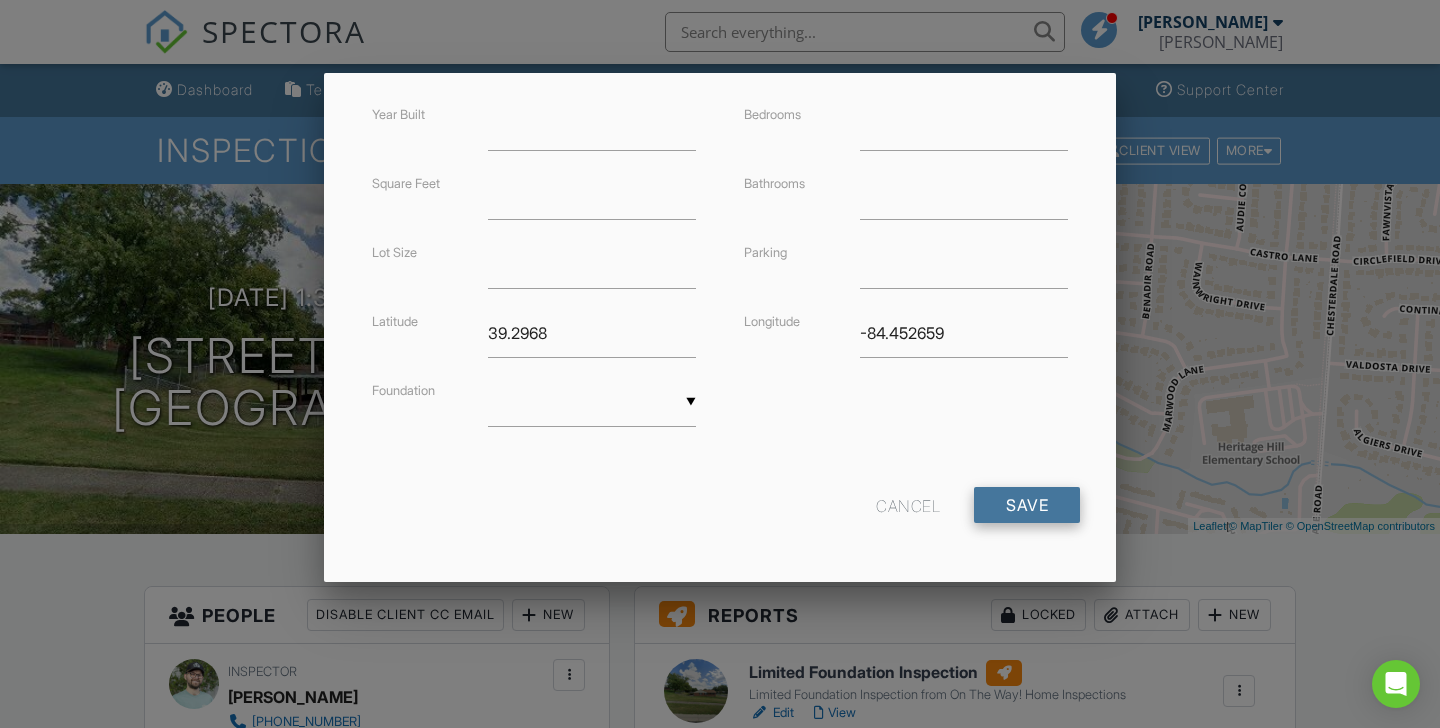 type on "[STREET_ADDRESS]" 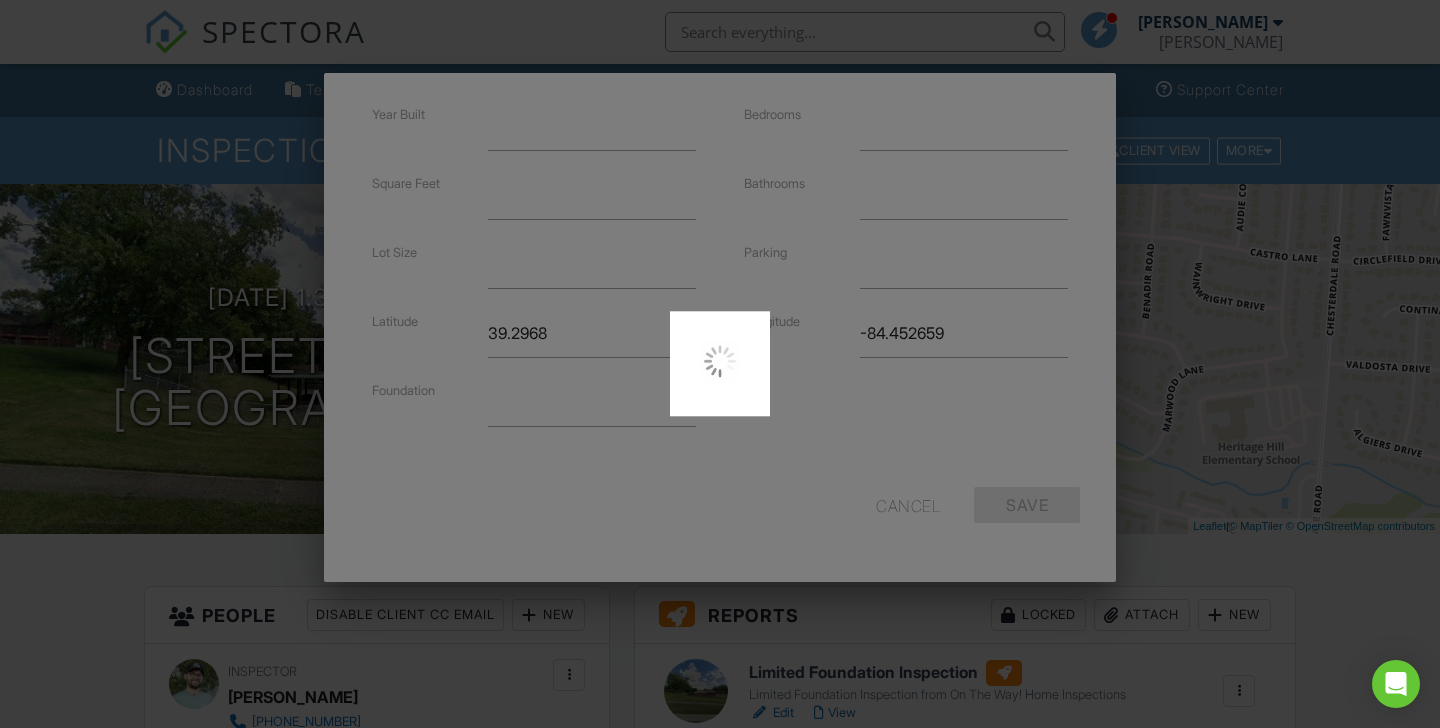 type on "39.296313" 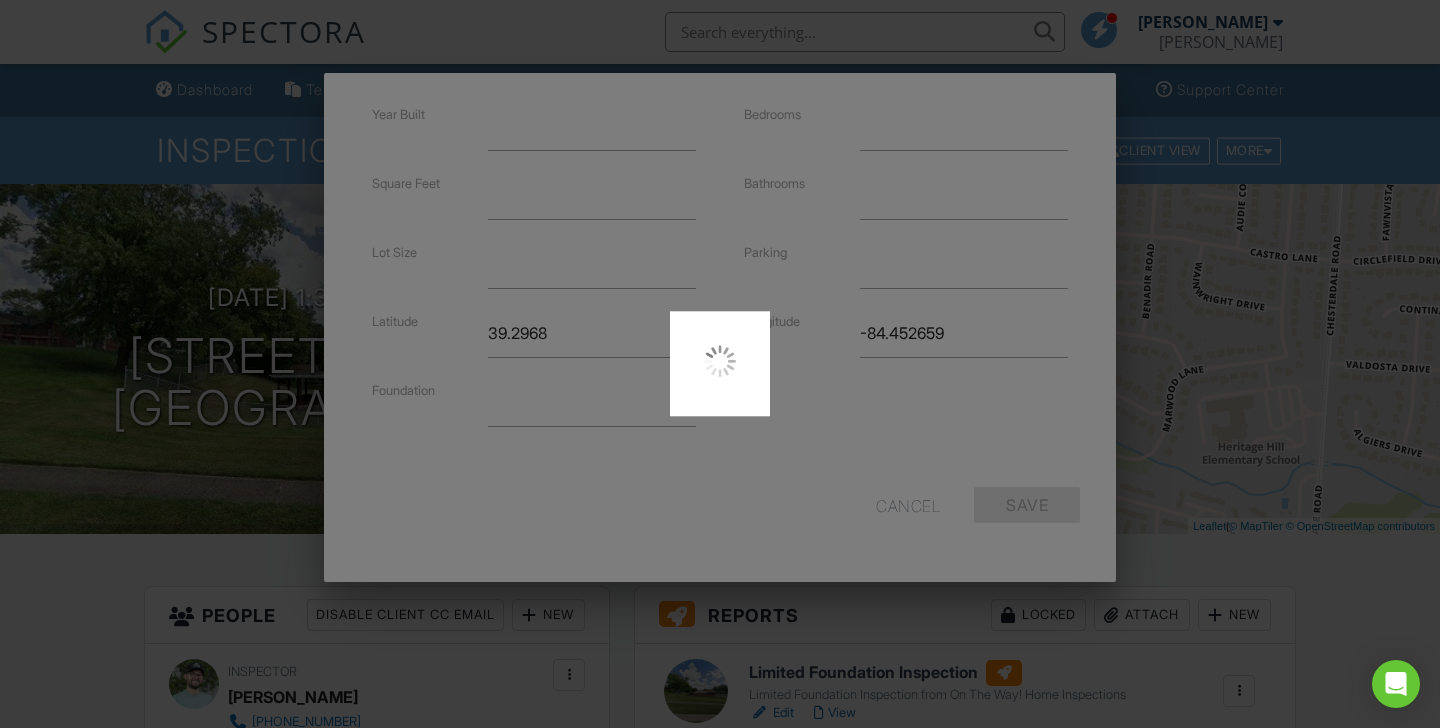 type on "-84.4528851" 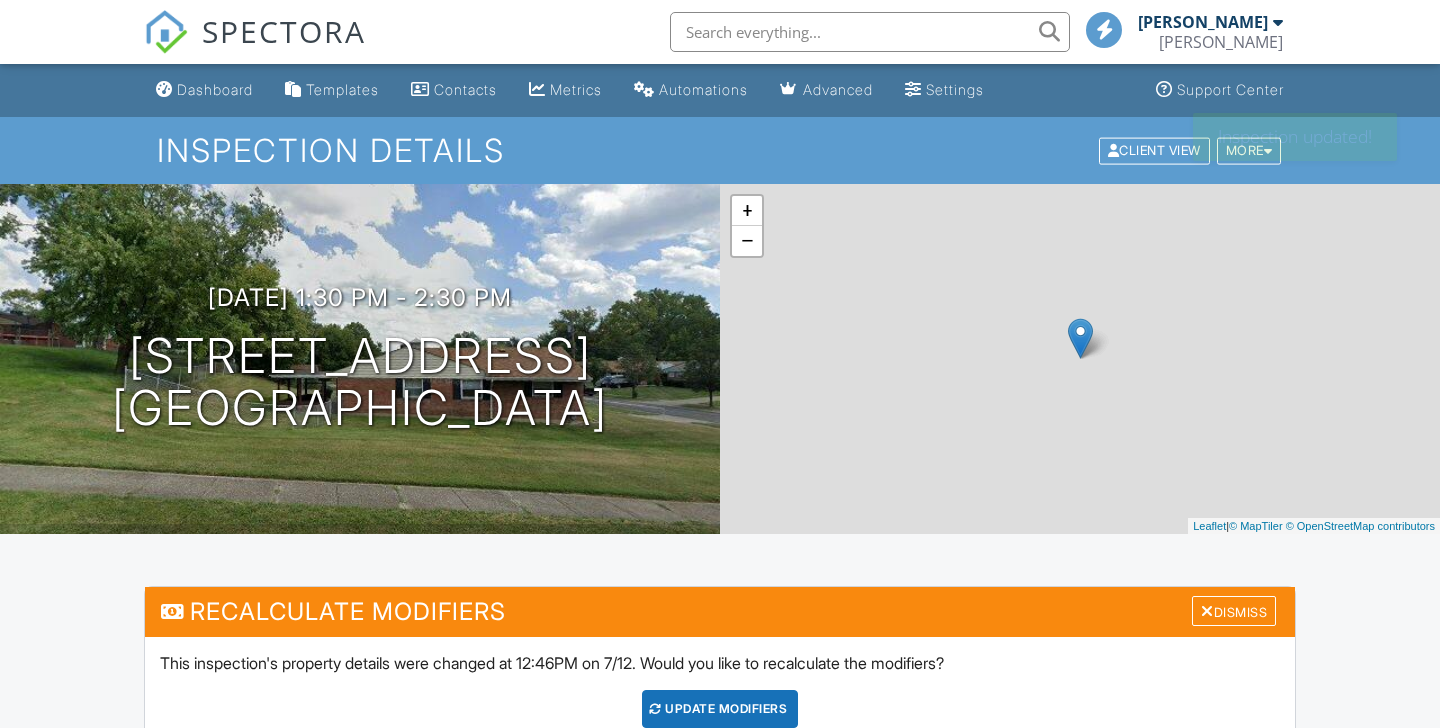 scroll, scrollTop: 0, scrollLeft: 0, axis: both 